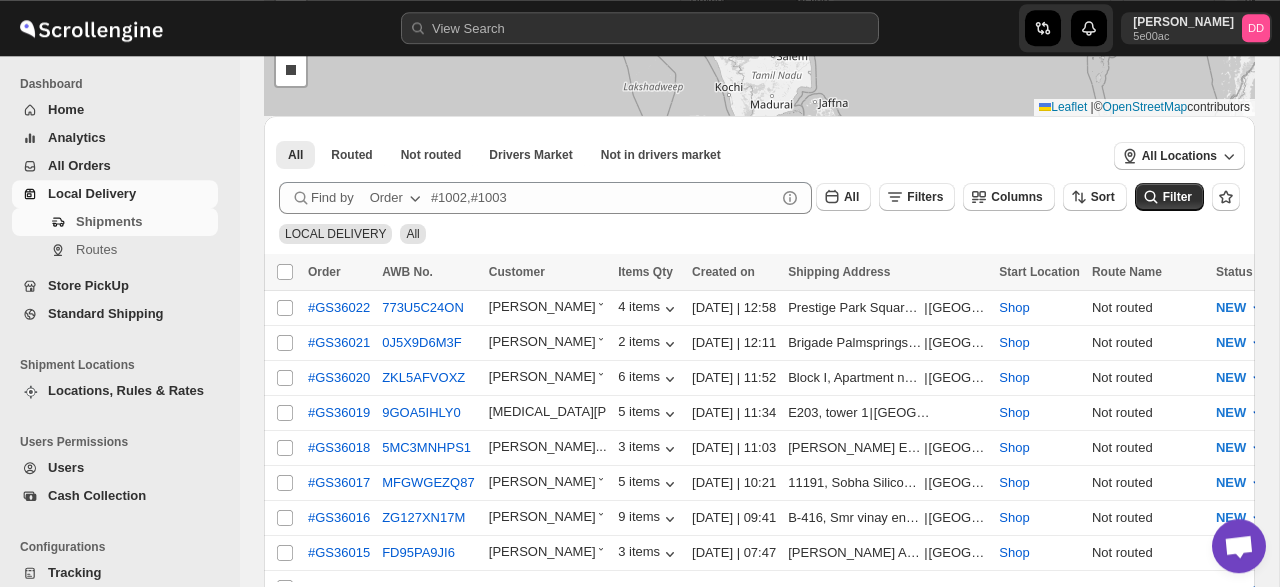 scroll, scrollTop: 210, scrollLeft: 0, axis: vertical 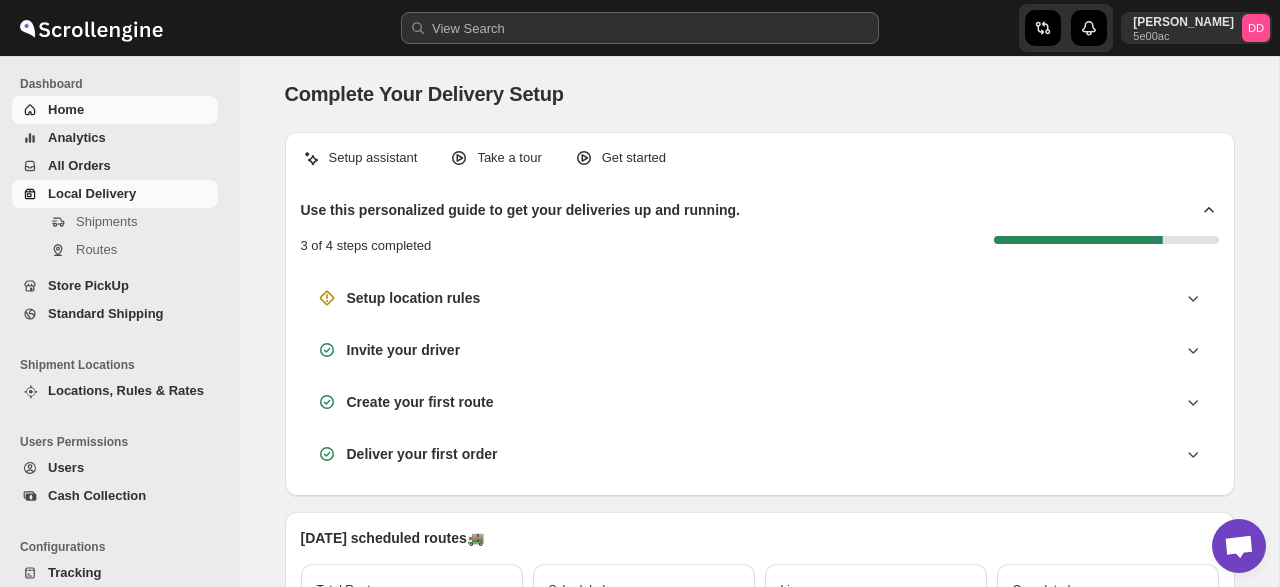 click on "Local Delivery" at bounding box center (92, 193) 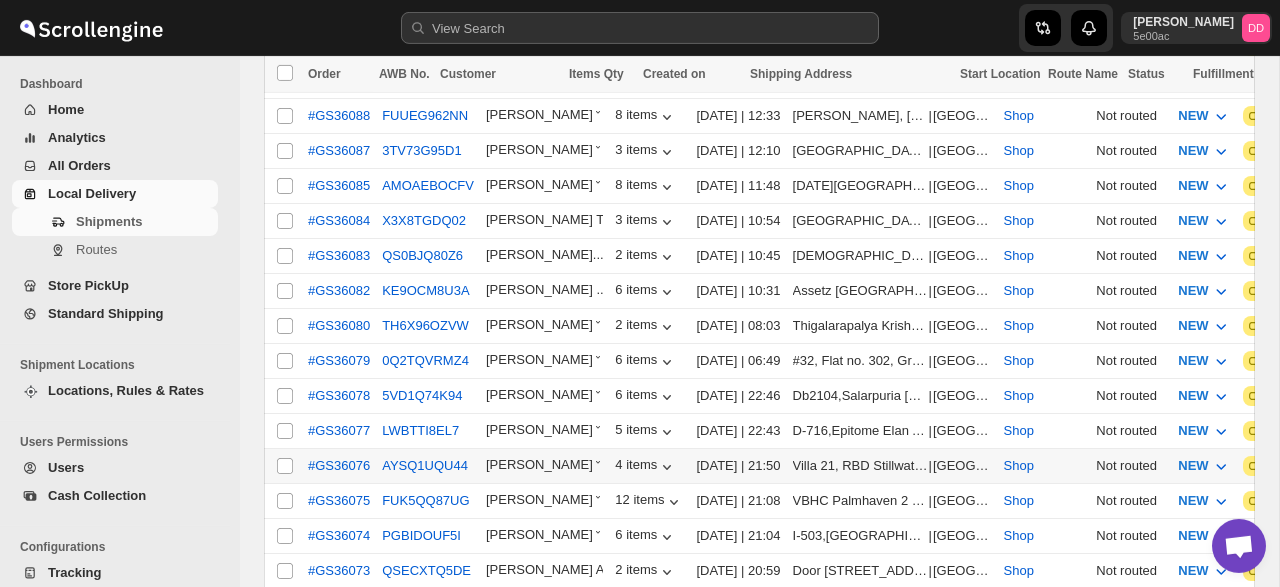 scroll, scrollTop: 476, scrollLeft: 0, axis: vertical 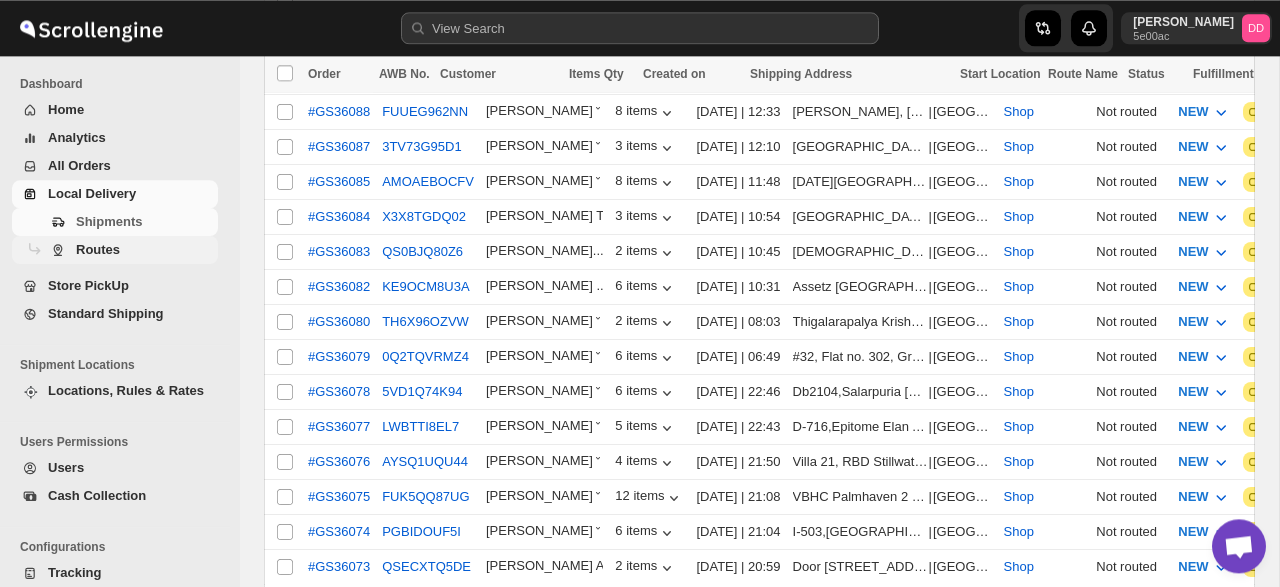 click on "Routes" at bounding box center (98, 249) 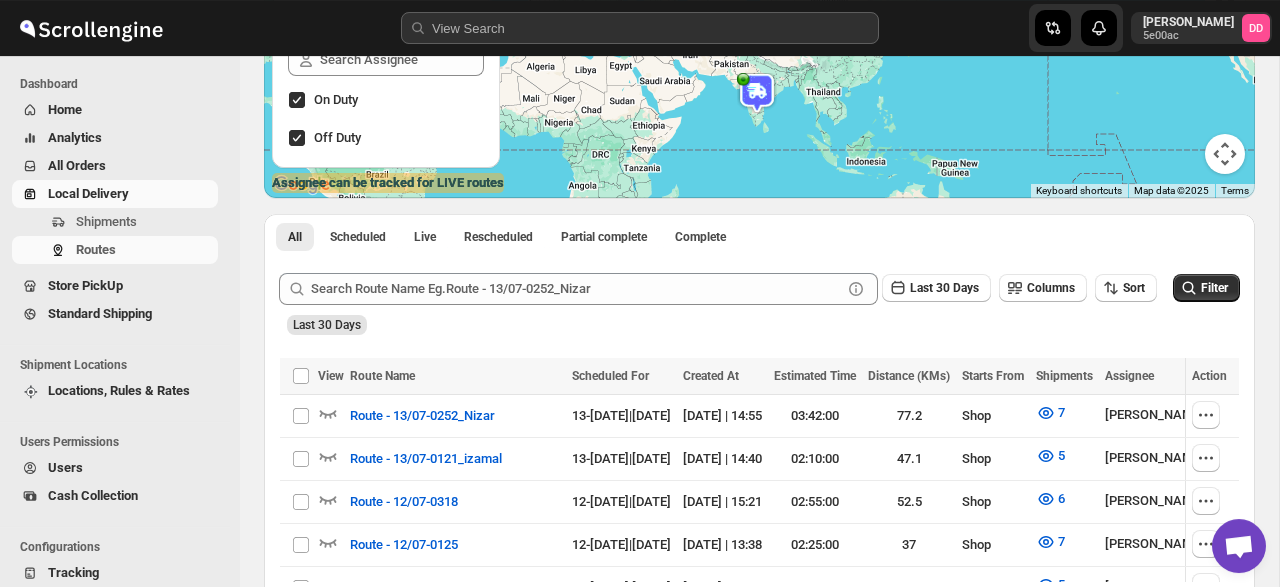 scroll, scrollTop: 0, scrollLeft: 0, axis: both 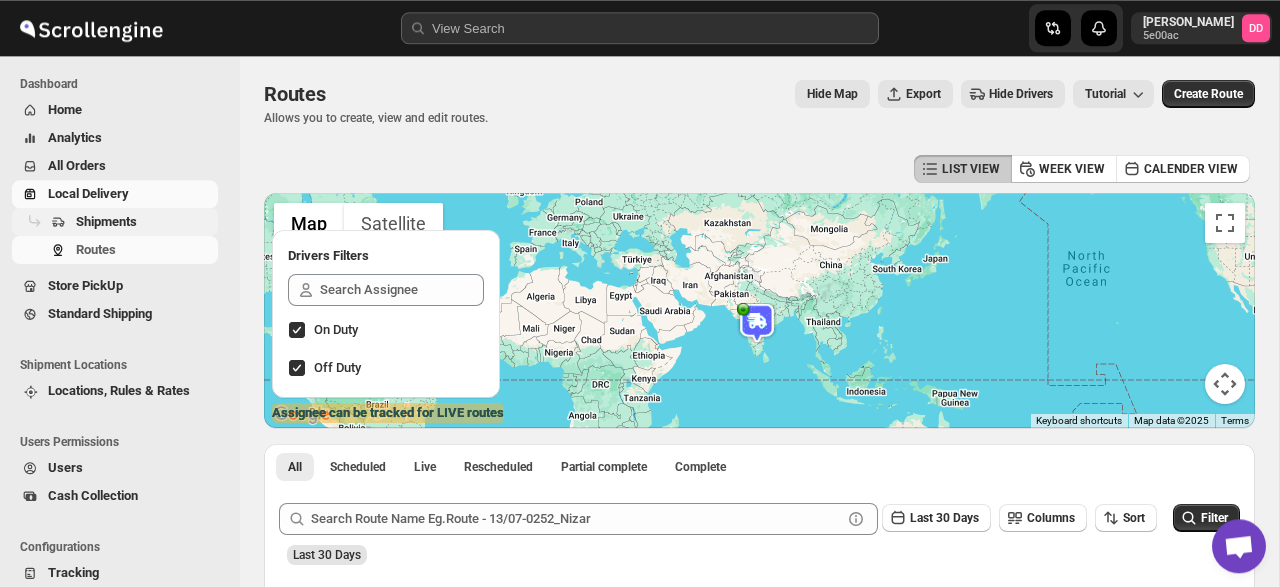click on "Shipments" at bounding box center [106, 221] 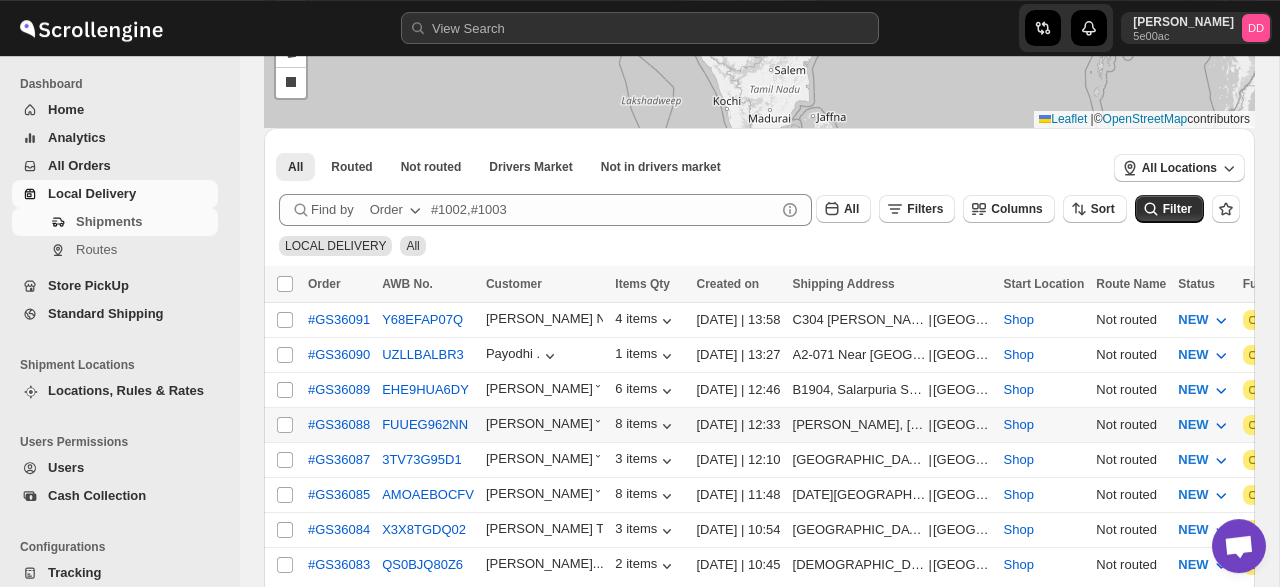 scroll, scrollTop: 199, scrollLeft: 0, axis: vertical 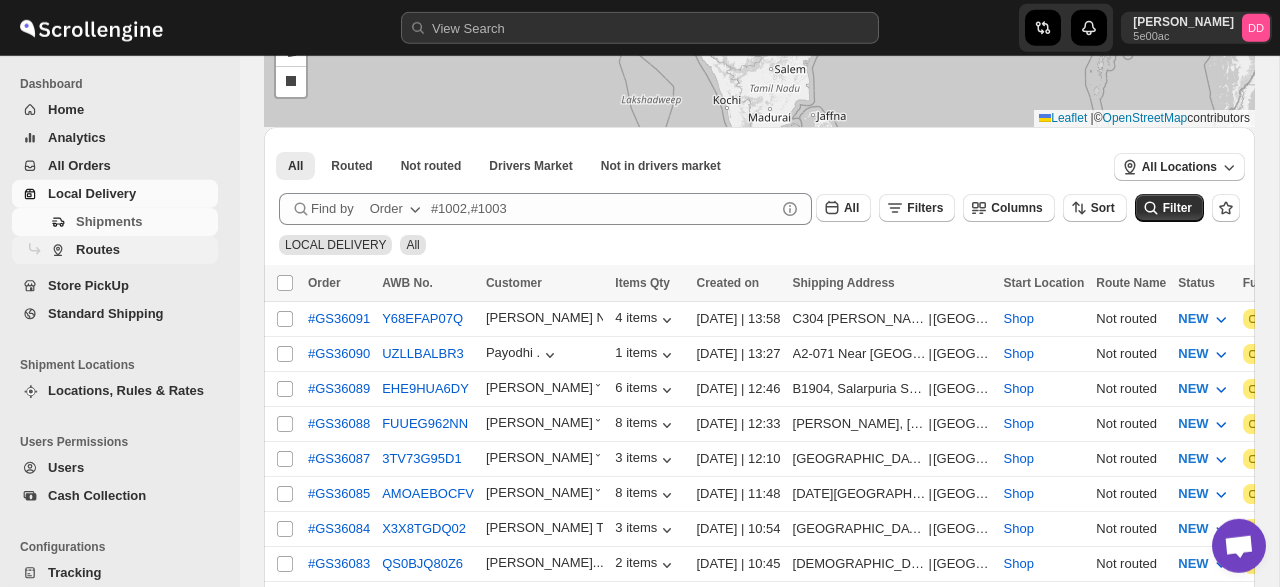 click on "Routes" at bounding box center [98, 249] 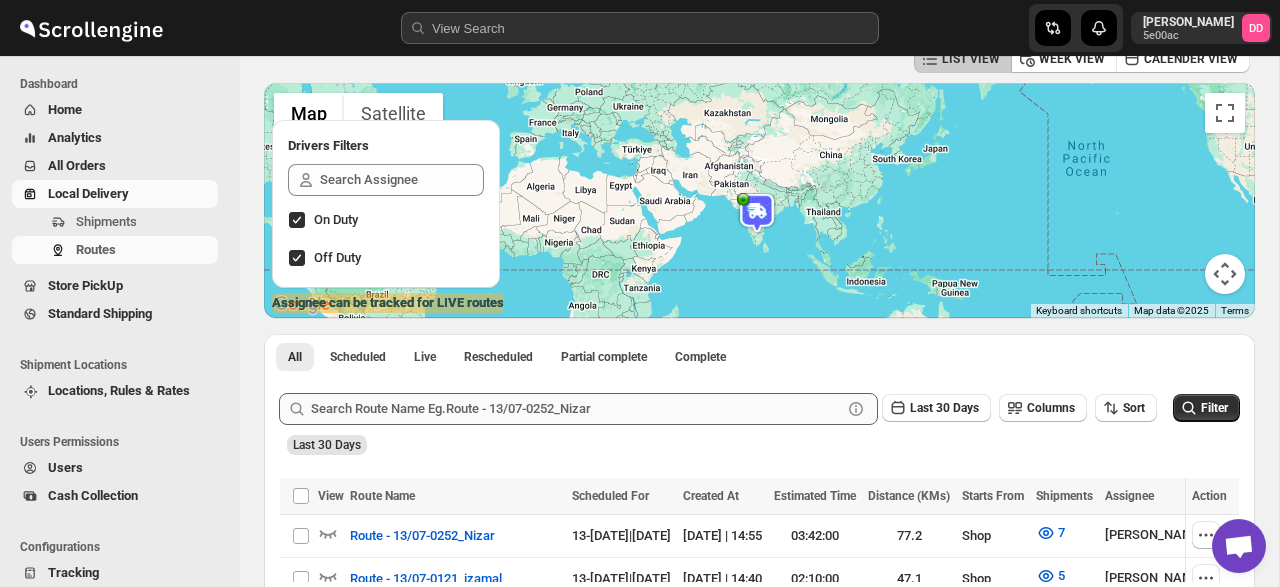 scroll, scrollTop: 112, scrollLeft: 0, axis: vertical 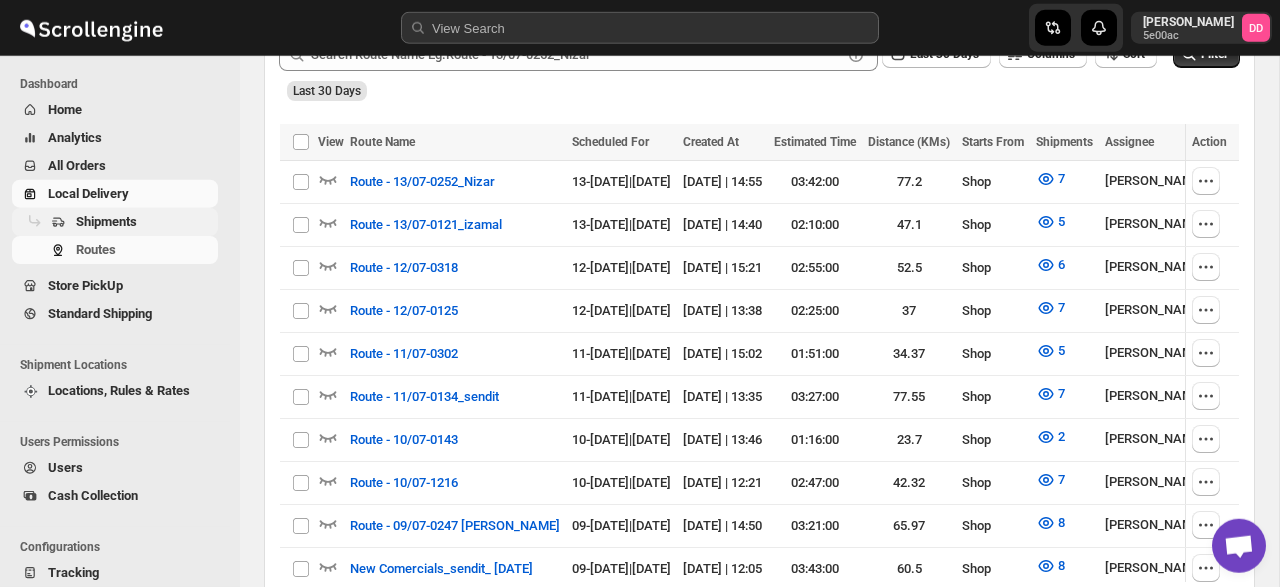 click on "Shipments" at bounding box center (106, 221) 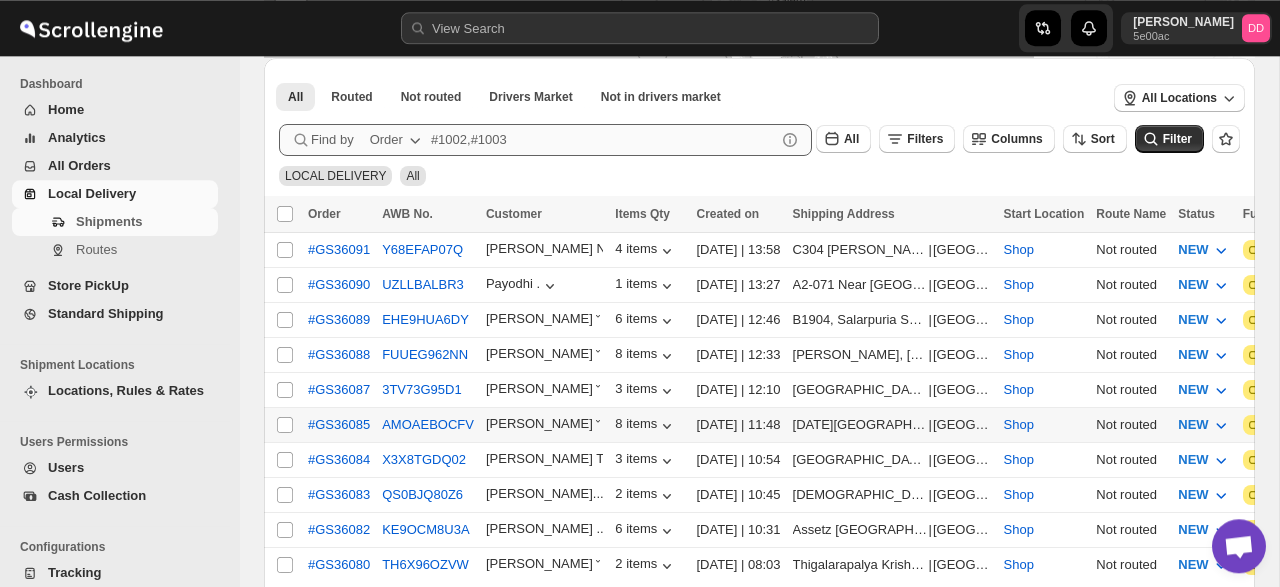 scroll, scrollTop: 268, scrollLeft: 0, axis: vertical 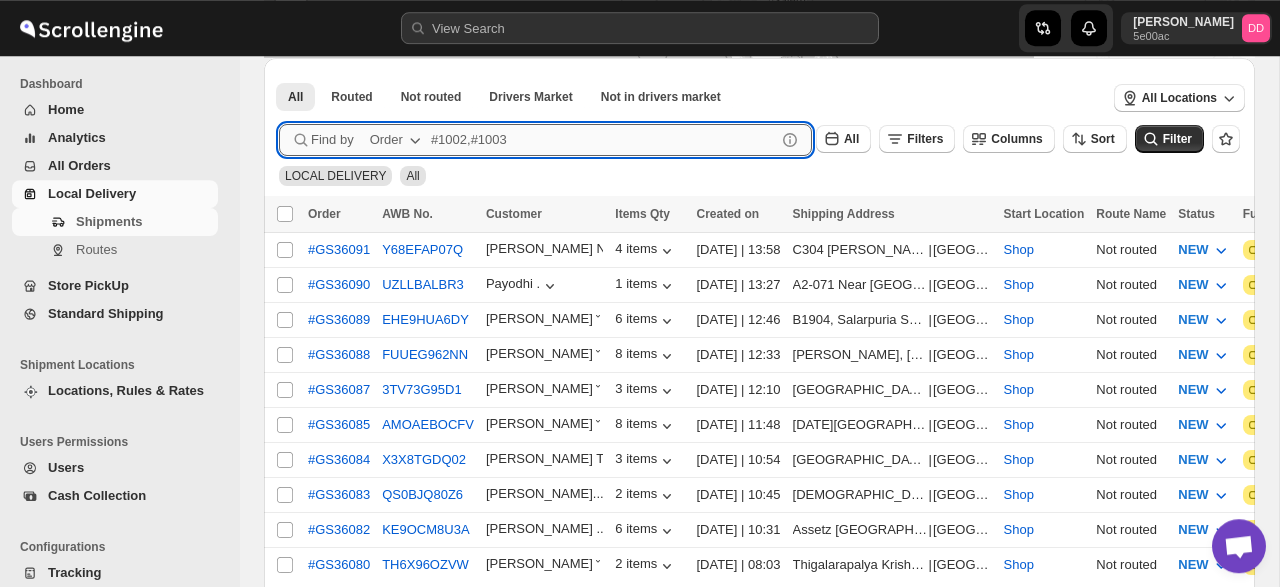 click at bounding box center (603, 140) 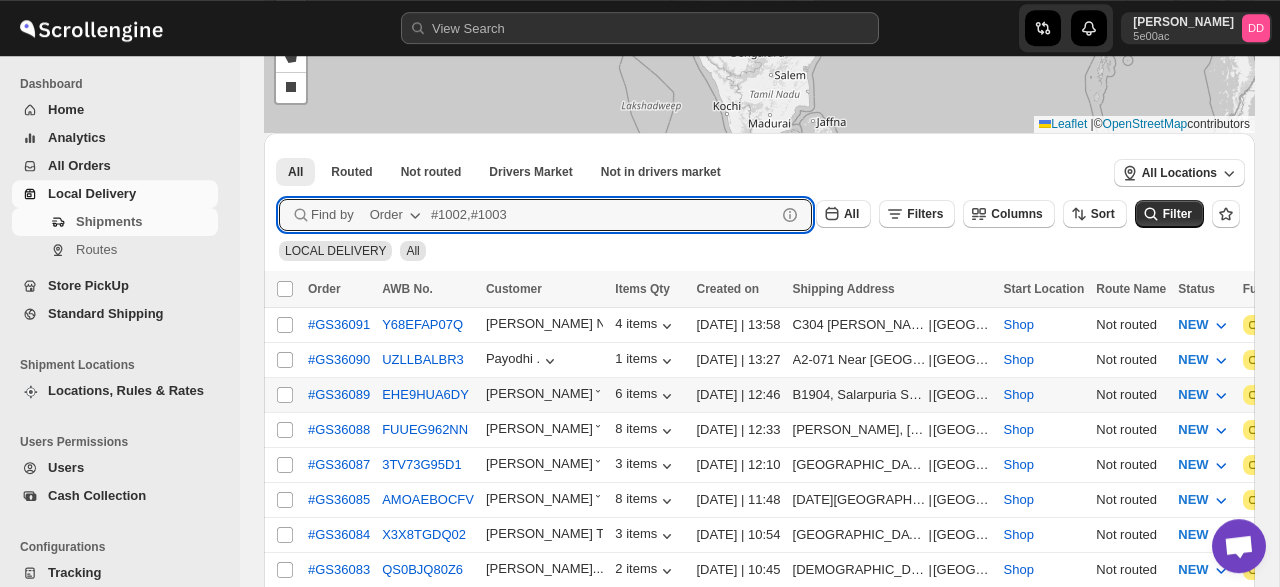 scroll, scrollTop: 192, scrollLeft: 0, axis: vertical 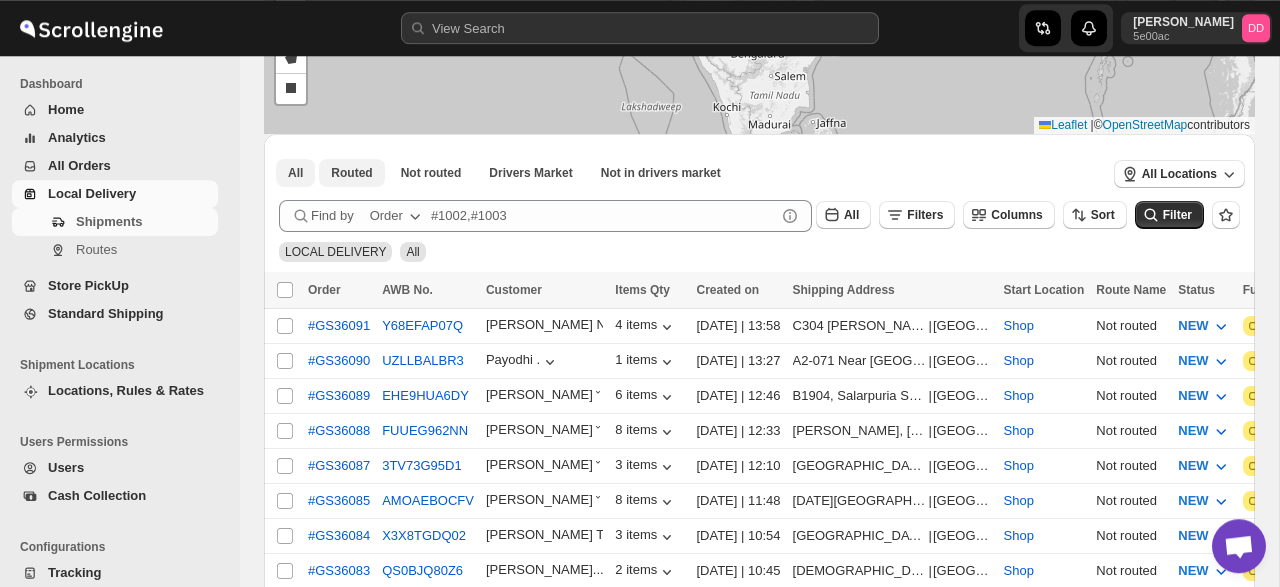 click on "Routed" at bounding box center [351, 173] 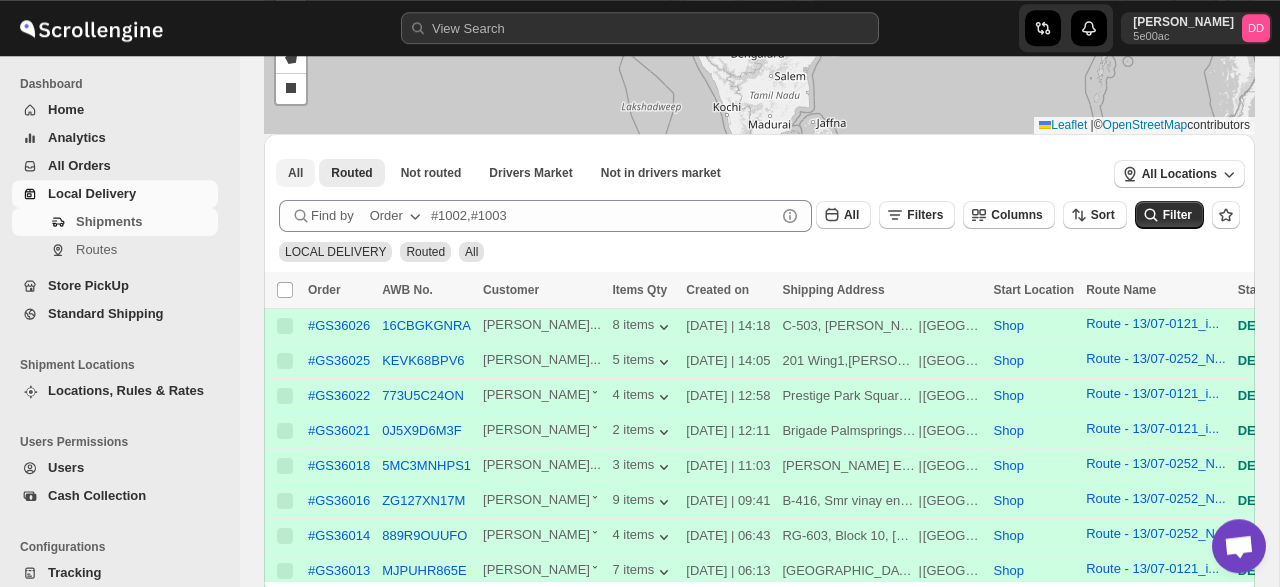 click on "All" at bounding box center [295, 173] 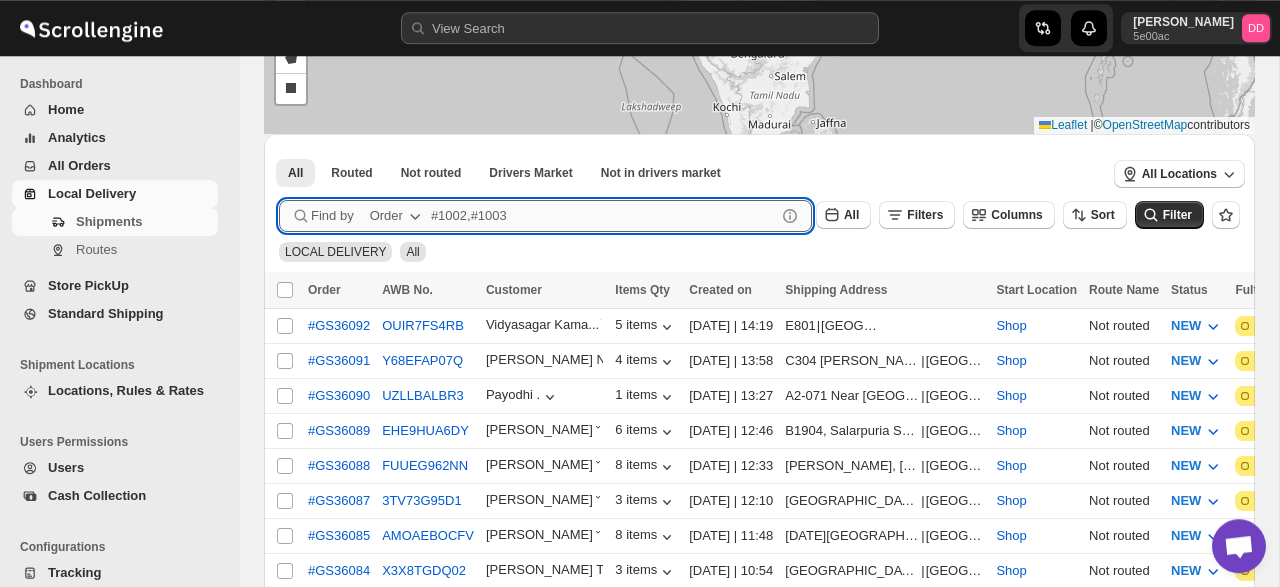 click at bounding box center (603, 216) 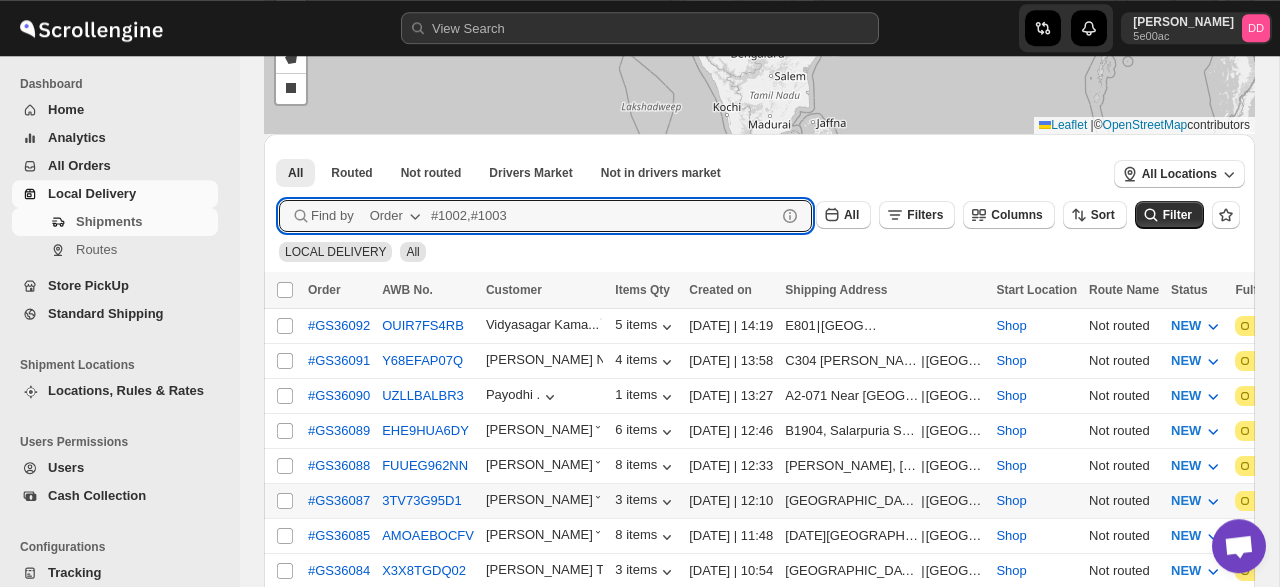 scroll, scrollTop: 2, scrollLeft: 0, axis: vertical 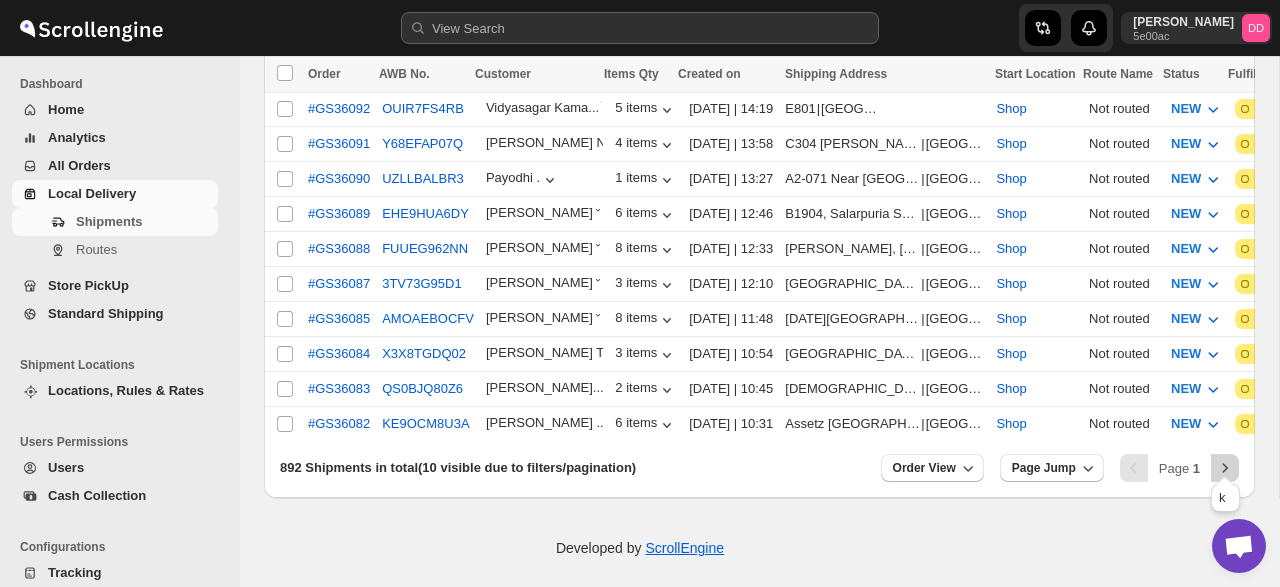 click 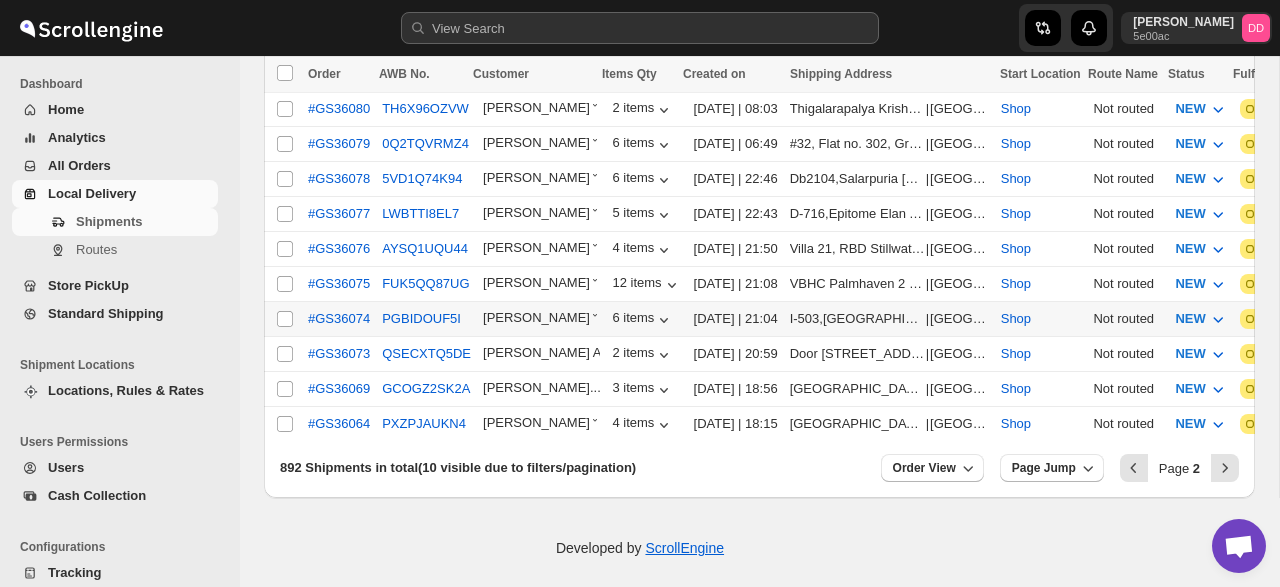 scroll, scrollTop: 0, scrollLeft: 0, axis: both 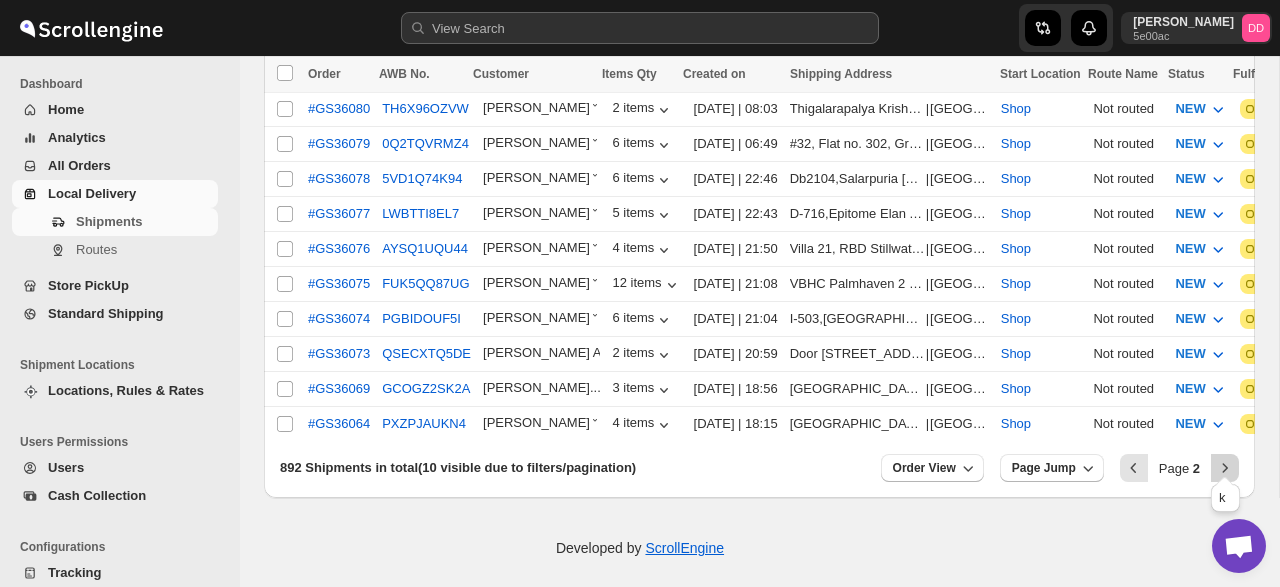 click 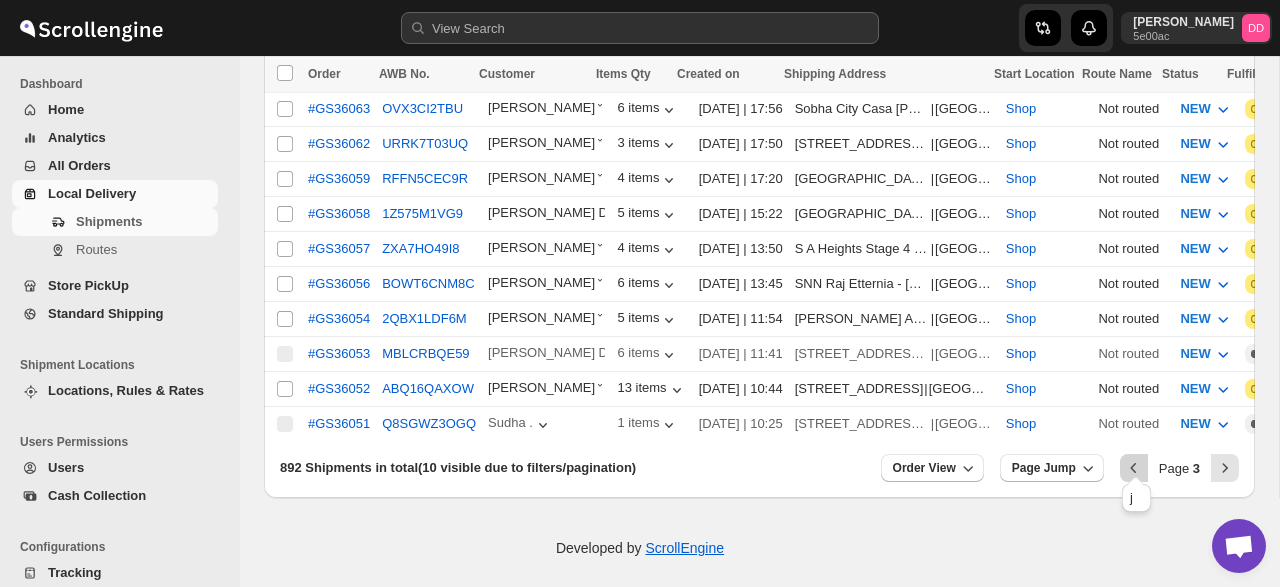 click 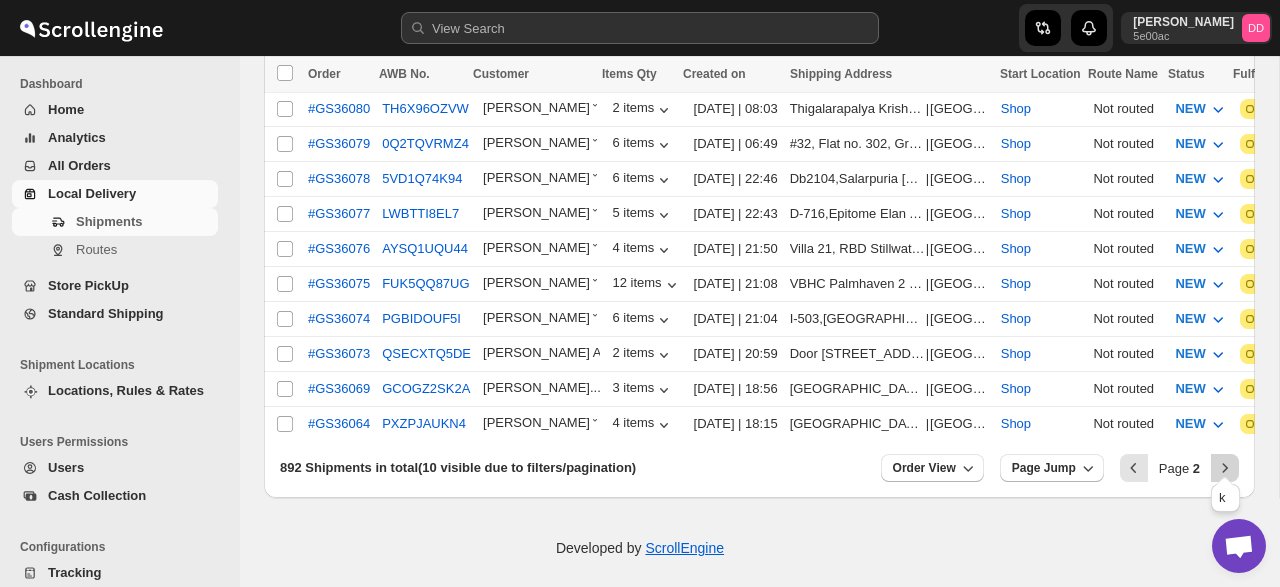 click 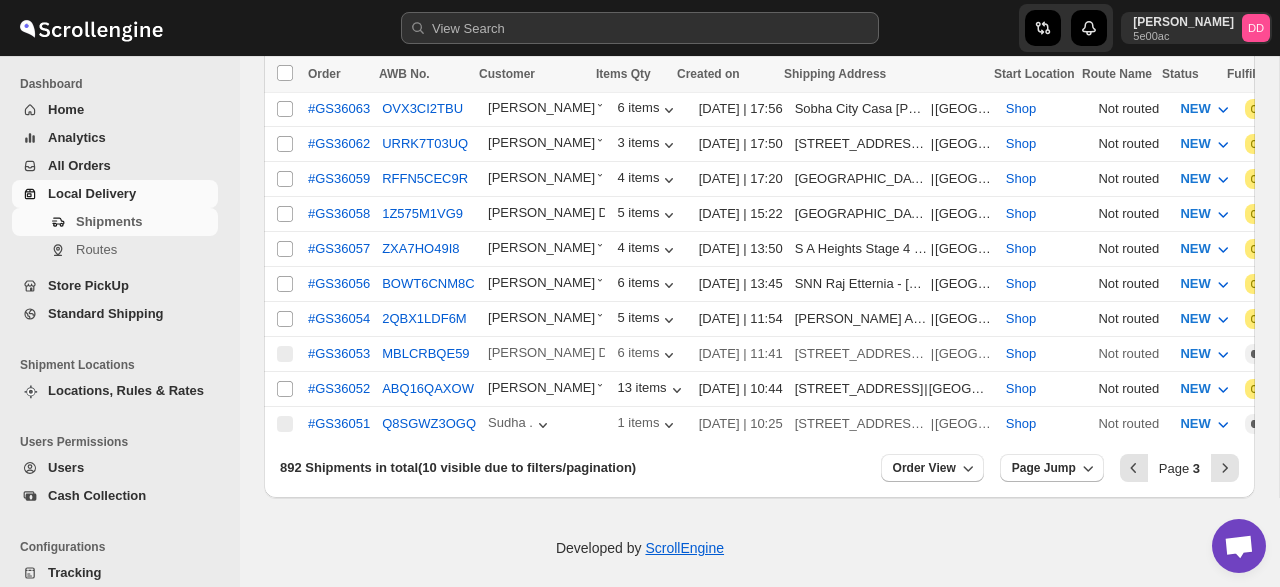 click on "Home" at bounding box center (66, 109) 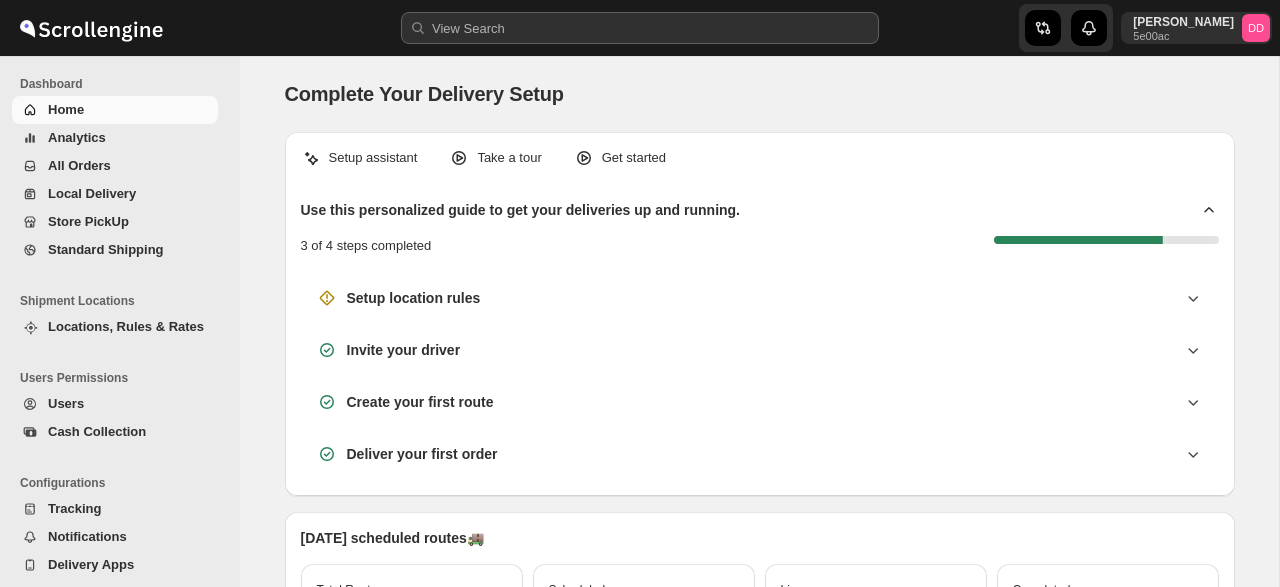 scroll, scrollTop: 0, scrollLeft: 0, axis: both 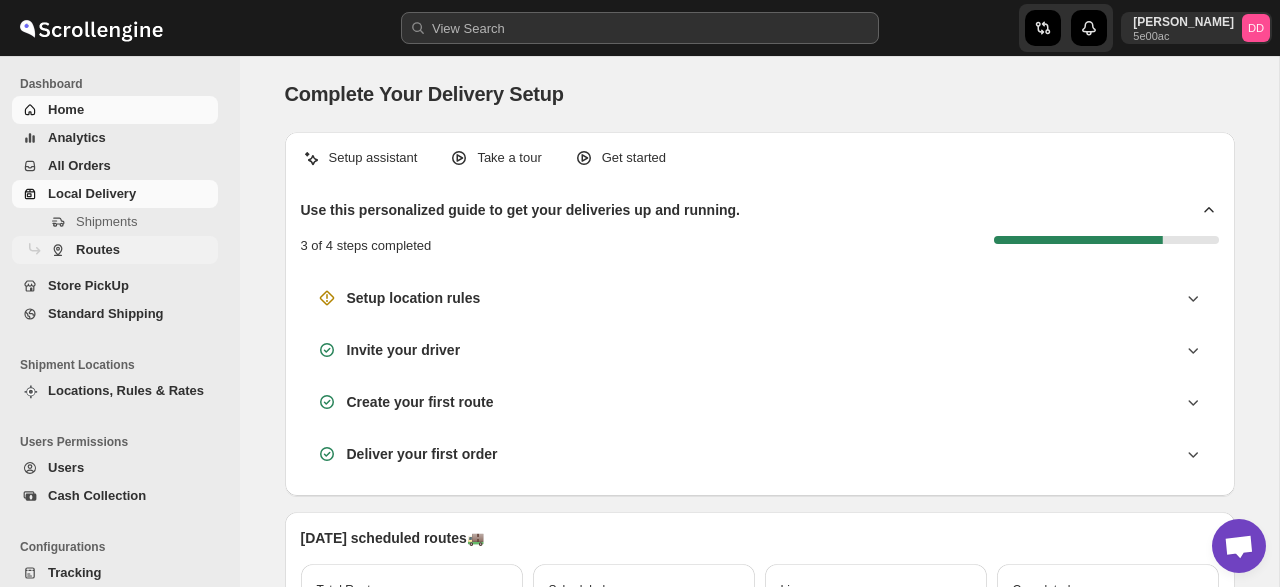 click on "Routes" at bounding box center [98, 249] 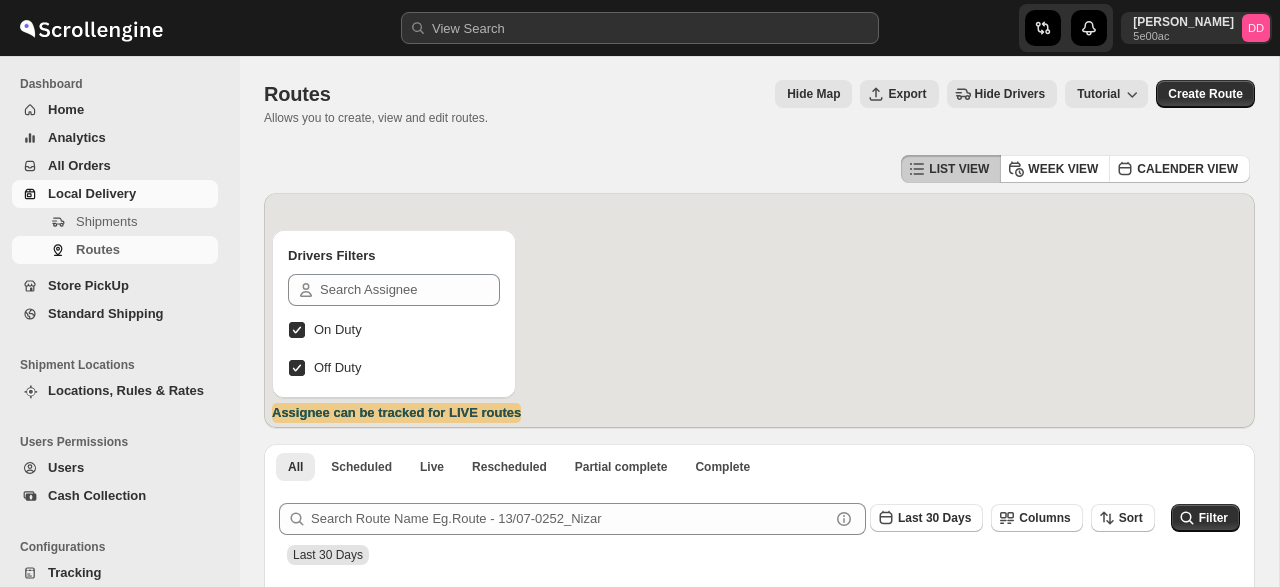 scroll, scrollTop: 0, scrollLeft: 0, axis: both 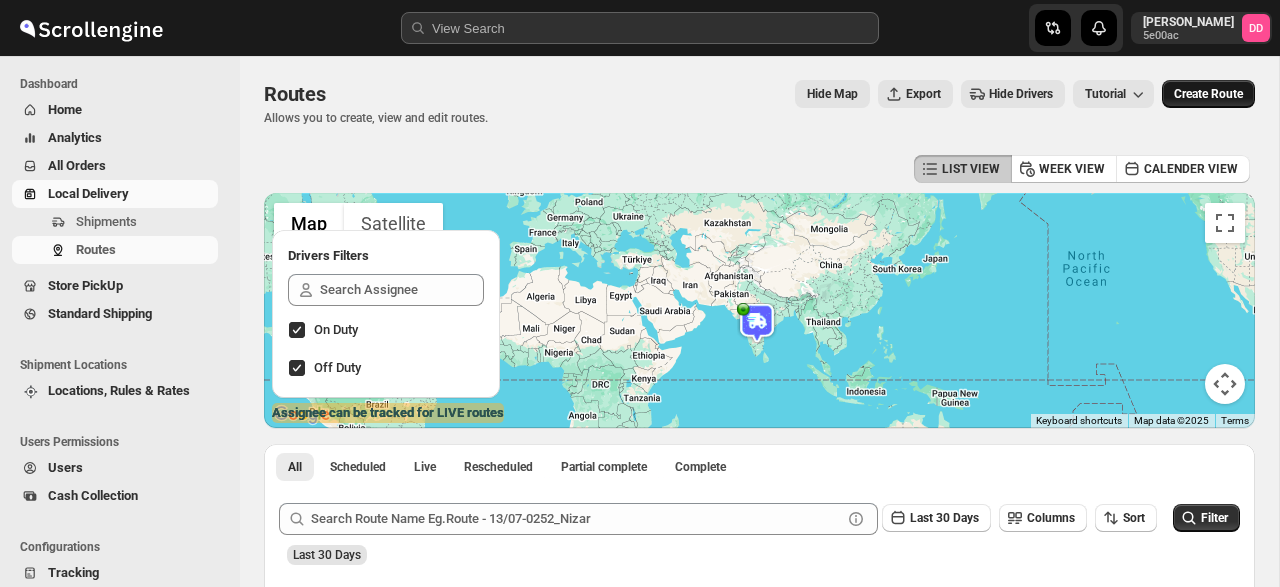 click on "Create Route" at bounding box center (1208, 94) 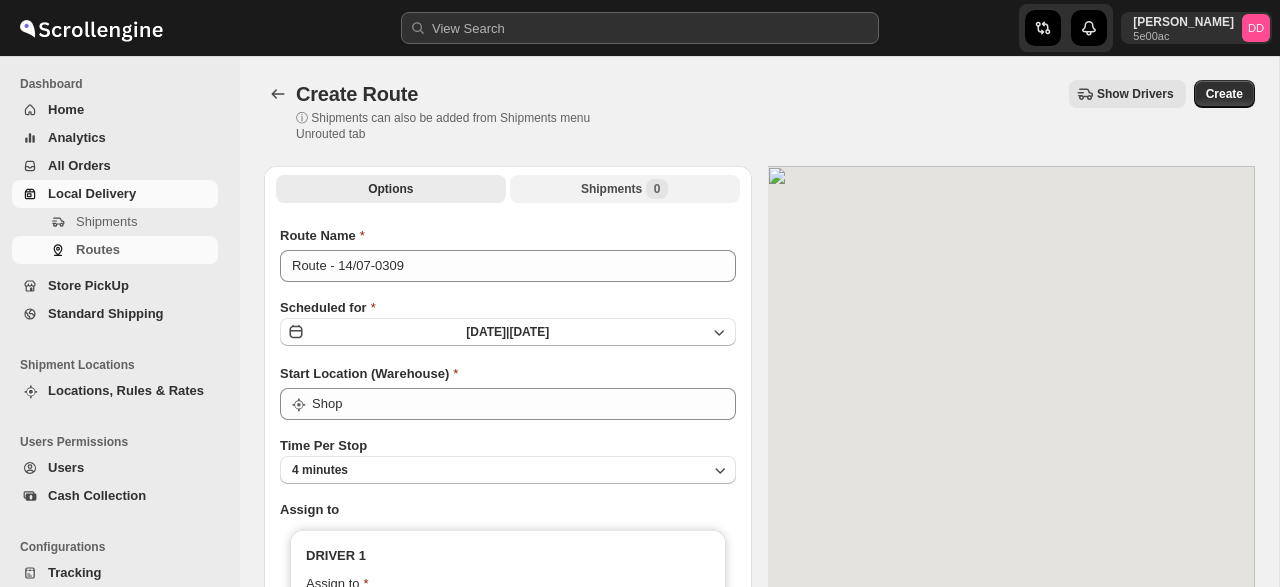 scroll, scrollTop: 0, scrollLeft: 0, axis: both 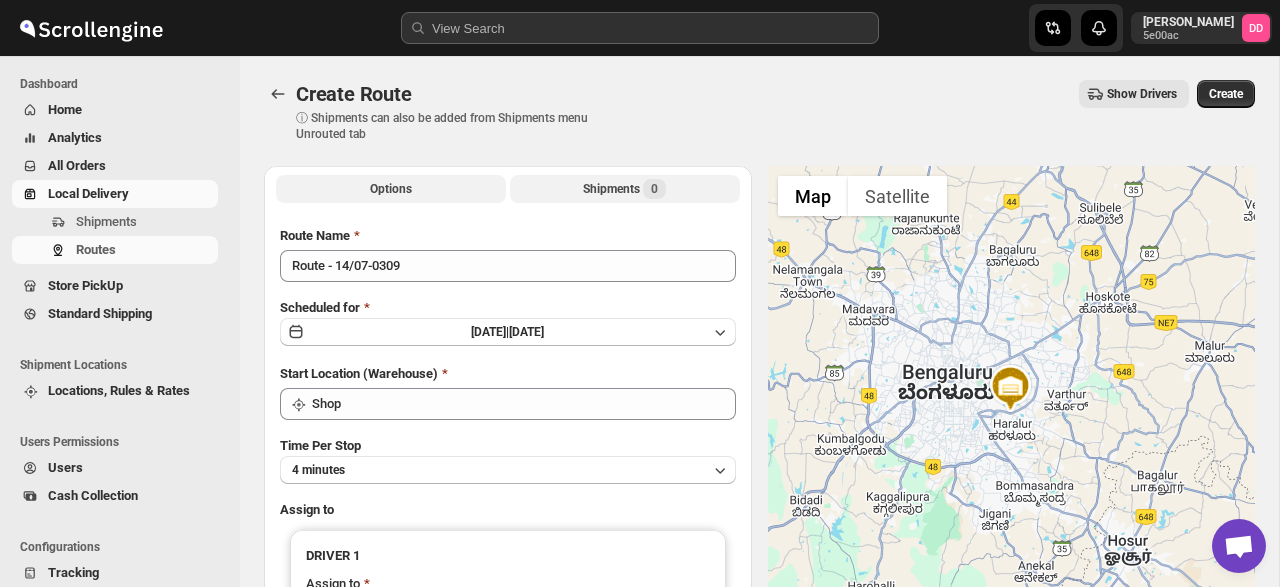 click on "Shipments   0" at bounding box center [624, 189] 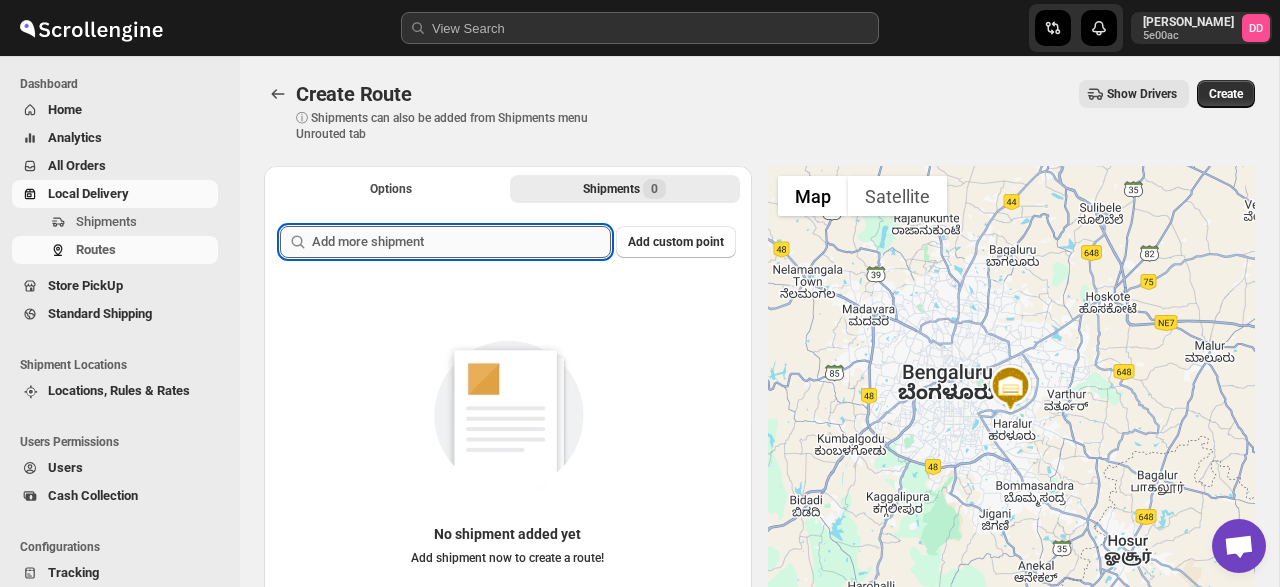 click at bounding box center (461, 242) 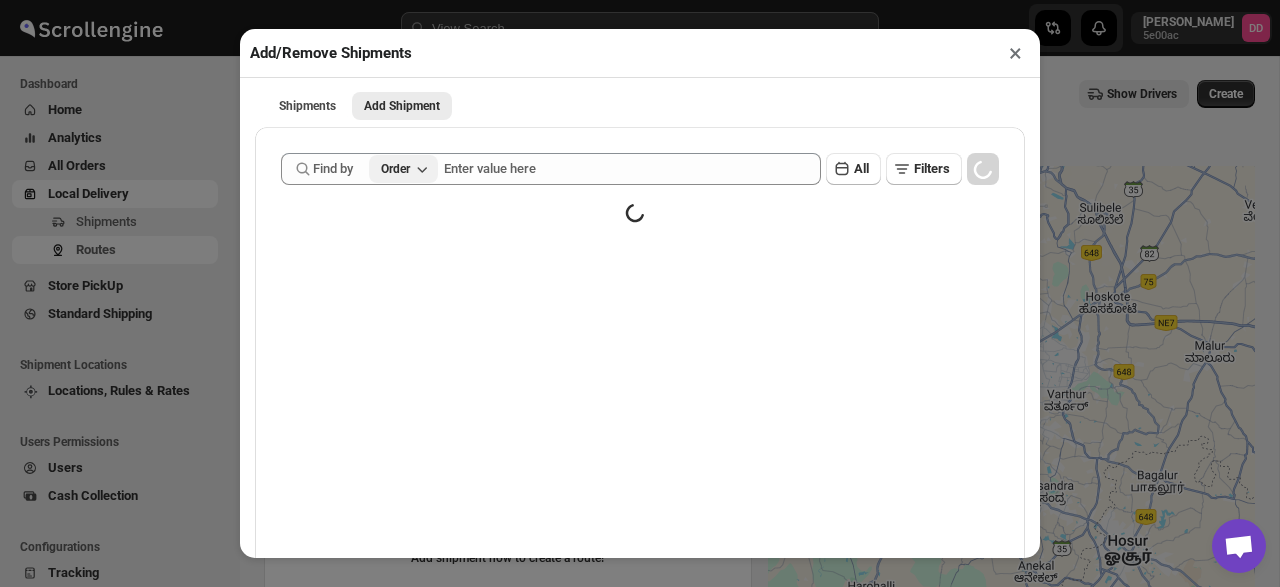 click 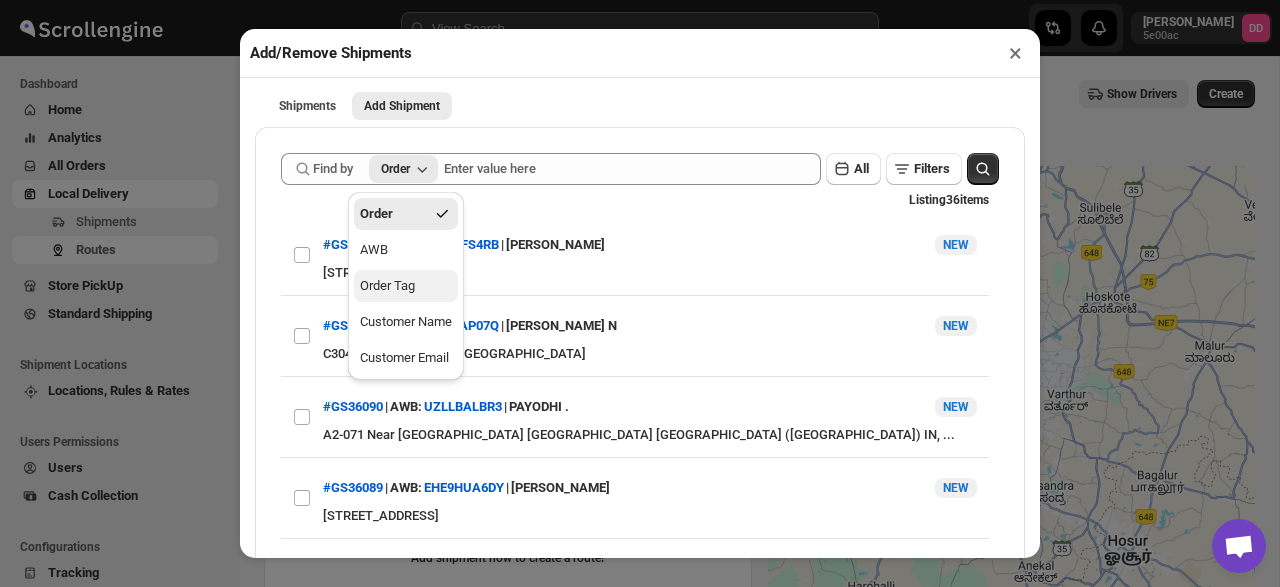 click on "Order Tag" at bounding box center (387, 286) 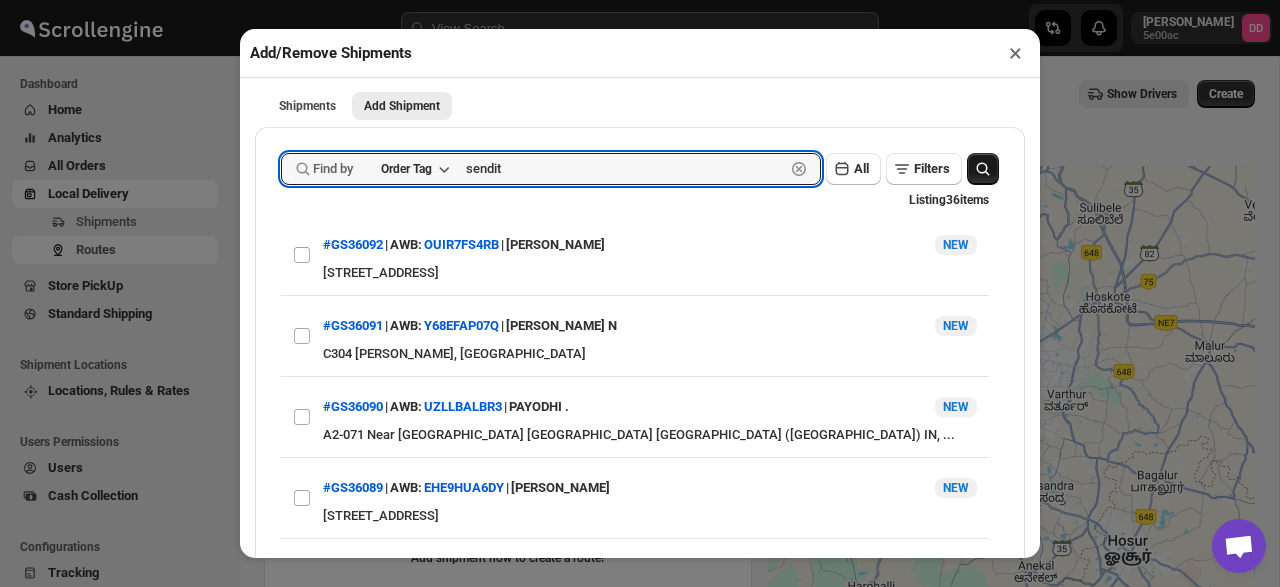 type on "sendit" 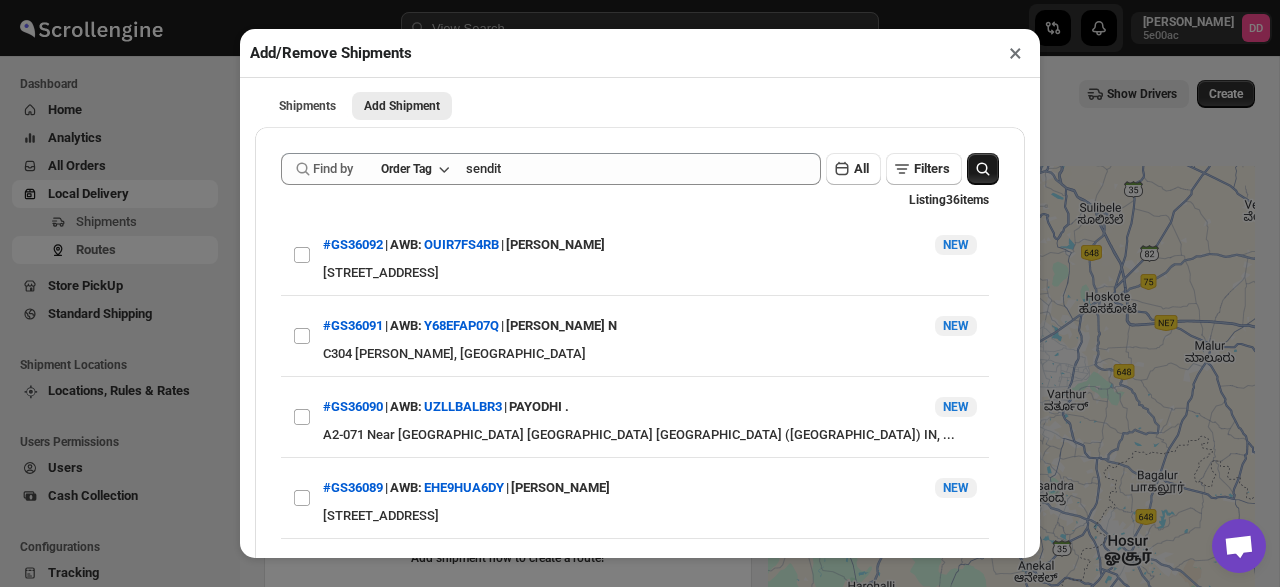 click at bounding box center (983, 169) 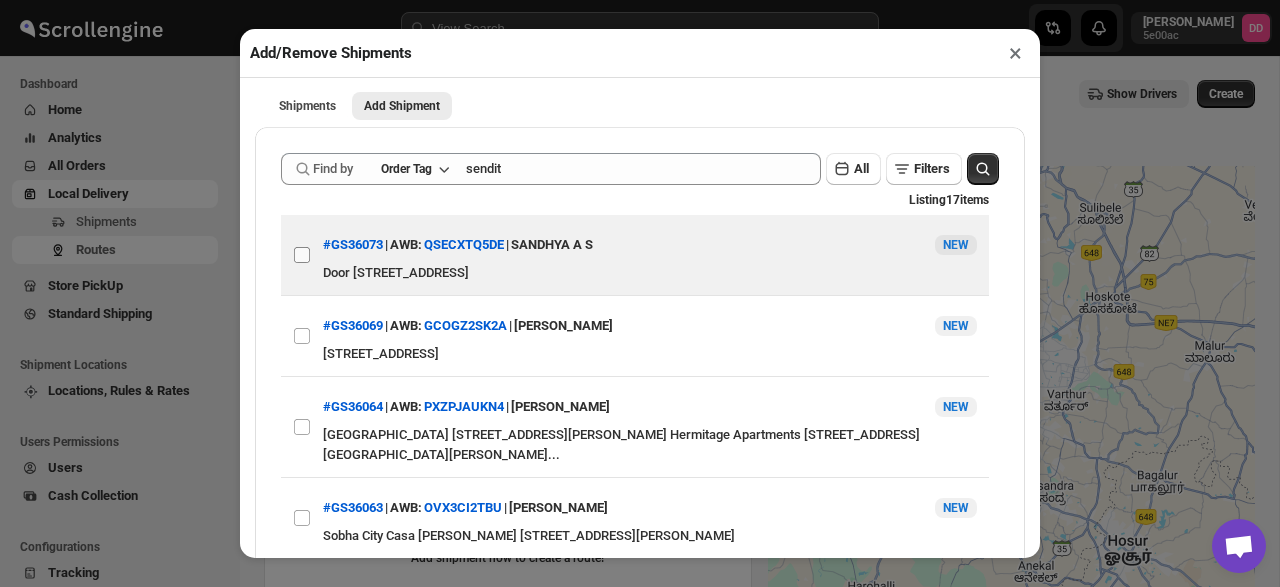 click on "View details for 6873d0ffb5e00a12246b74fa" at bounding box center (302, 255) 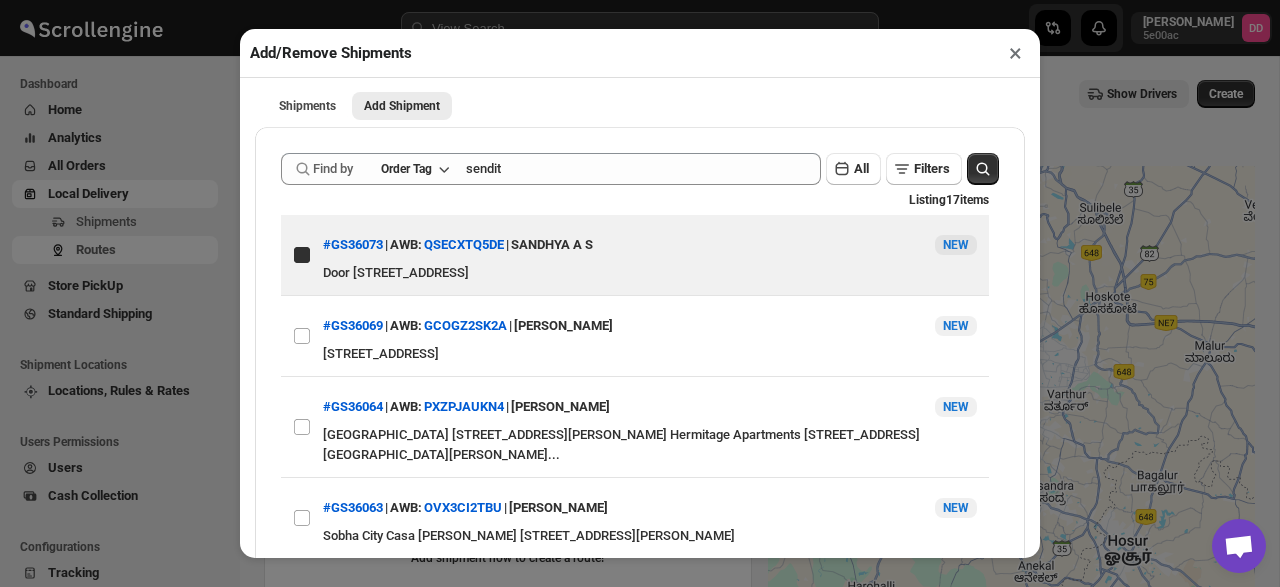 checkbox on "true" 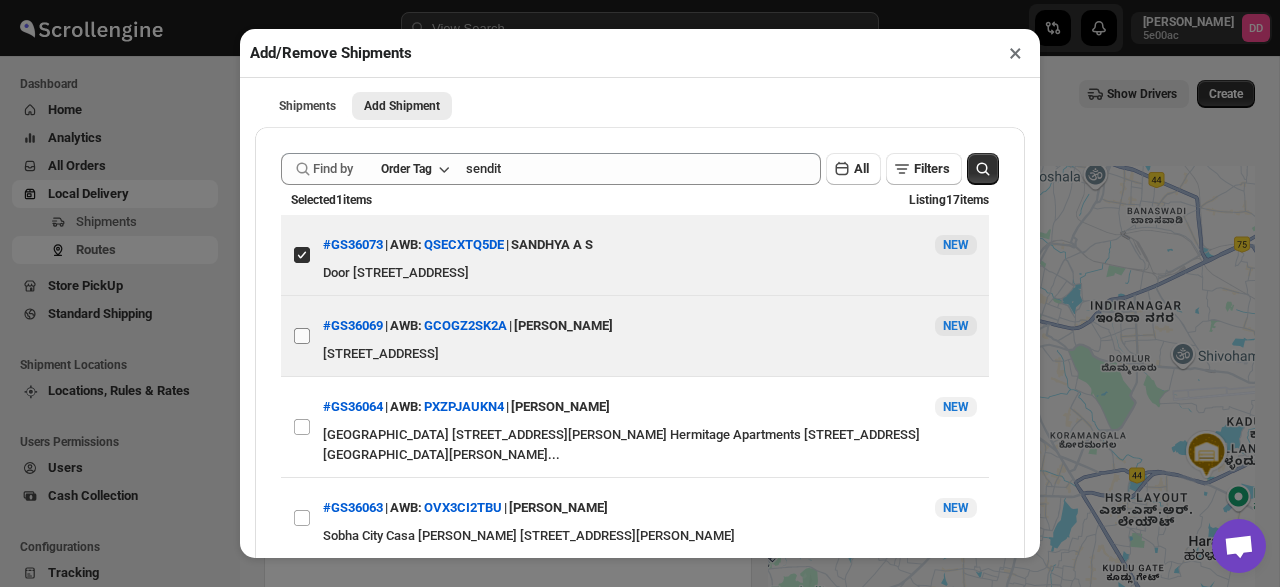 click on "View details for 6873b421b5e00a12246b7389" at bounding box center (302, 336) 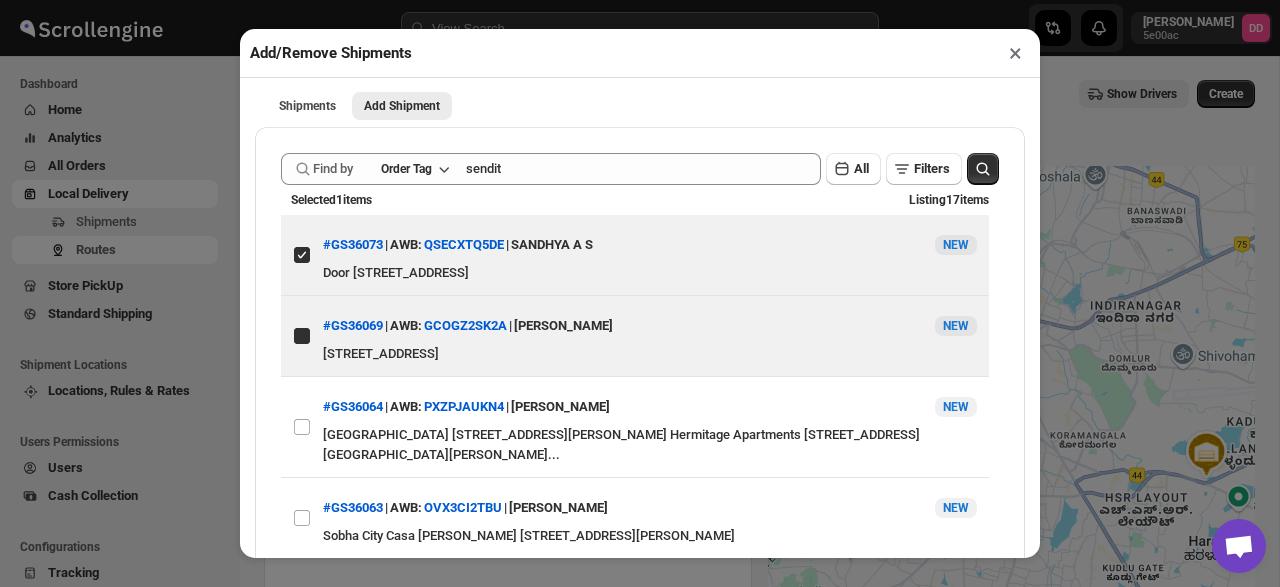 checkbox on "true" 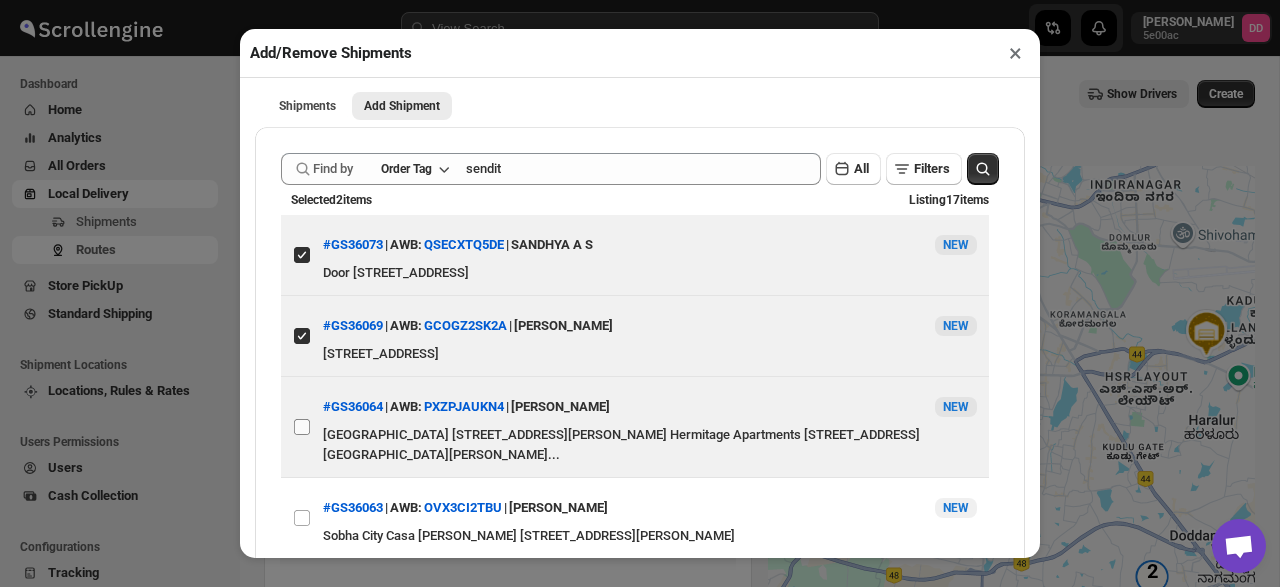 click on "View details for 6873aa74b5e00a12246b7312" at bounding box center (302, 427) 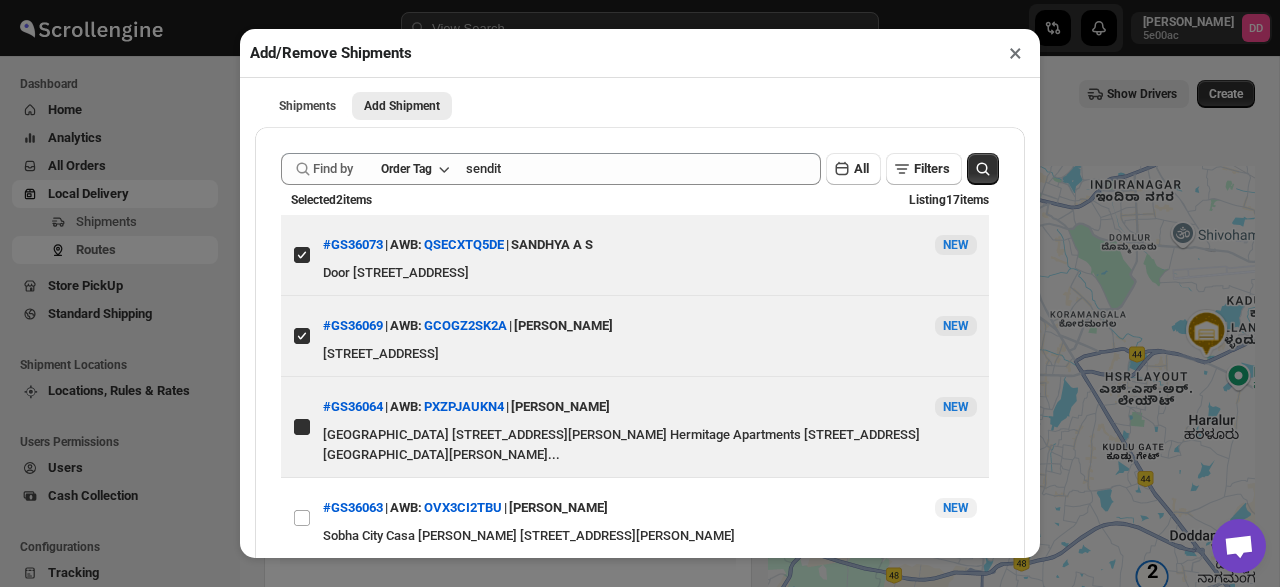 checkbox on "true" 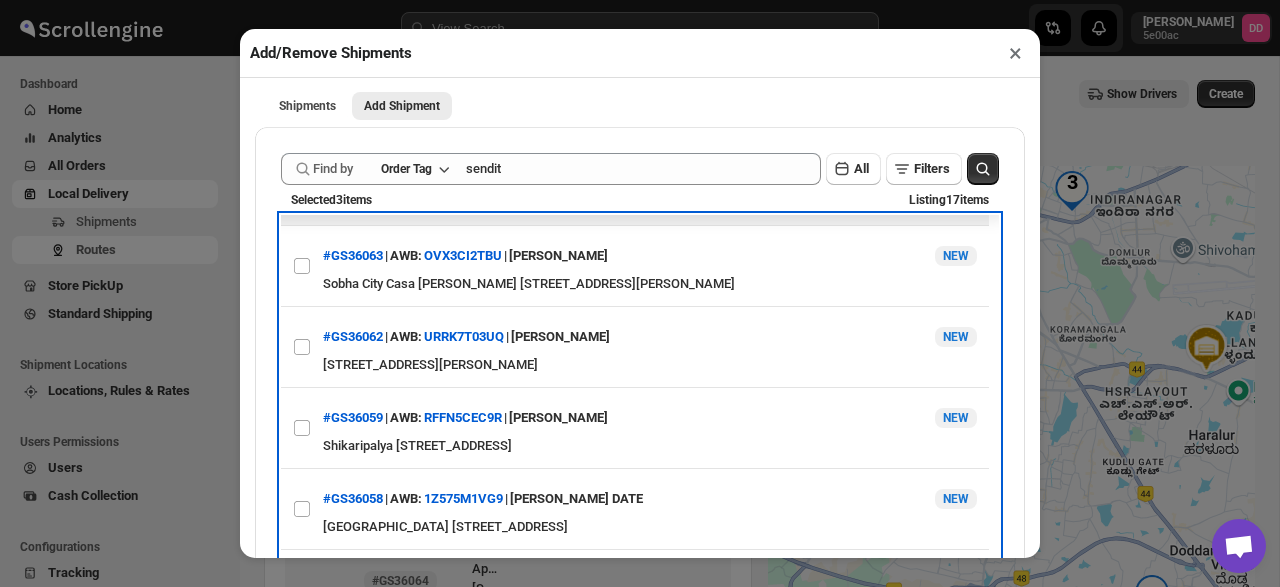 scroll, scrollTop: 259, scrollLeft: 0, axis: vertical 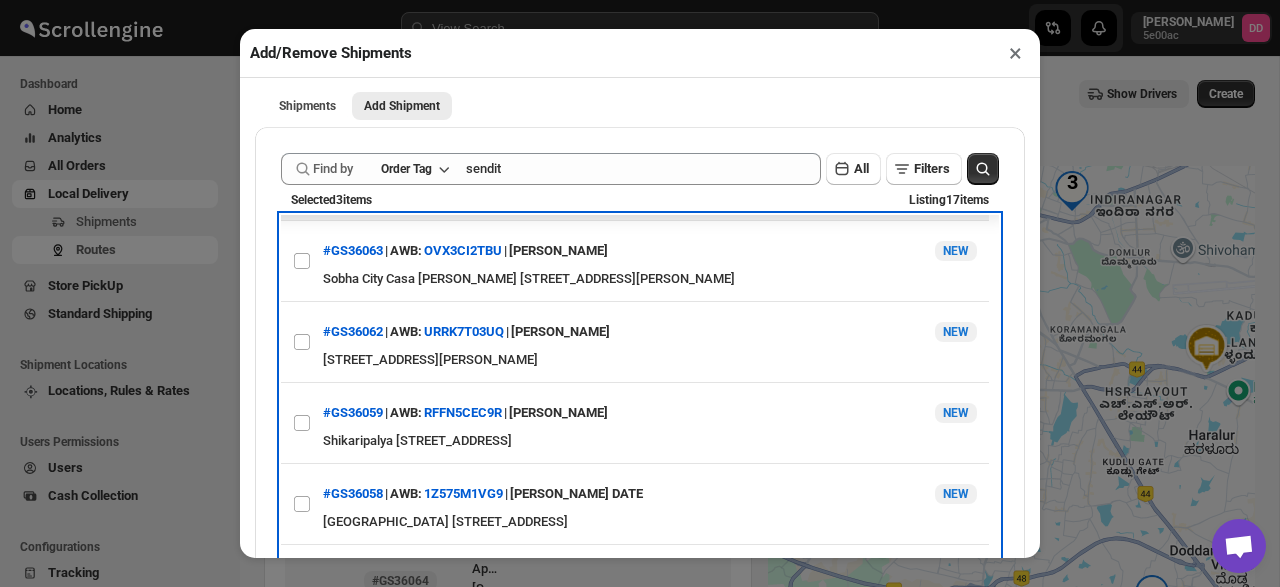 drag, startPoint x: 995, startPoint y: 301, endPoint x: 999, endPoint y: 373, distance: 72.11102 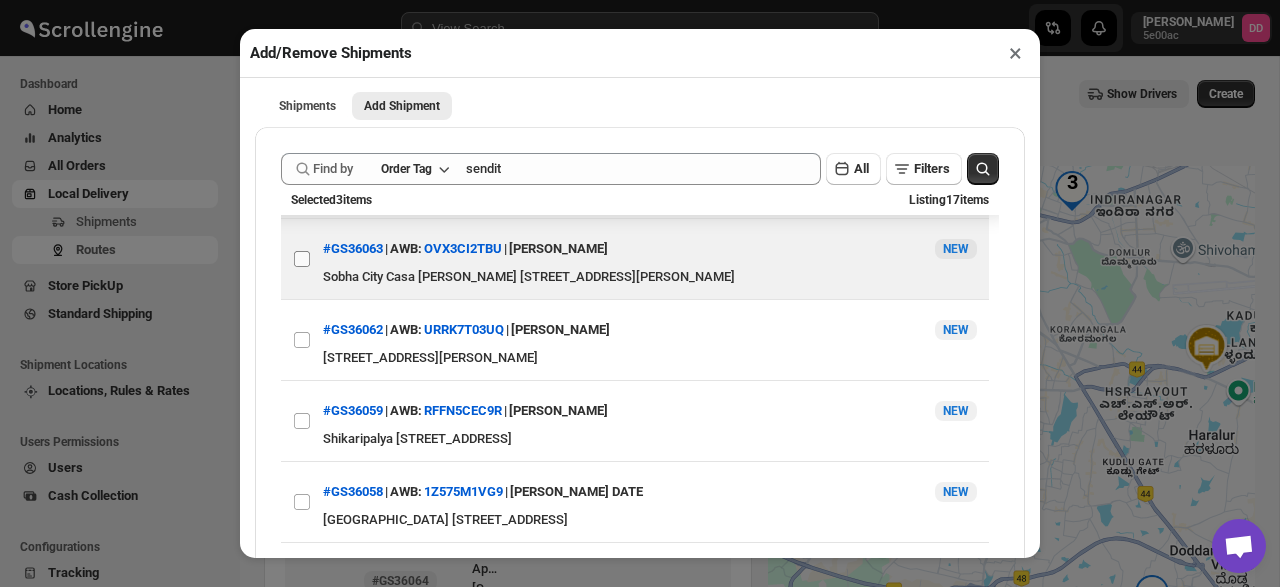 click on "View details for 6873a5eeb5e00a12246b72dd" at bounding box center [302, 259] 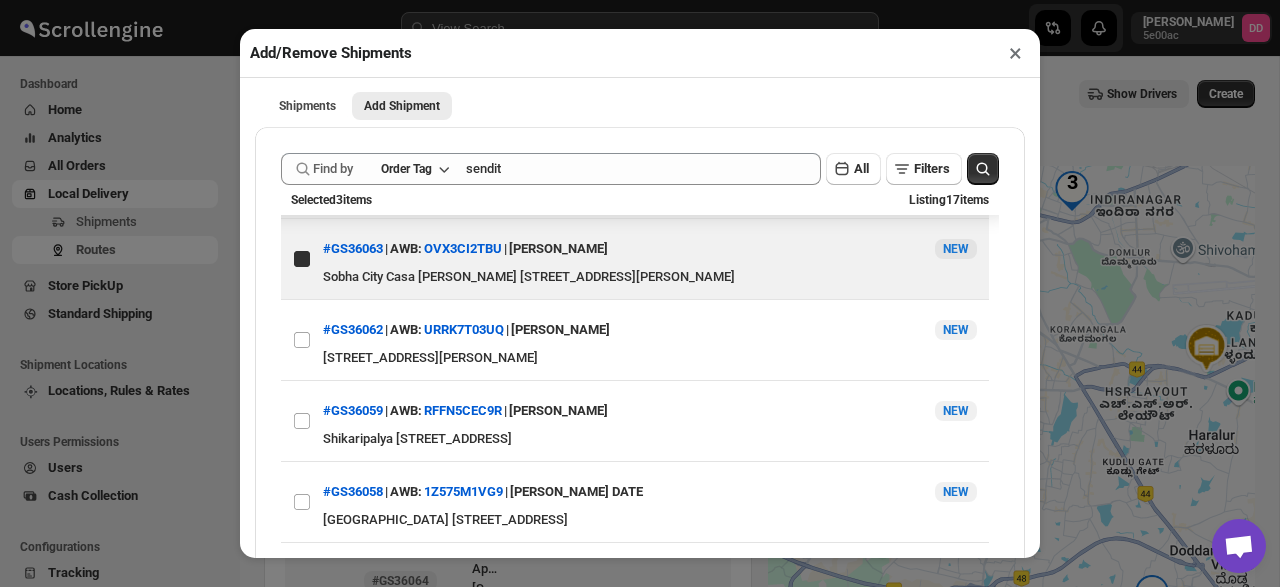 checkbox on "true" 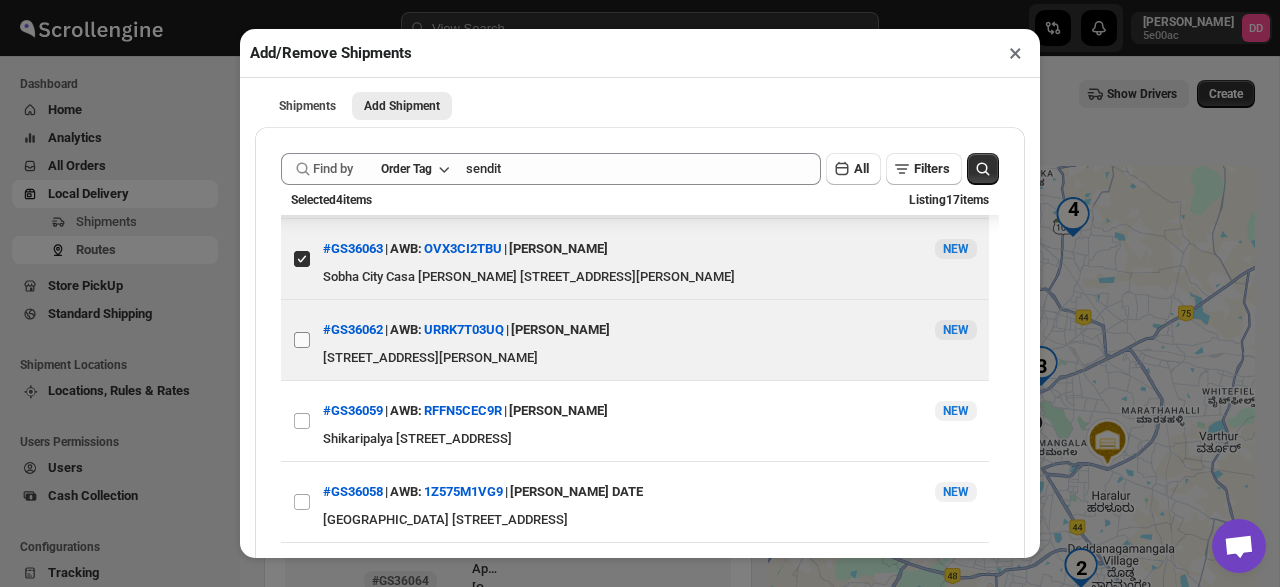 click on "View details for 6873a485b5e00a12246b72c6" at bounding box center (302, 340) 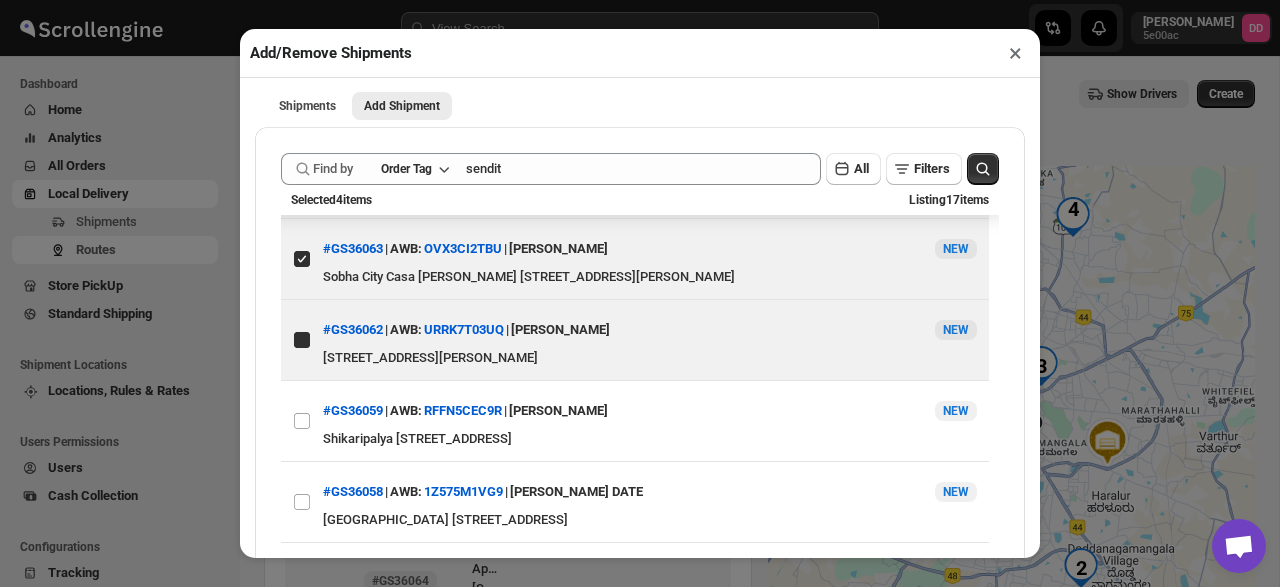 checkbox on "true" 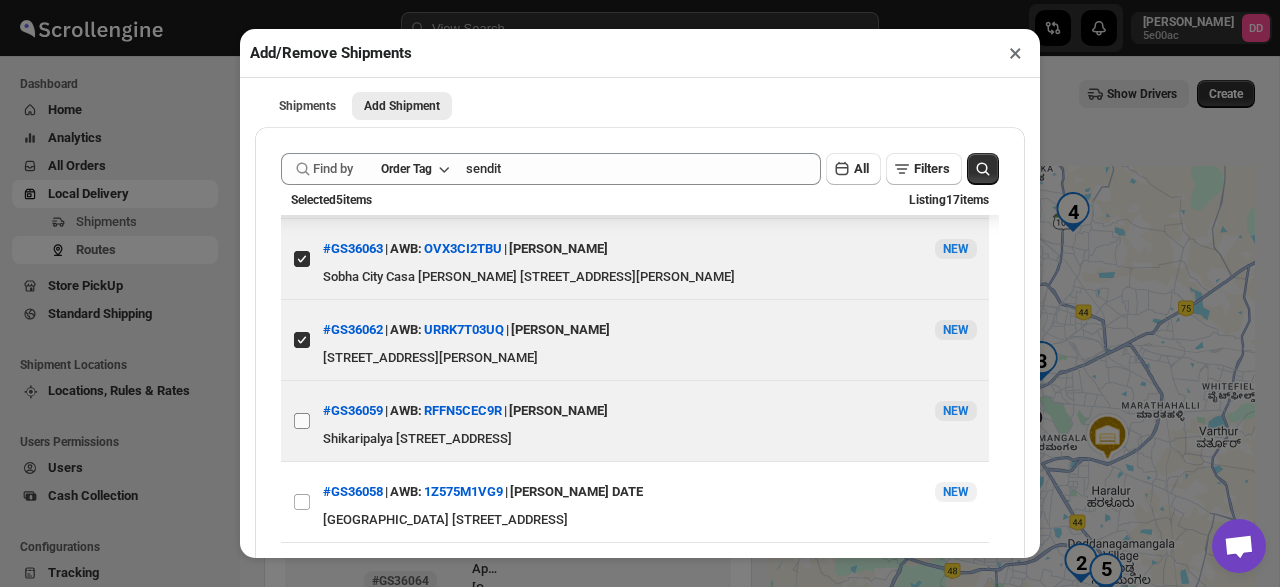 click on "View details for 68739da7b5e00a12246b7274" at bounding box center [302, 421] 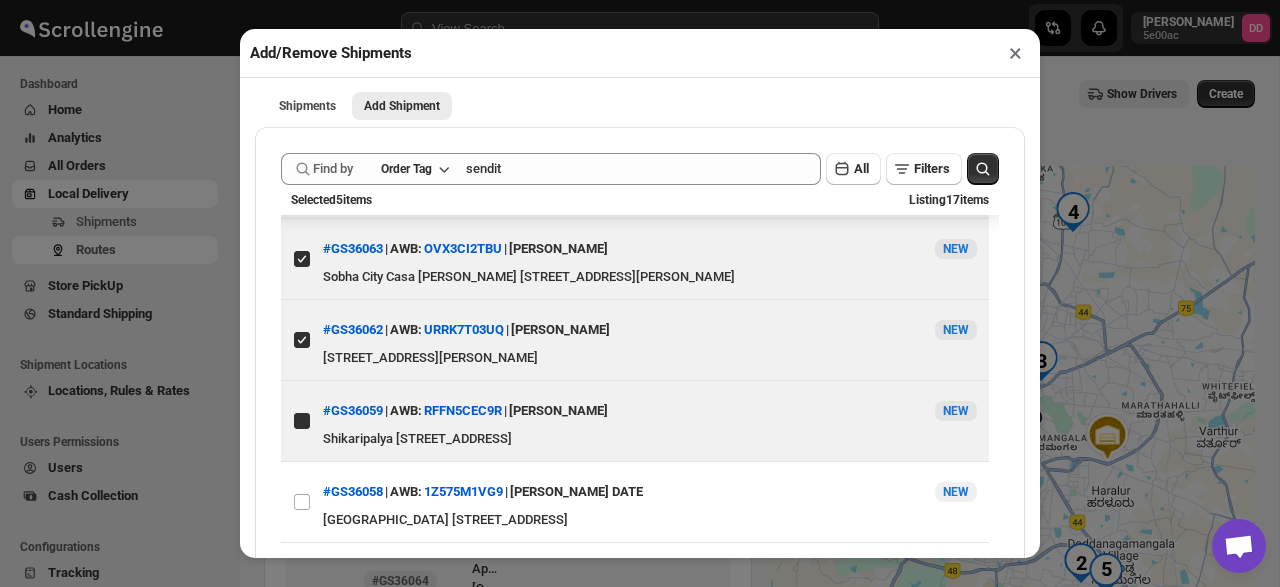 checkbox on "true" 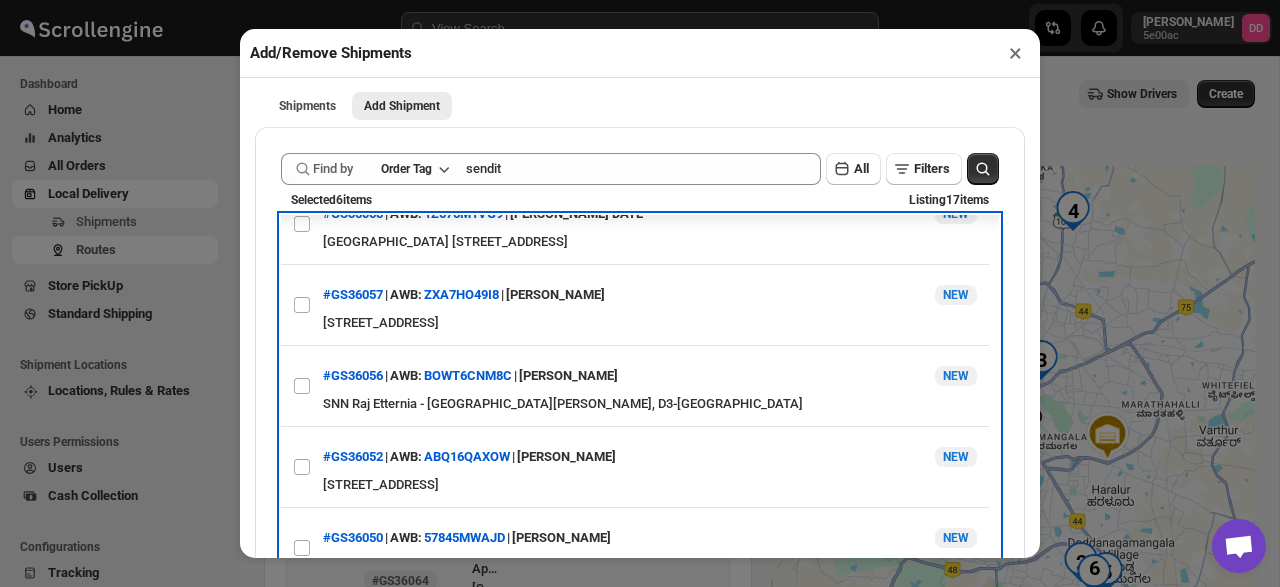 scroll, scrollTop: 540, scrollLeft: 0, axis: vertical 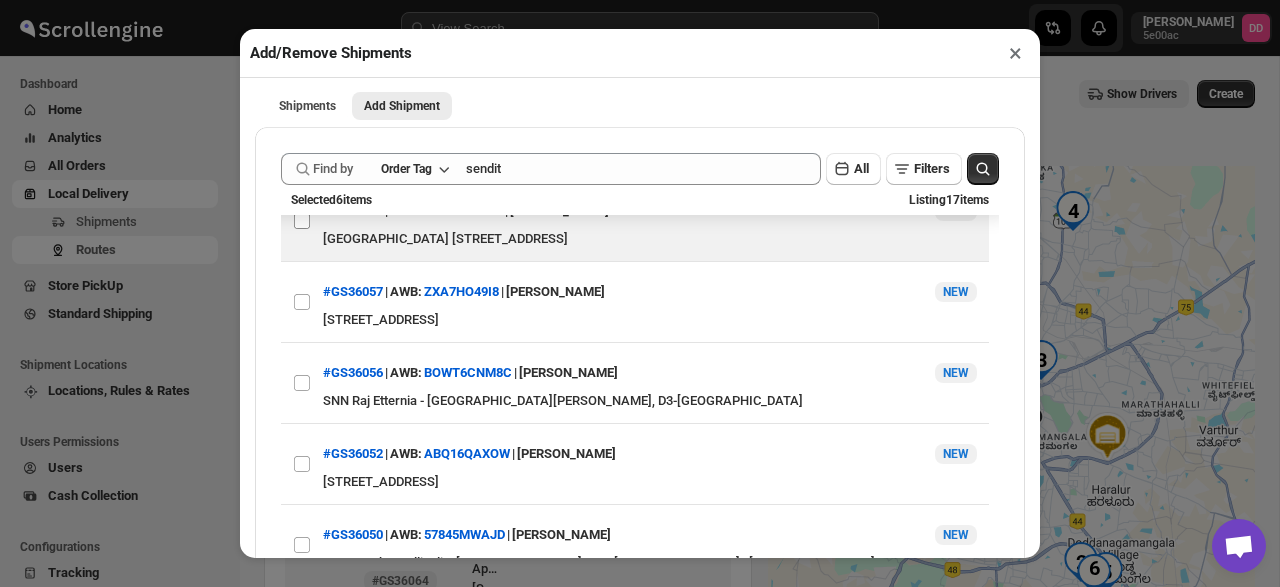 click on "View details for 687381c7b5e00a12246b716d" at bounding box center [302, 221] 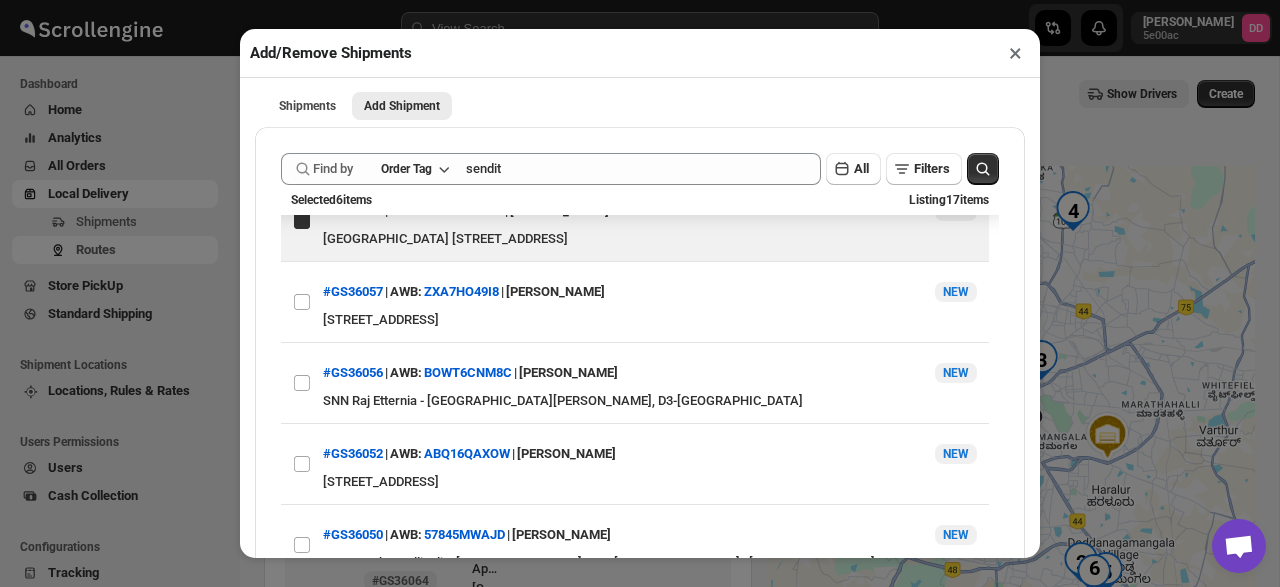 checkbox on "true" 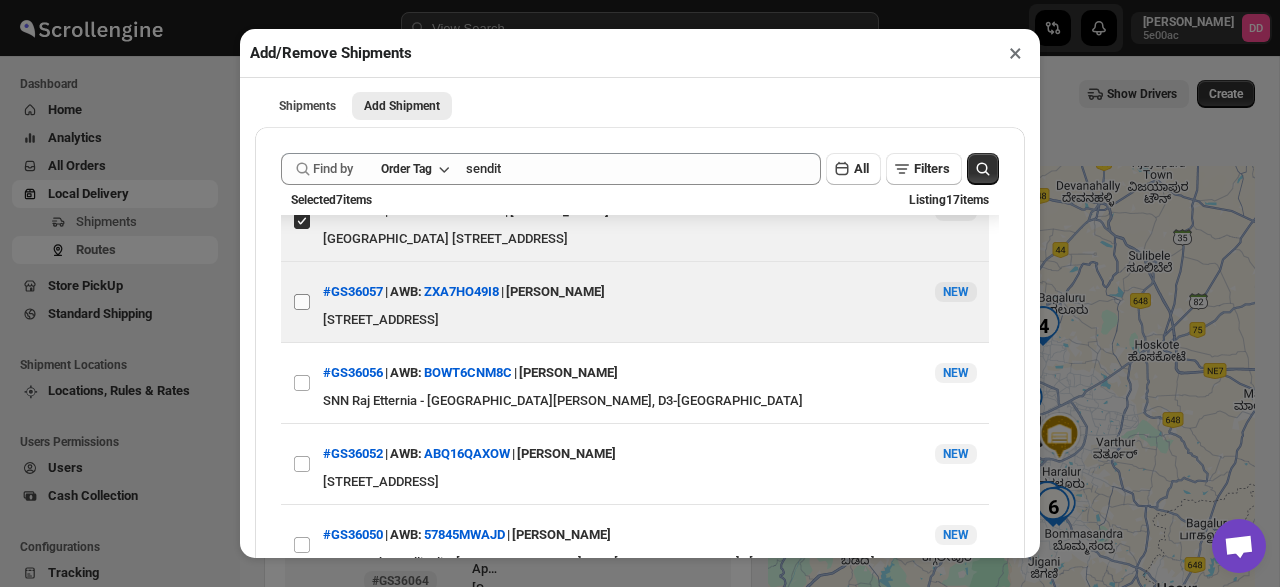 click on "View details for 68736c3ab5e00a12246b704b" at bounding box center [302, 302] 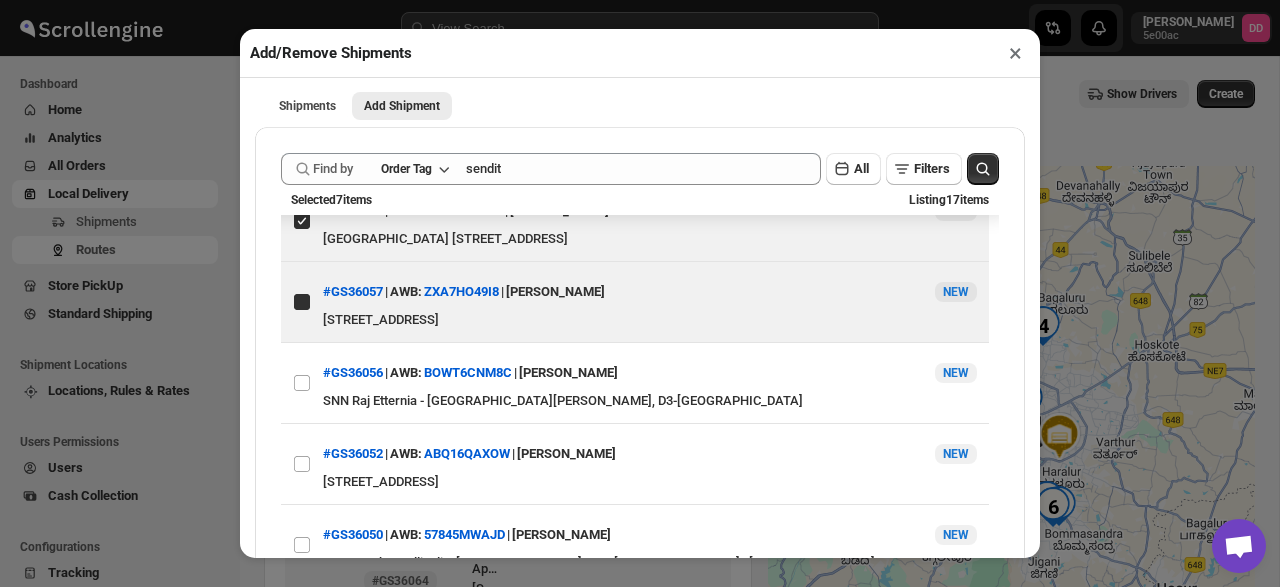 checkbox on "true" 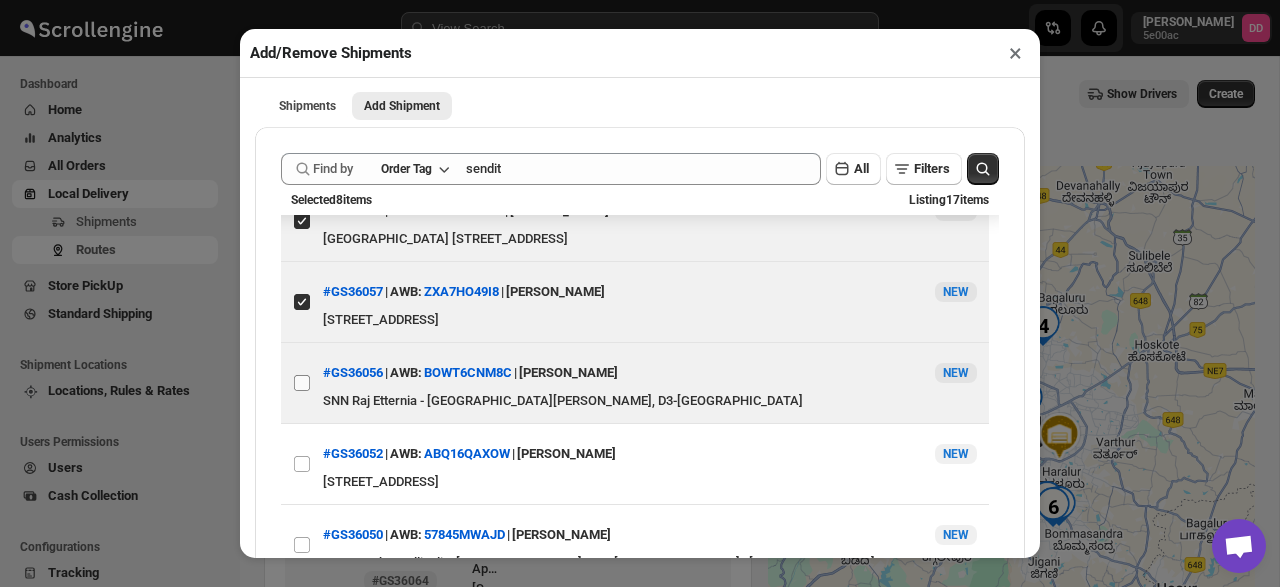 click on "View details for 68736b3db5e00a12246b703c" at bounding box center (302, 383) 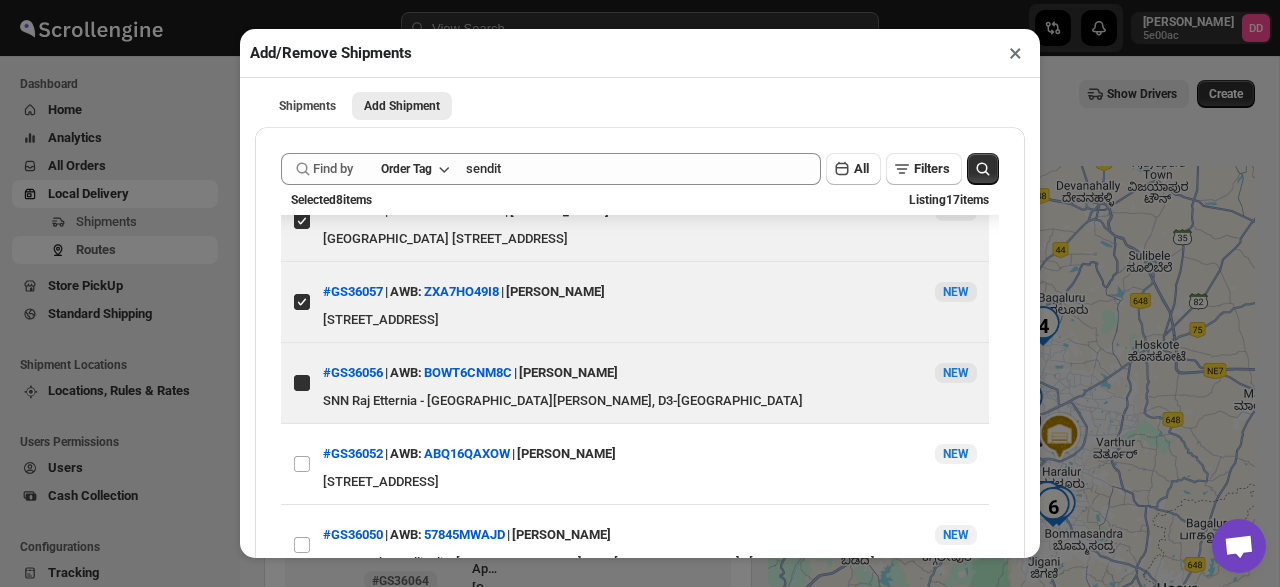 checkbox on "true" 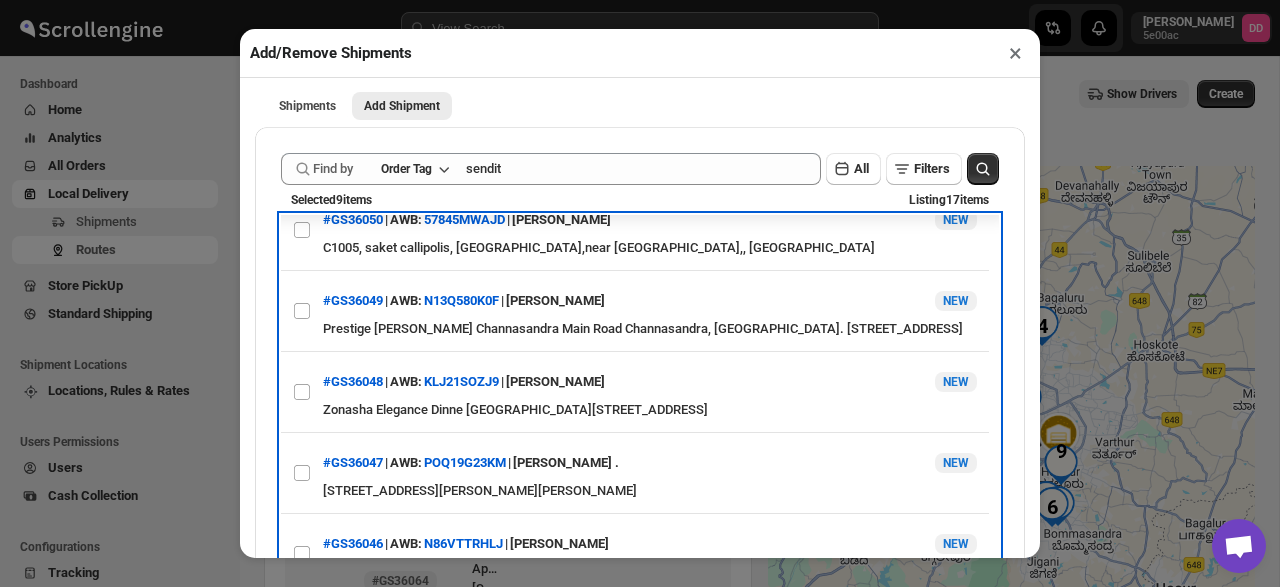scroll, scrollTop: 857, scrollLeft: 0, axis: vertical 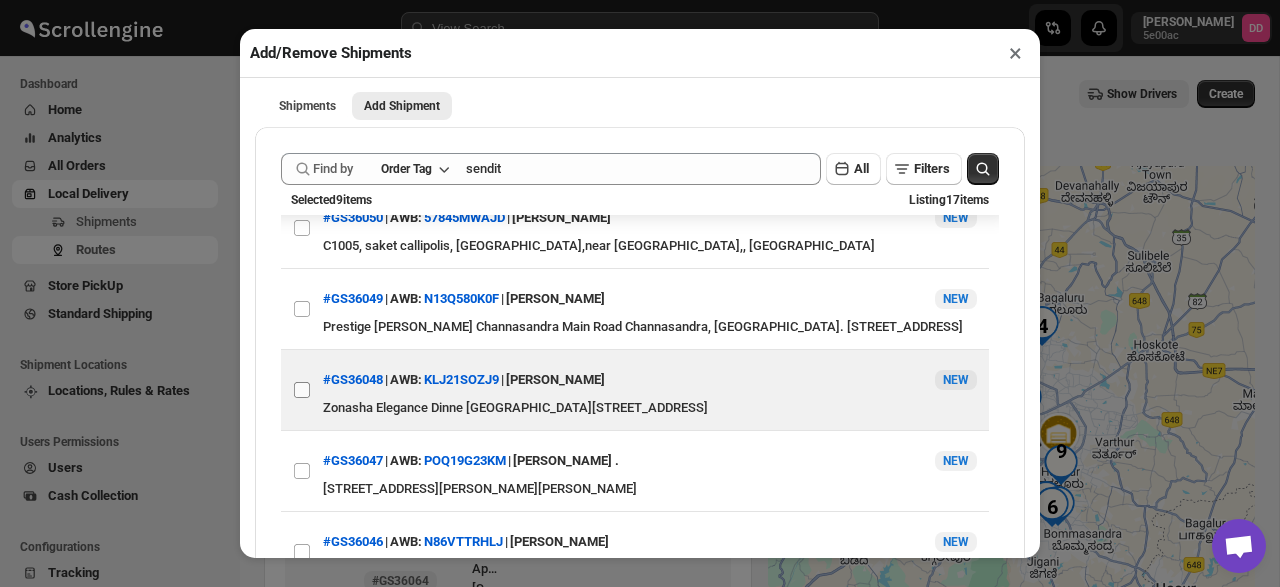 click on "View details for 68732732b5e00a12246b6d76" at bounding box center [302, 390] 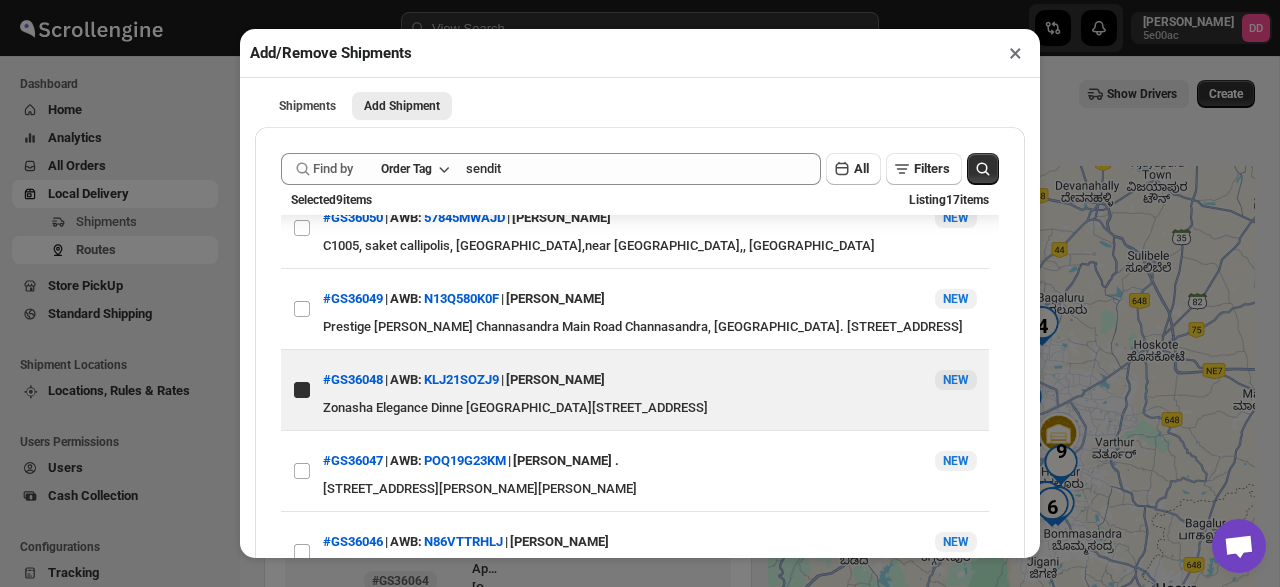 checkbox on "true" 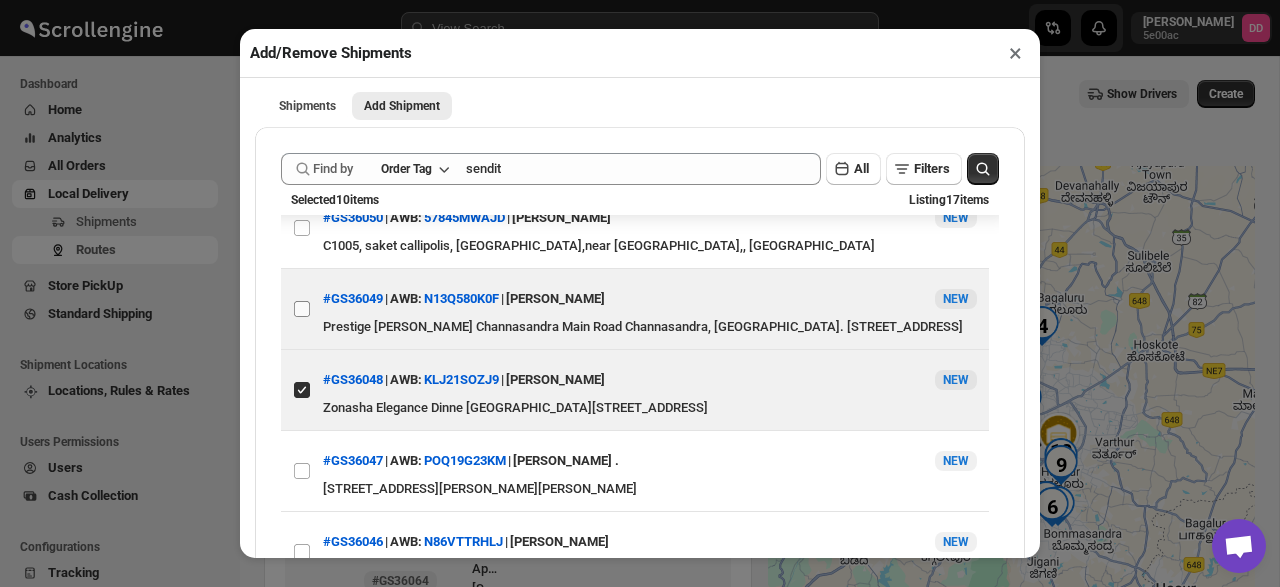 click on "View details for 687331c5b5e00a12246b6dc3" at bounding box center [302, 309] 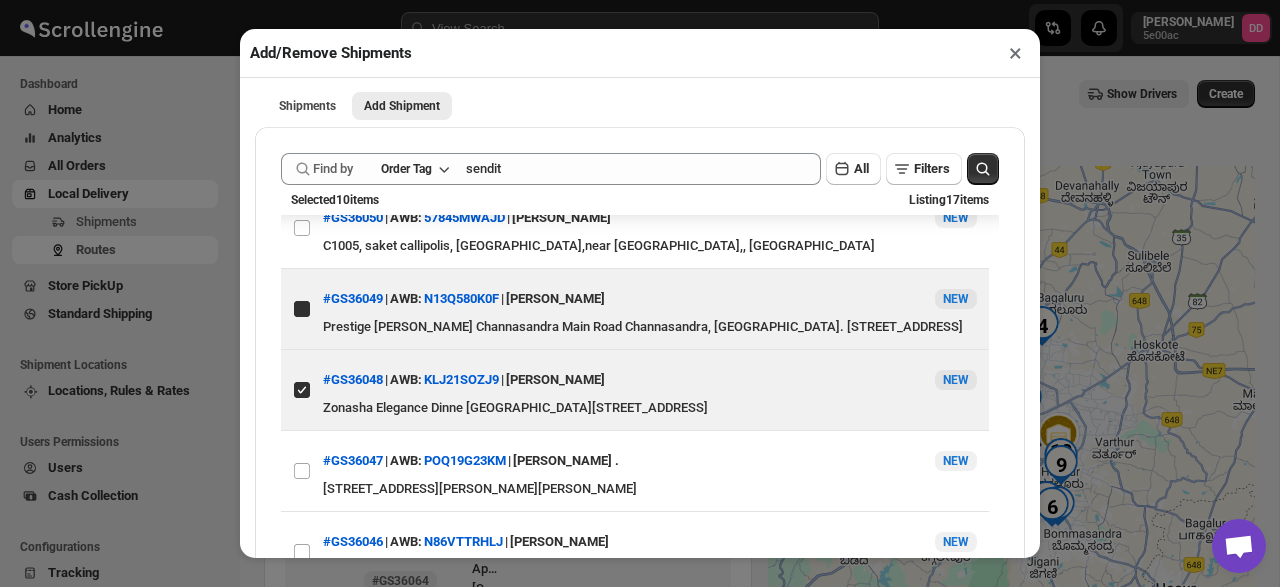 checkbox on "true" 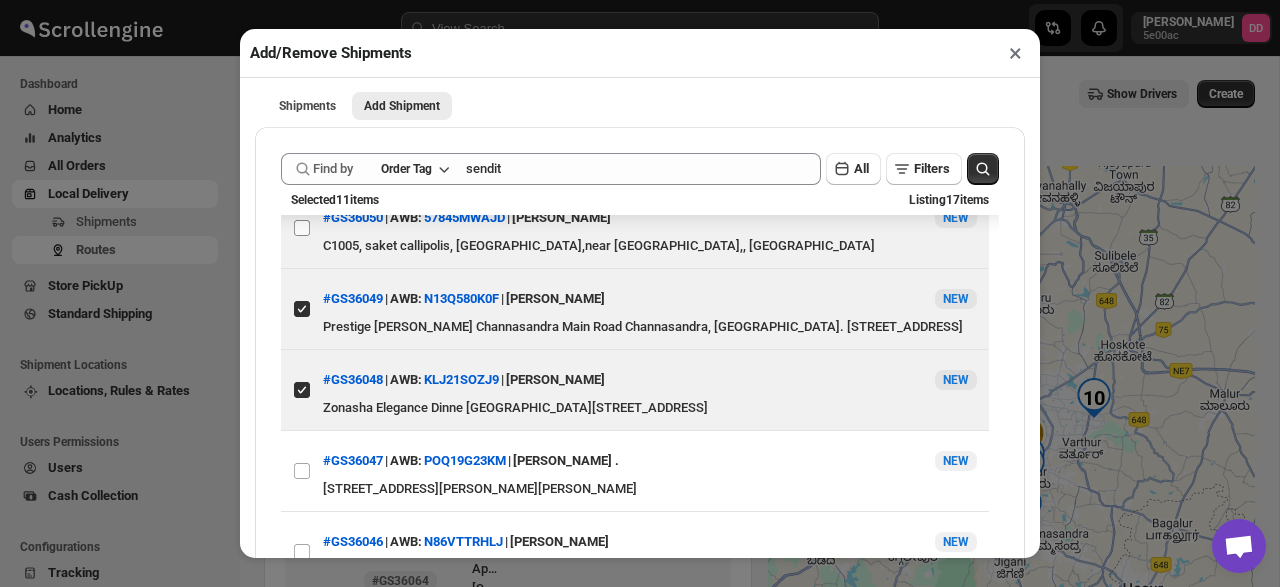 click on "View details for 68733b4eb5e00a12246b6e21" at bounding box center (302, 228) 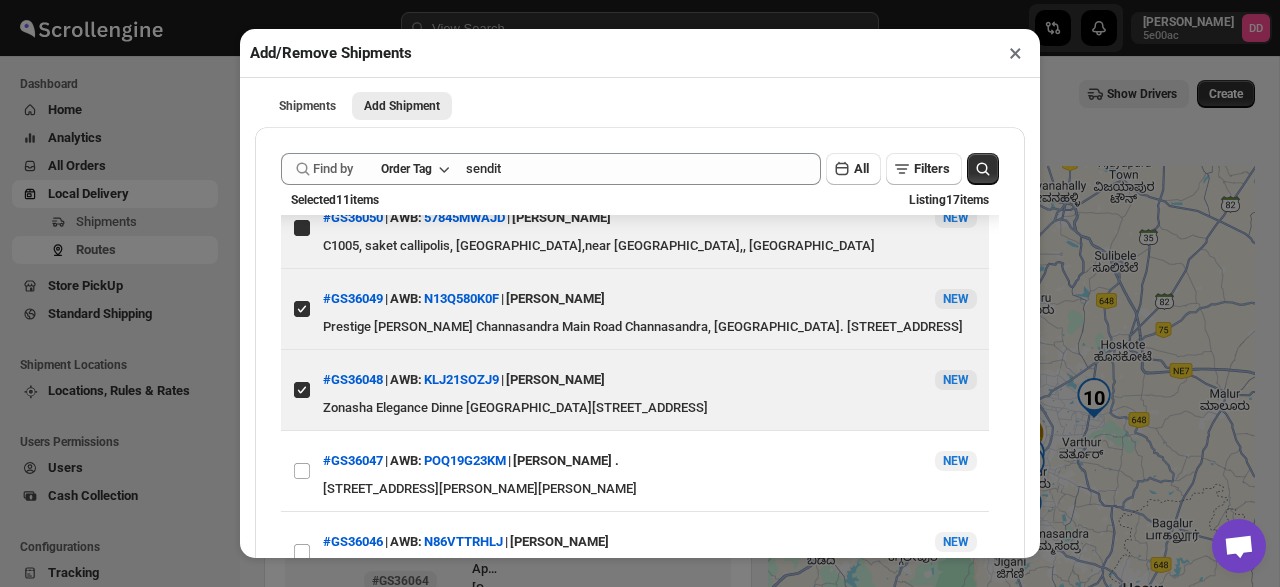 checkbox on "true" 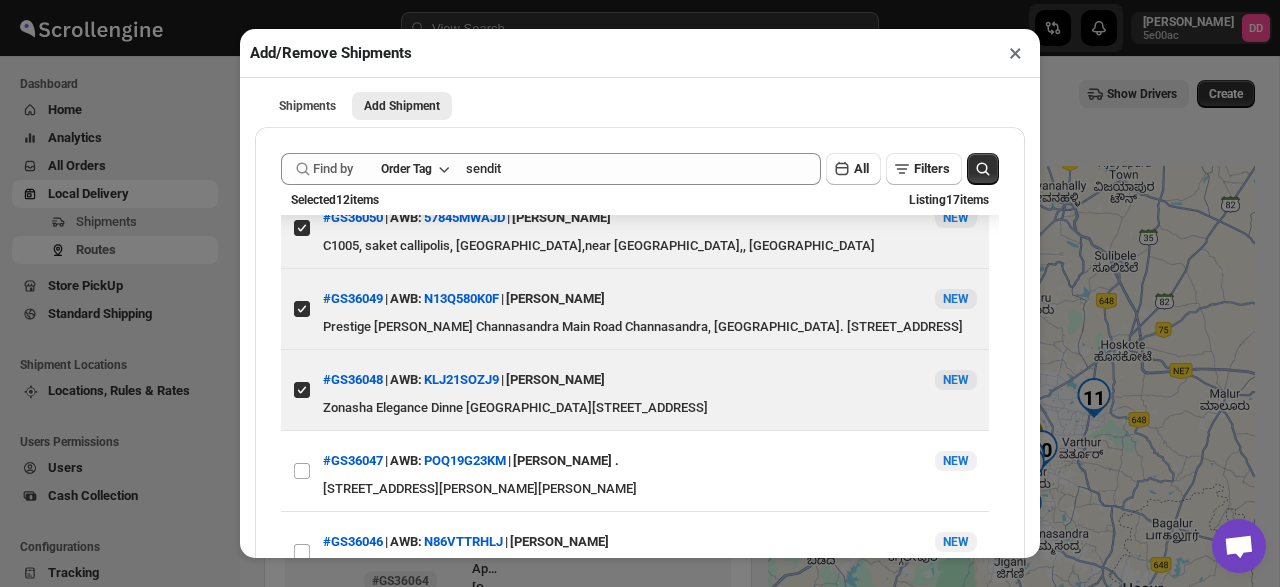 click on "View details for 687340cfb5e00a12246b6e67" at bounding box center (302, 147) 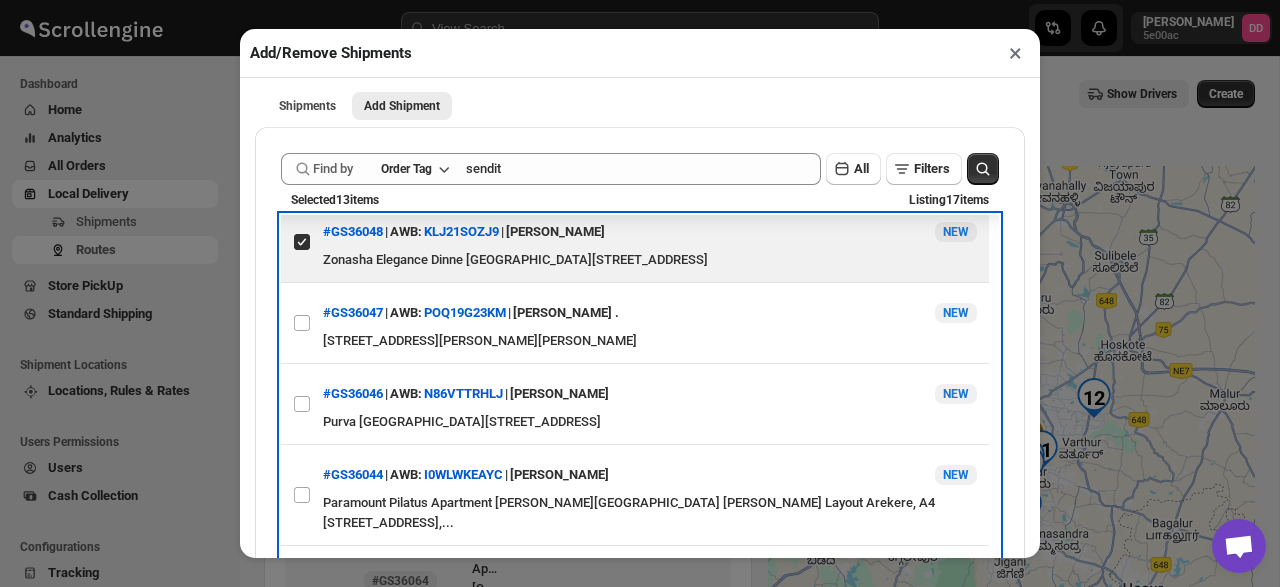 scroll, scrollTop: 1120, scrollLeft: 0, axis: vertical 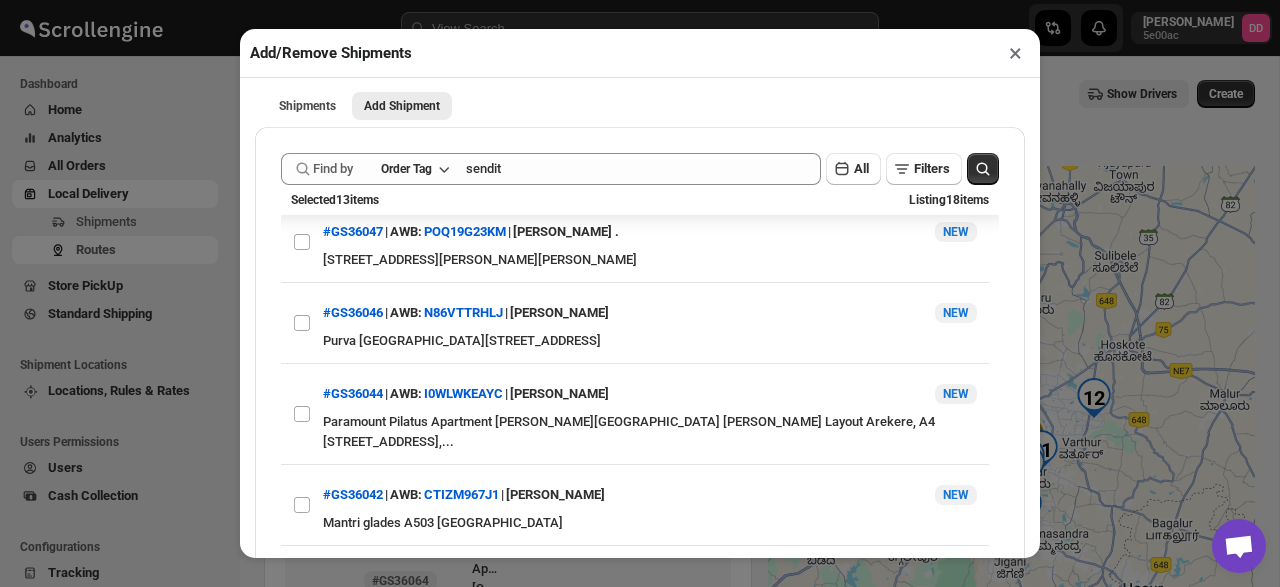click on "View details for 68732370b5e00a12246b6d55" at bounding box center [302, 242] 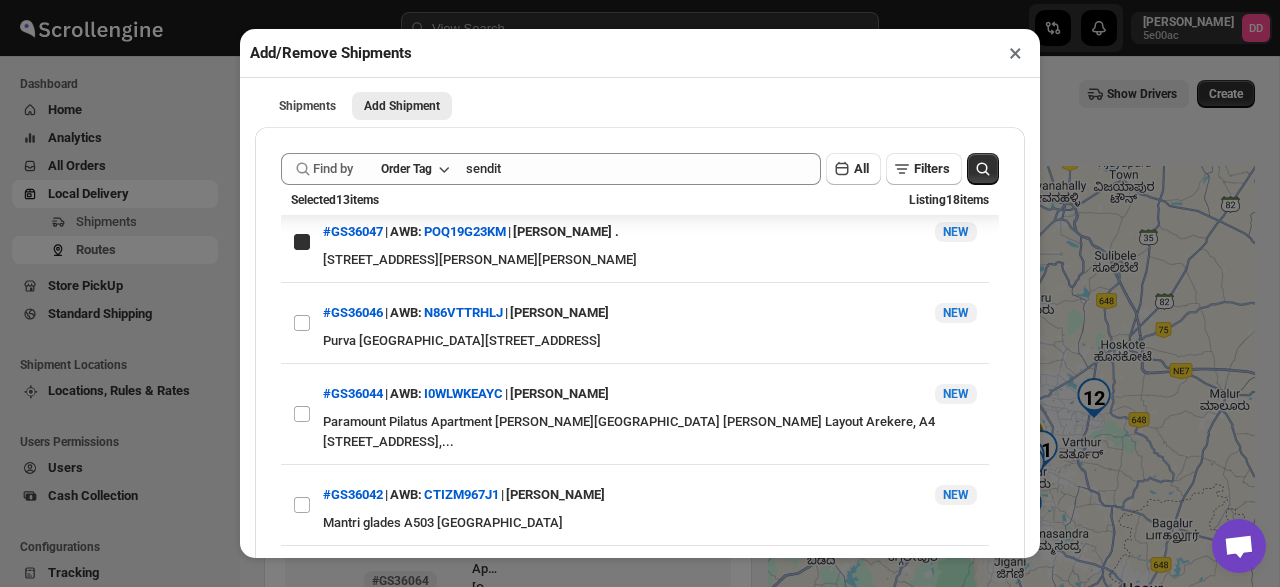 checkbox on "true" 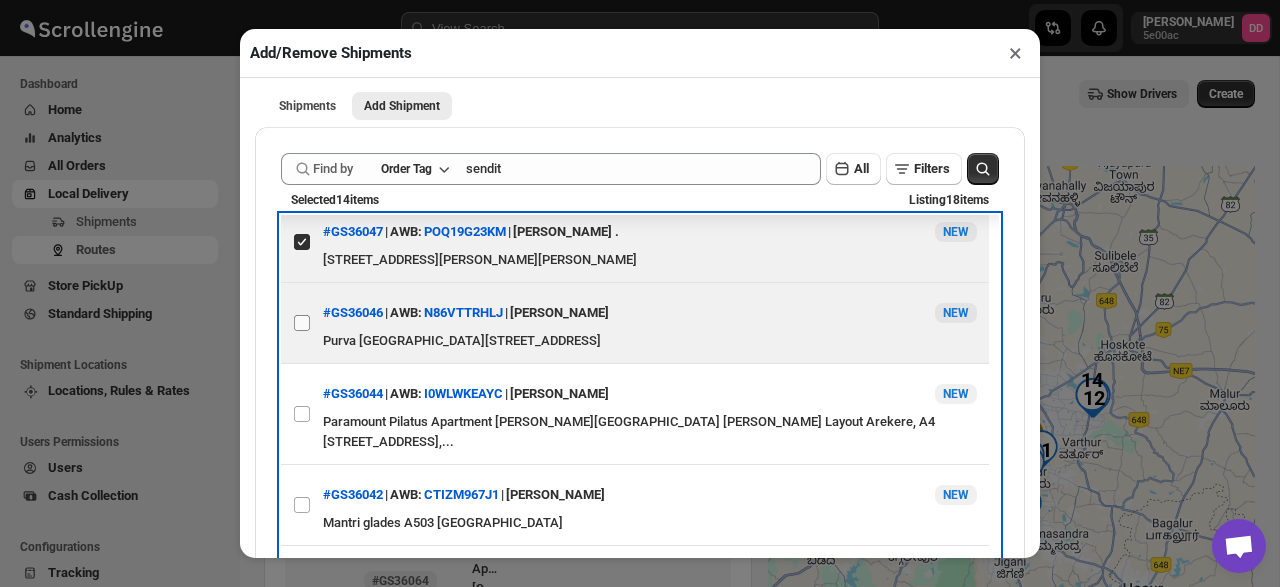 click at bounding box center (302, 323) 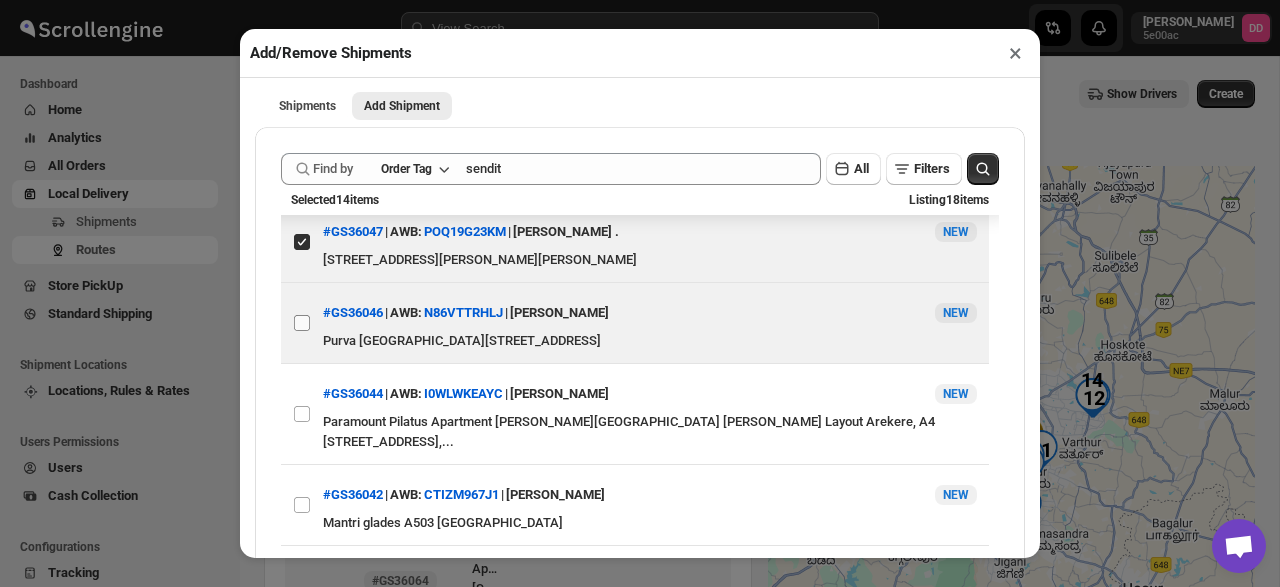click on "View details for 687321d7b5e00a12246b6d4a" at bounding box center (302, 323) 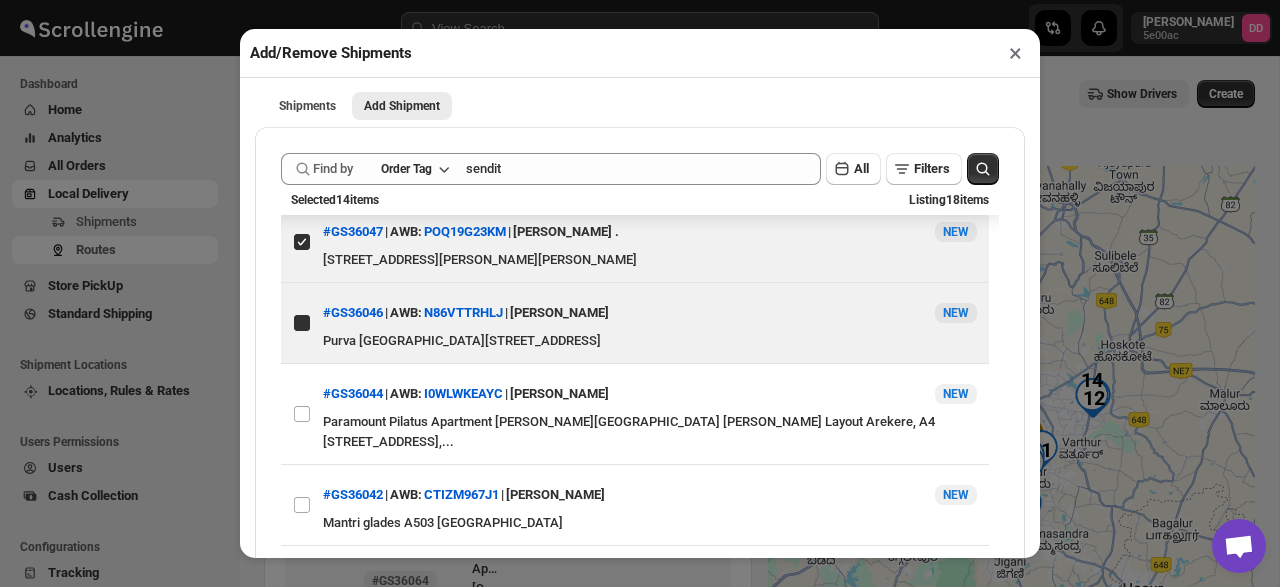 checkbox on "true" 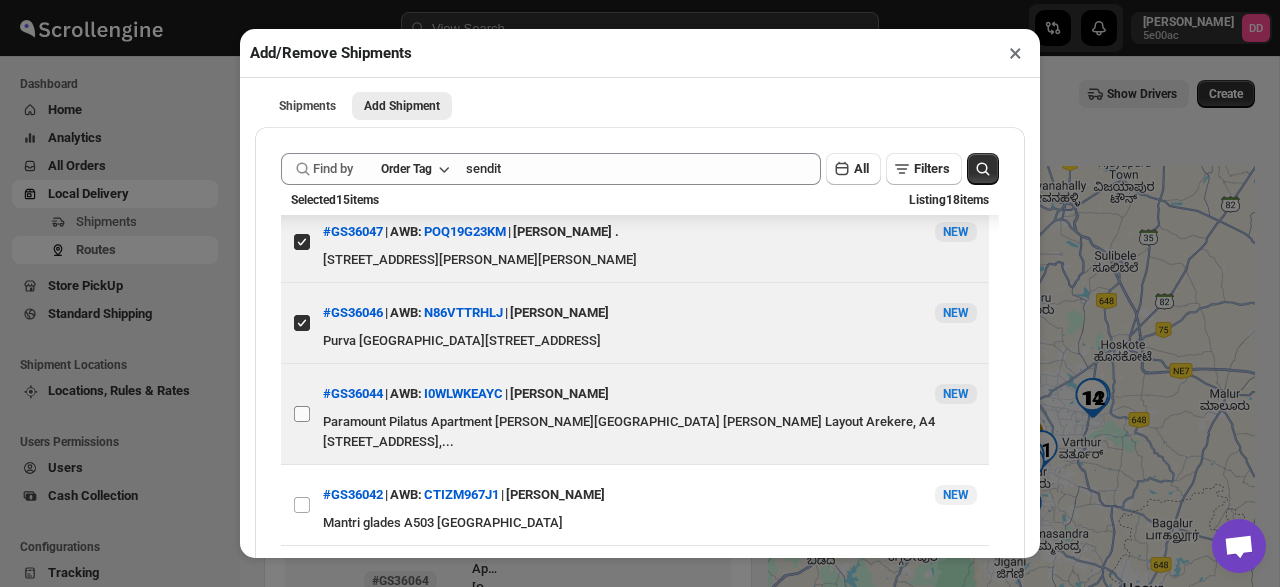 click on "View details for 68728c8eb5e00a12246b6728" at bounding box center [302, 414] 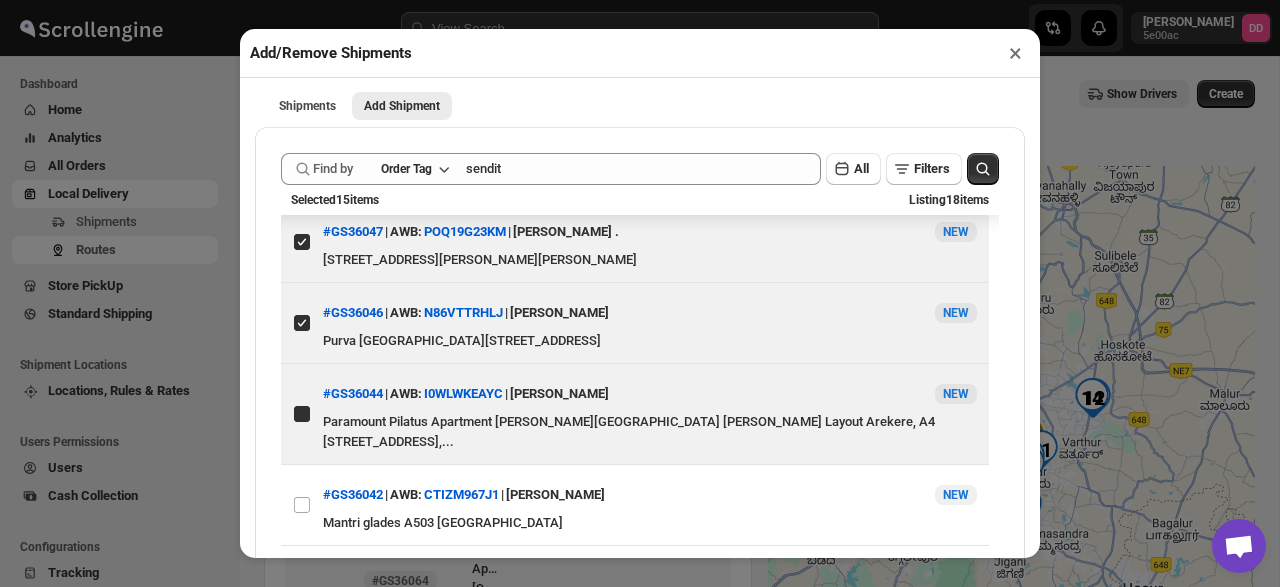 checkbox on "true" 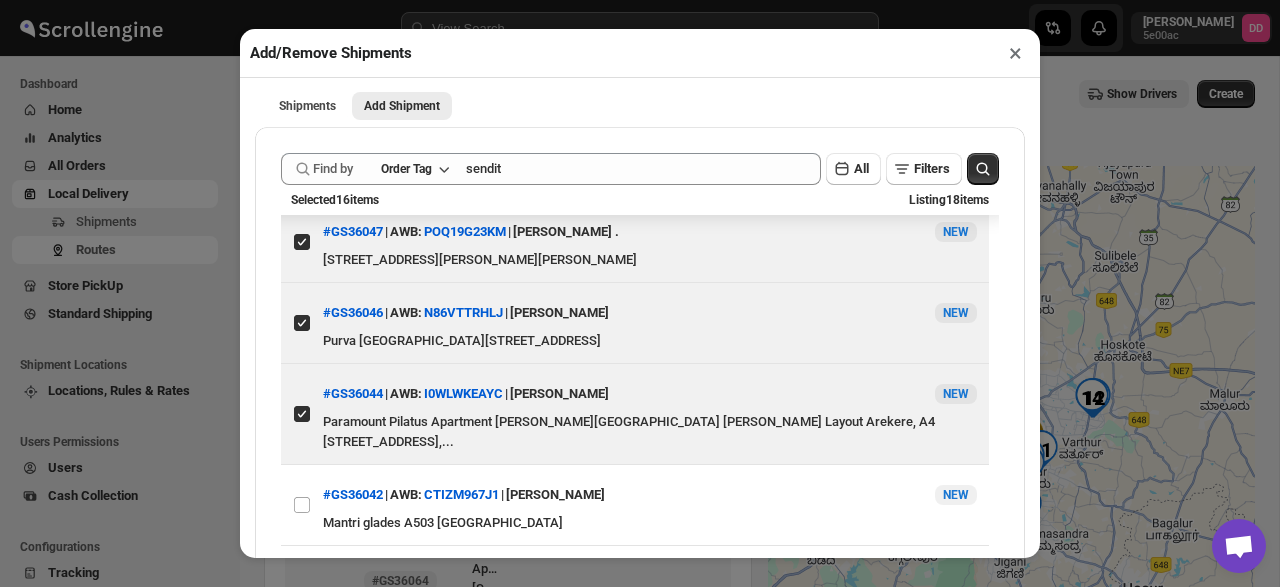 scroll, scrollTop: 43, scrollLeft: 0, axis: vertical 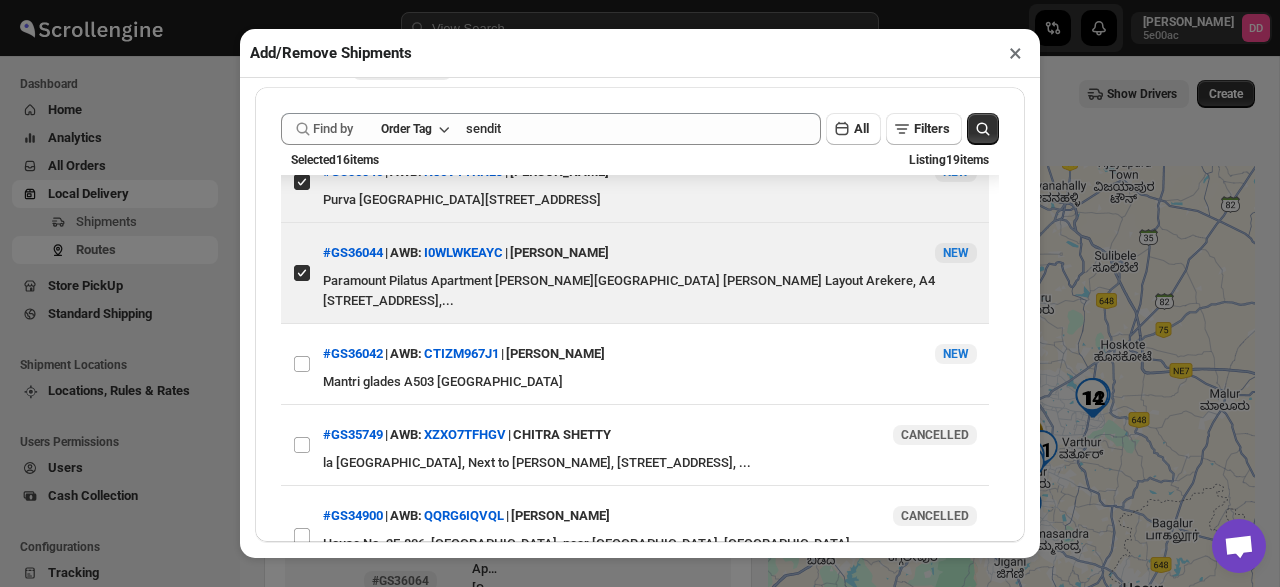 click on "View details for 68728765b5e00a12246b66ca" at bounding box center [302, 364] 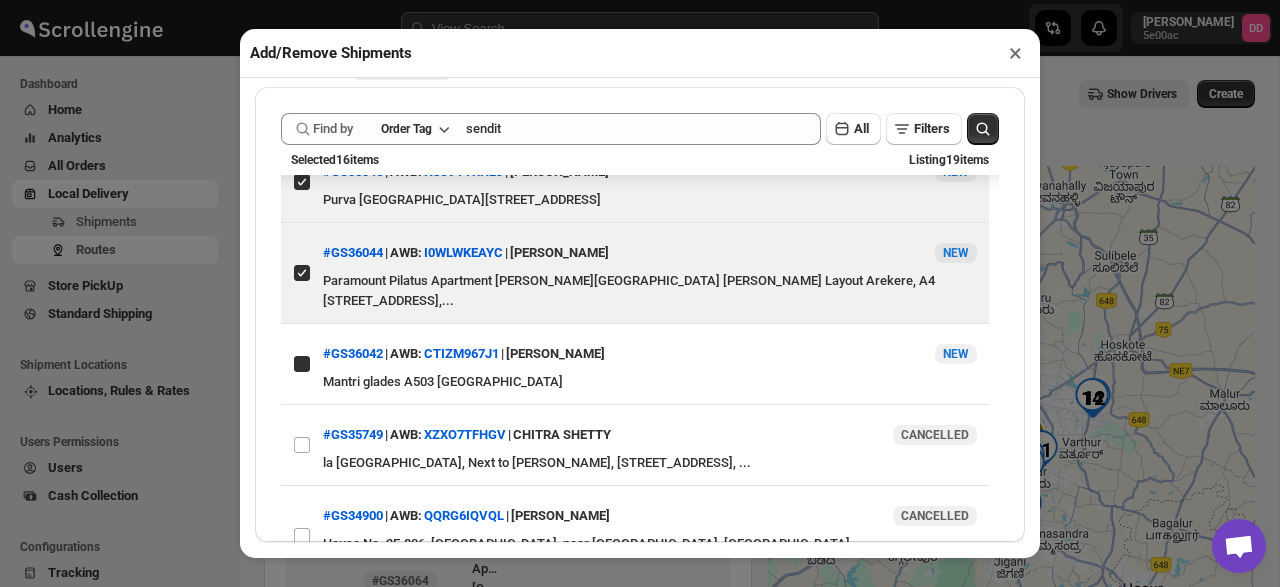 checkbox on "true" 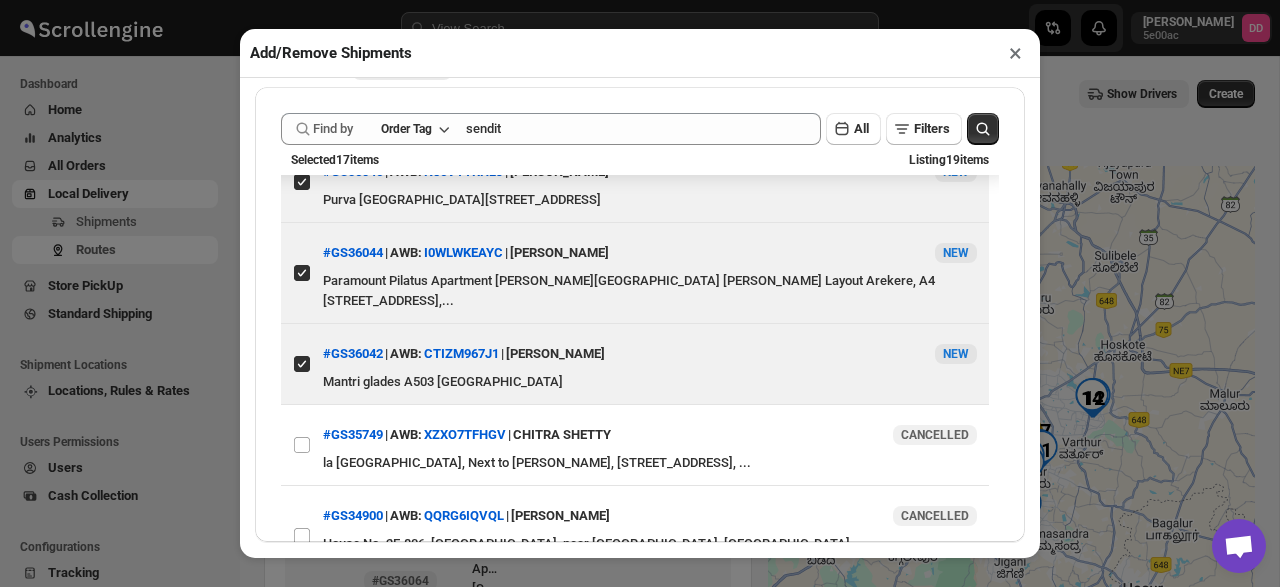 click on "×" at bounding box center (1015, 53) 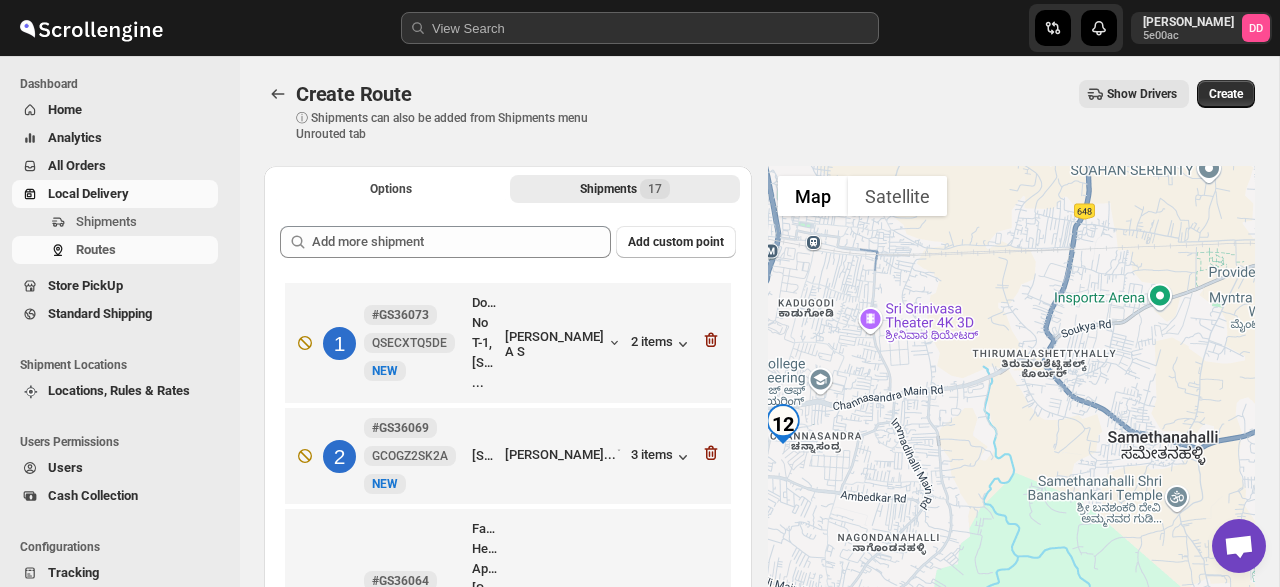 drag, startPoint x: 966, startPoint y: 331, endPoint x: 971, endPoint y: 389, distance: 58.21512 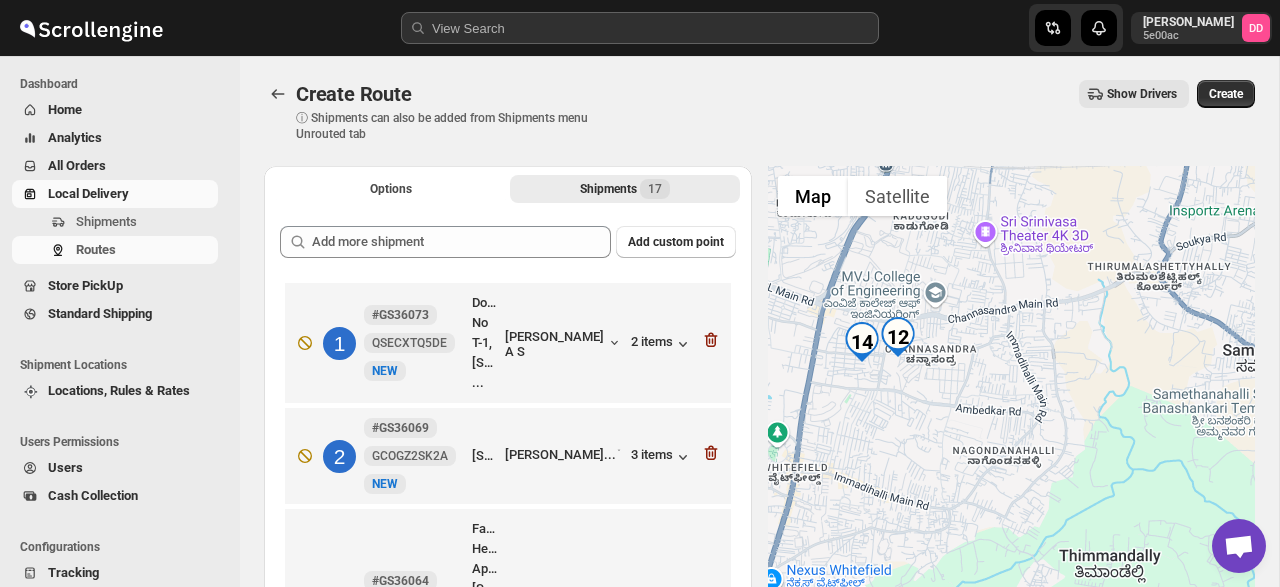 scroll, scrollTop: 10, scrollLeft: 0, axis: vertical 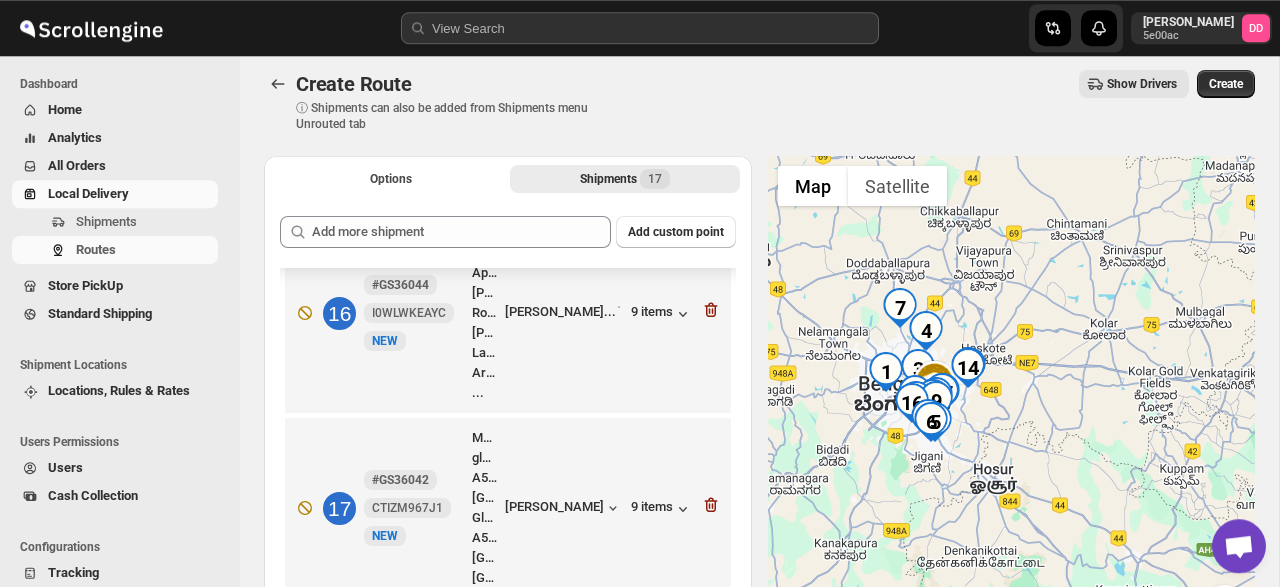 click 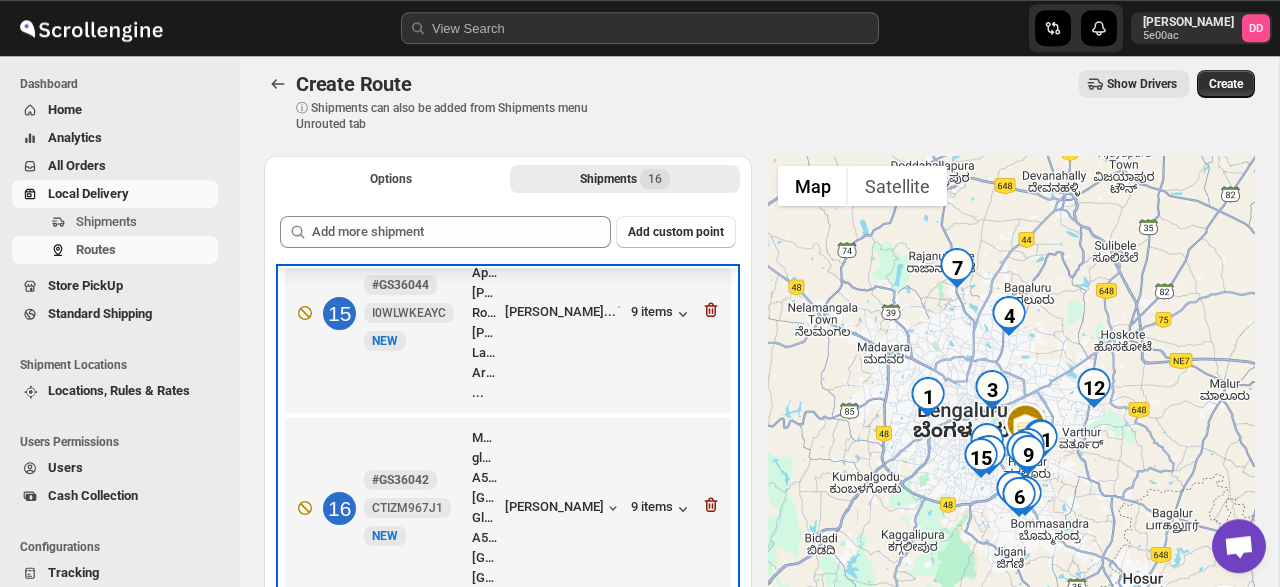 scroll, scrollTop: 2475, scrollLeft: 0, axis: vertical 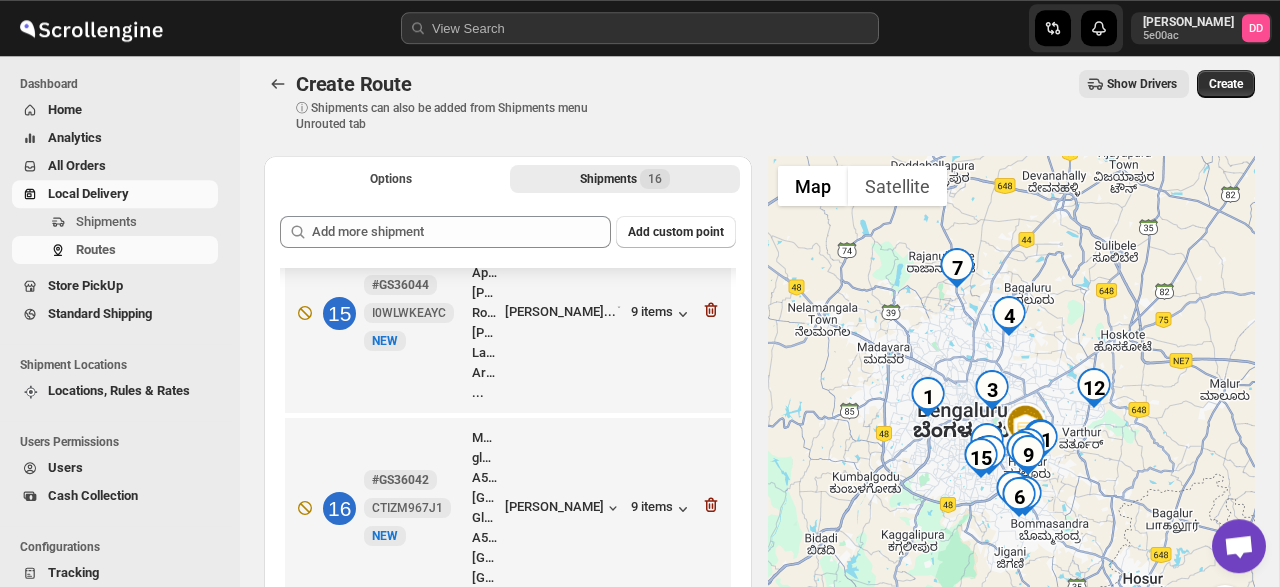 click 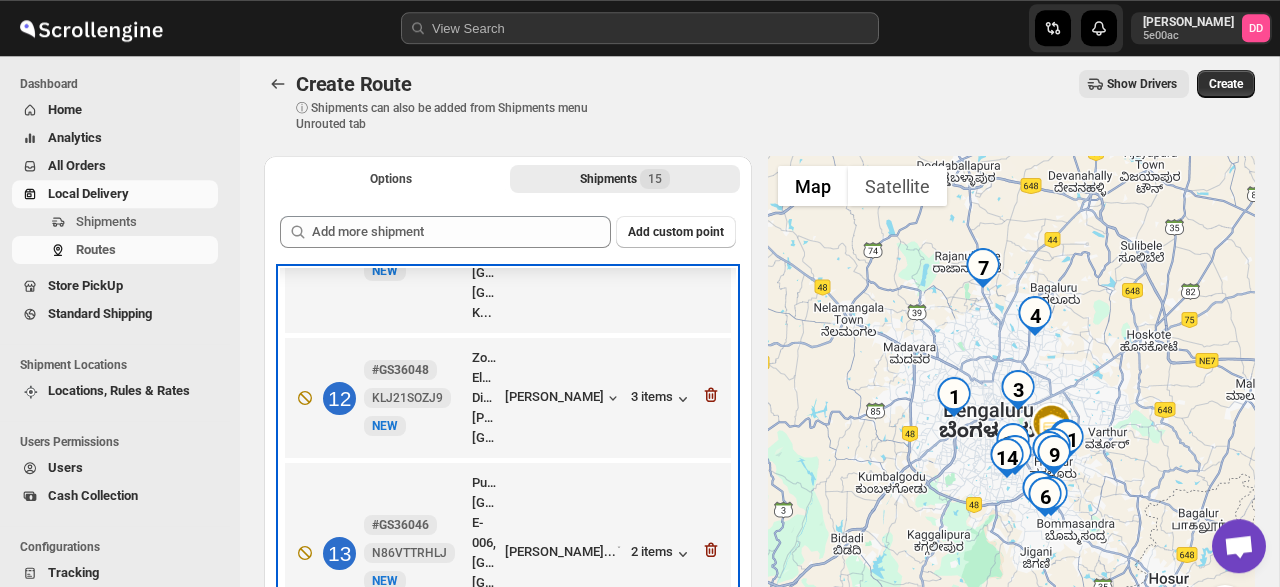 scroll, scrollTop: 1432, scrollLeft: 0, axis: vertical 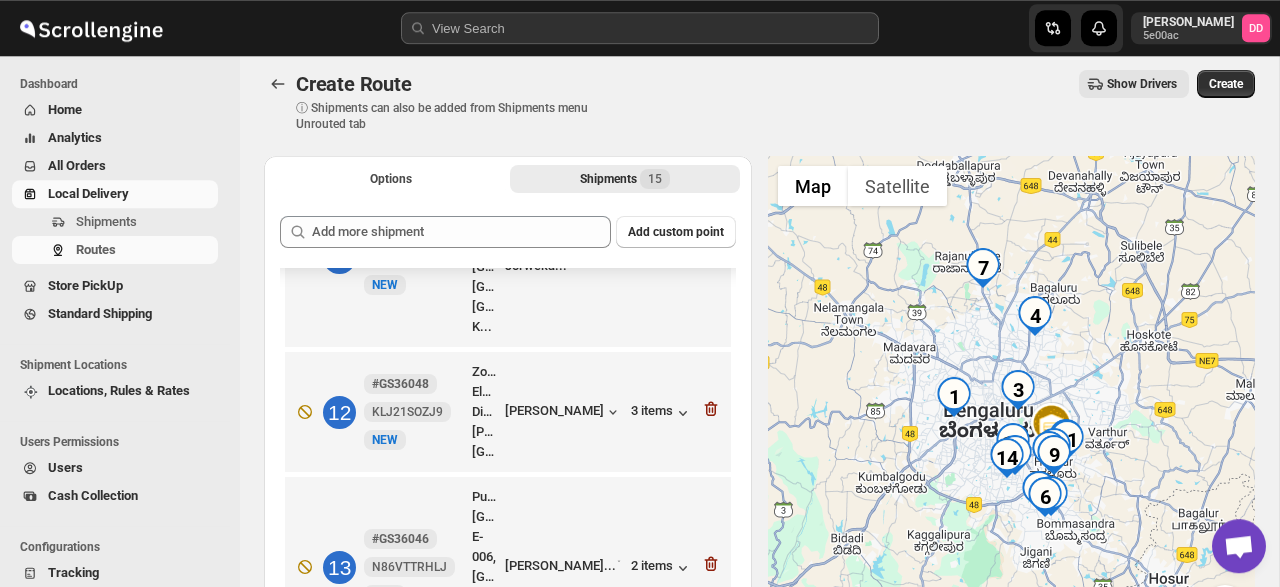click 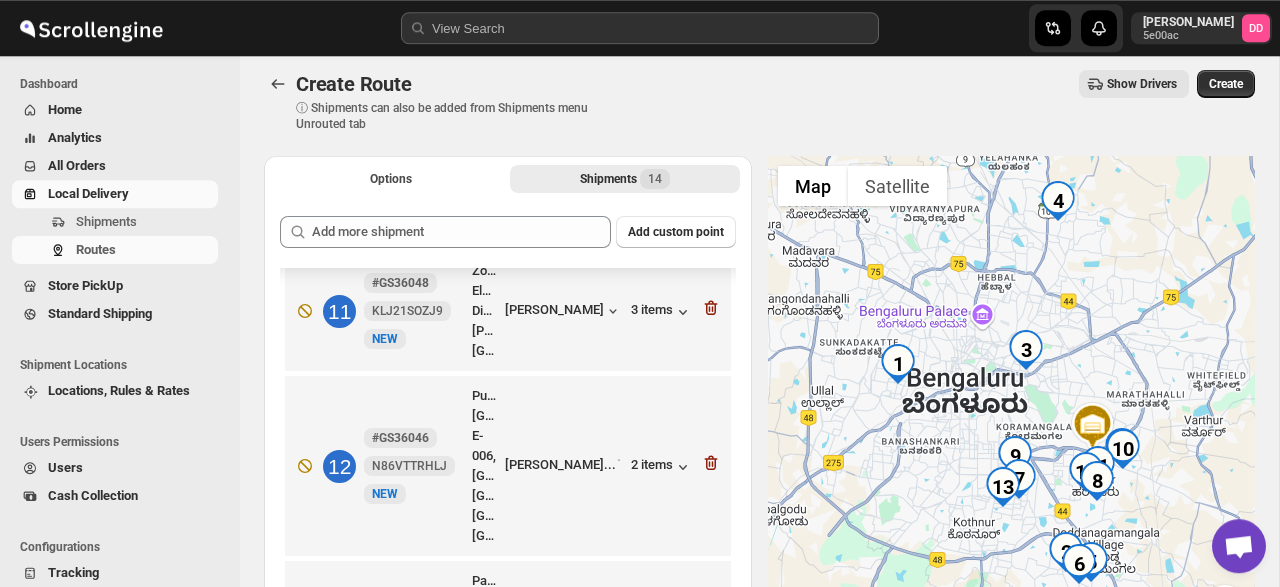 click on "Add custom point 1 #GS36073 QSECXTQ5DE New NEW Door No T-1, 65/1 [GEOGRAPHIC_DATA], [GEOGRAPHIC_DATA], [GEOGRAPHIC_DATA] ... Sandhya A S 2    items 2 #GS36069 GCOGZ2SK2A [STREET_ADDRESS]... [PERSON_NAME]... 3    items 3 #GS36064 PXZPJAUKN4 [GEOGRAPHIC_DATA] [STREET_ADDRESS][GEOGRAPHIC_DATA][PERSON_NAME] Layout Sivanchetti Gar... [PERSON_NAME] 4    items 4 #GS36063 OVX3CI2TBU [GEOGRAPHIC_DATA] [GEOGRAPHIC_DATA][PERSON_NAME], [GEOGRAPHIC_DATA], [GEOGRAPHIC_DATA],fla... [PERSON_NAME] 6    items 5 #GS36062 URRK7T03UQ New NEW [STREET_ADDRESS][PERSON_NAME]... [PERSON_NAME] 3    items 6 #GS36059 RFFN5CEC9R [GEOGRAPHIC_DATA][STREET_ADDRESS][GEOGRAPHIC_DATA][GEOGRAPHIC_DATA]... [PERSON_NAME] 4    items 7 #GS36057 ZXA7HO49I8 New NEW S A Heights Stage 4 [STREET_ADDRESS],... [PERSON_NAME] 4    items 8 #GS36056 BOWT6CNM8C New NEW 6   9" at bounding box center [508, 408] 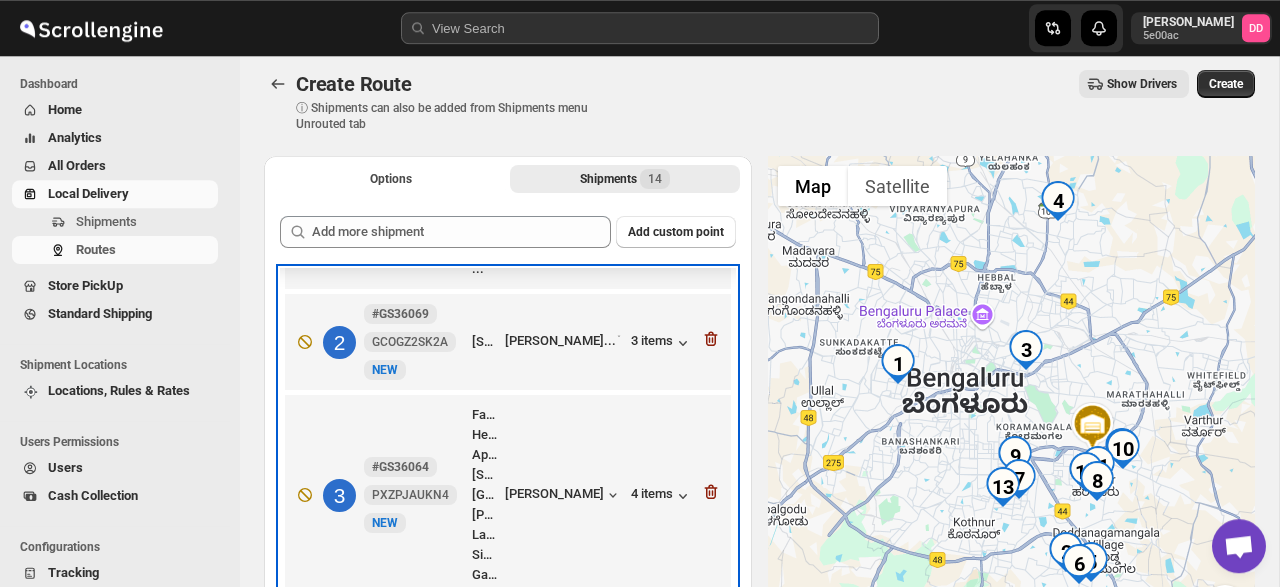 scroll, scrollTop: 97, scrollLeft: 0, axis: vertical 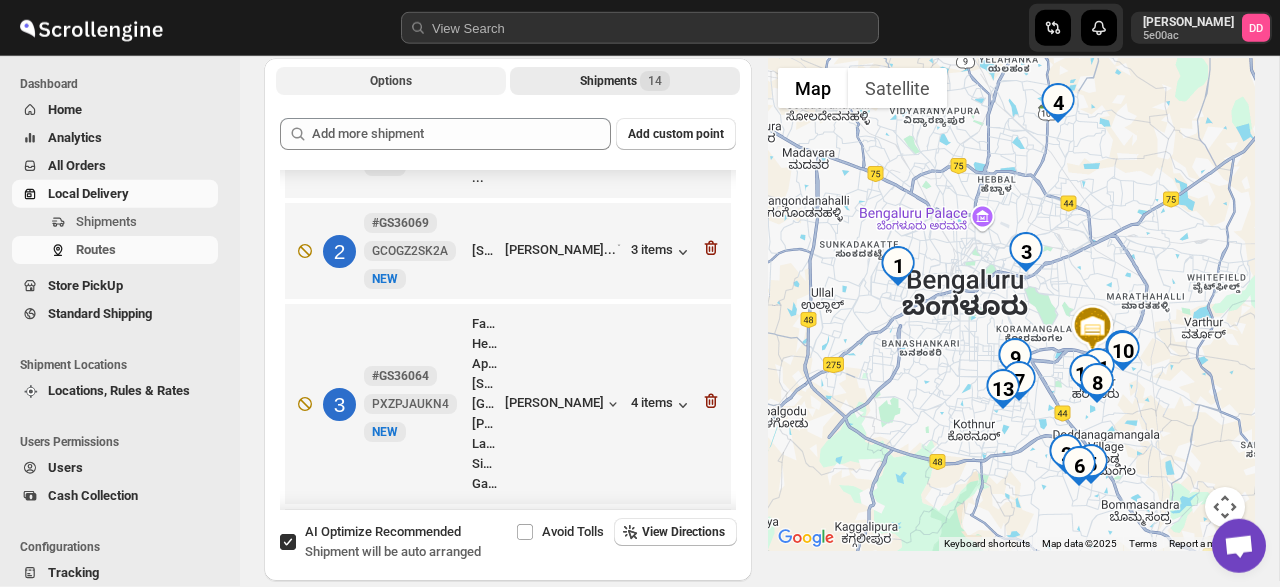 click on "Options" at bounding box center (391, 81) 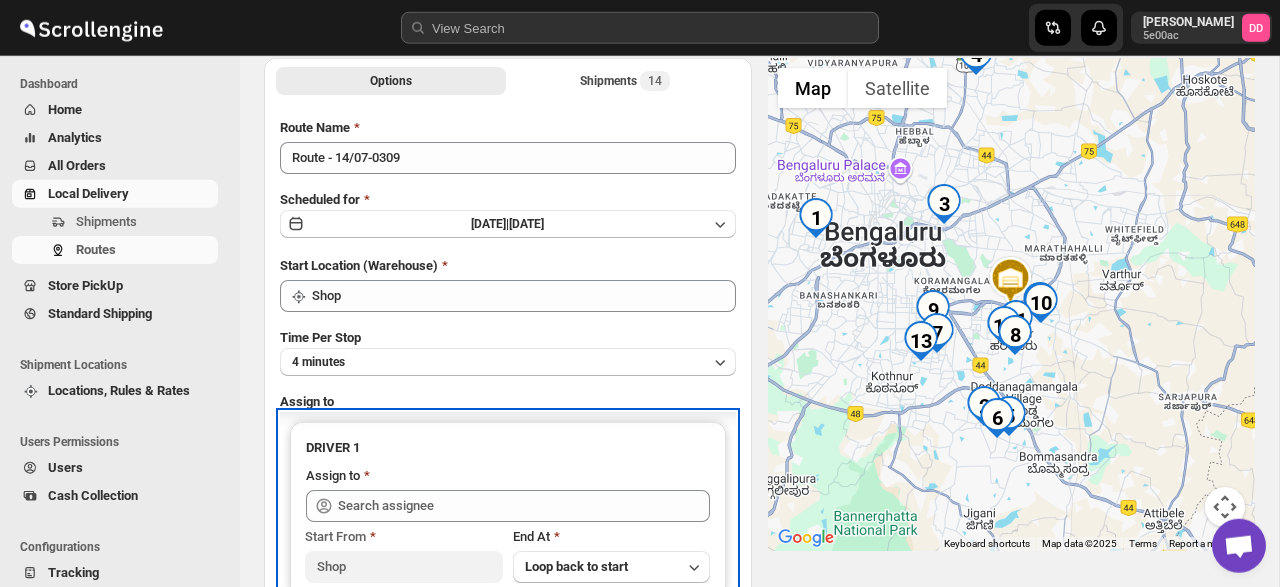 scroll, scrollTop: 32, scrollLeft: 0, axis: vertical 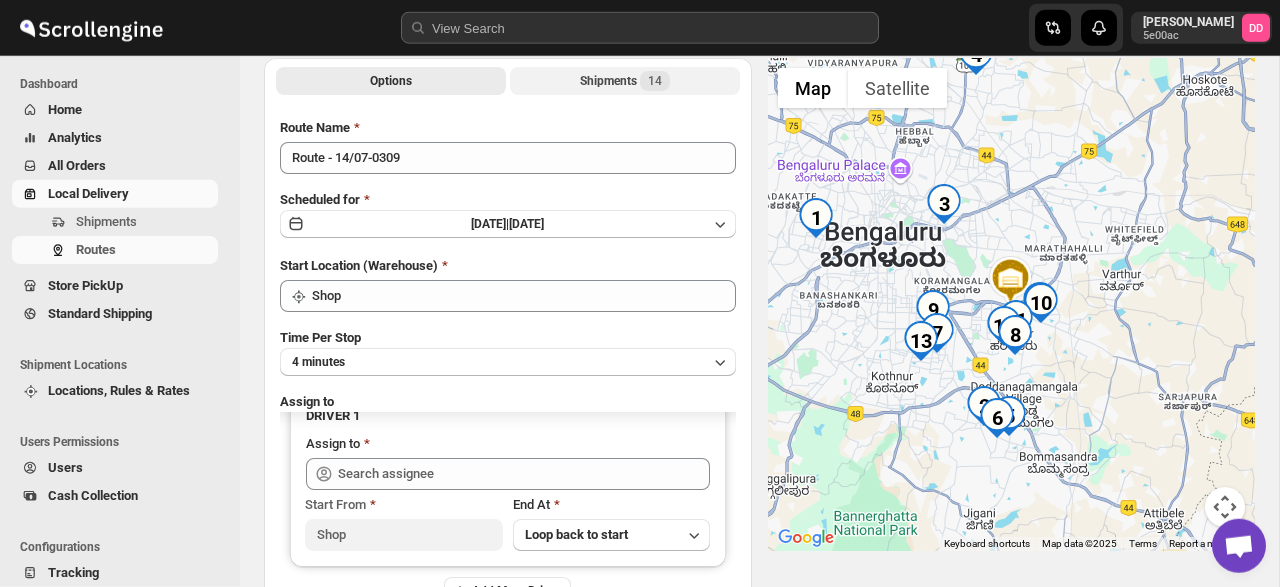 click on "Shipments   14" at bounding box center [625, 81] 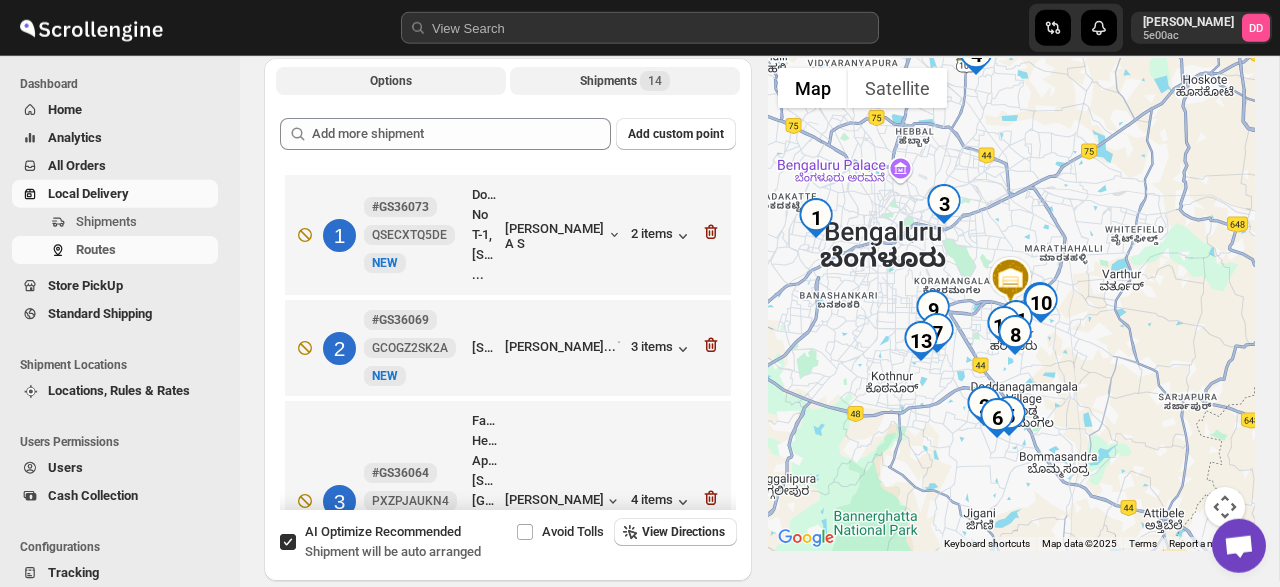 click on "Options" at bounding box center [391, 81] 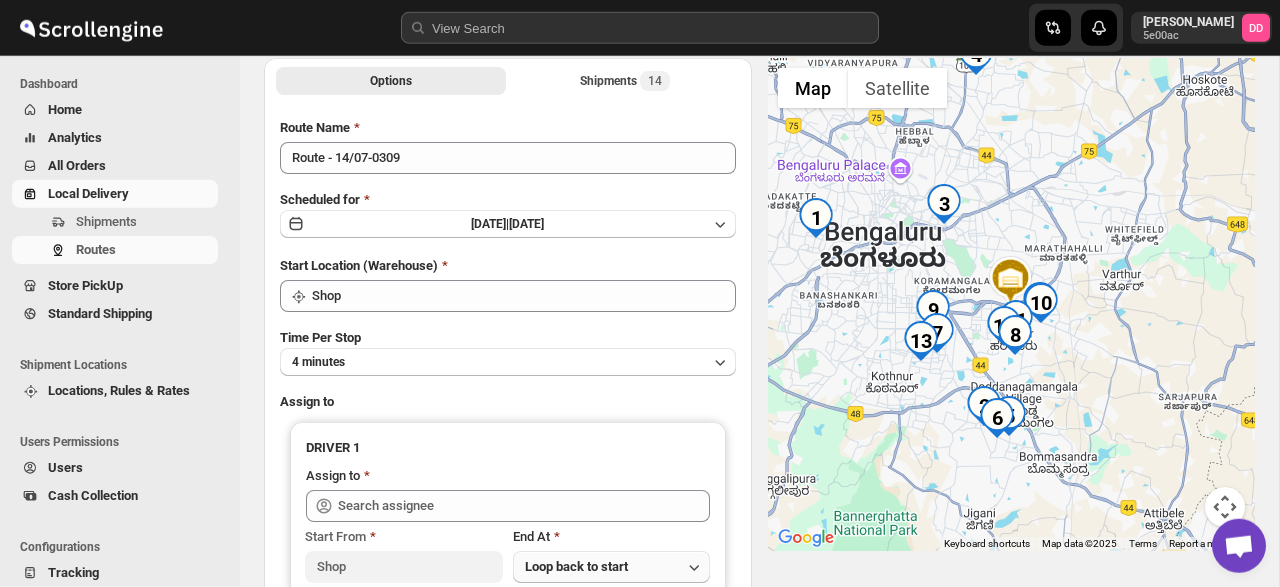 click on "Loop back to start" at bounding box center (612, 567) 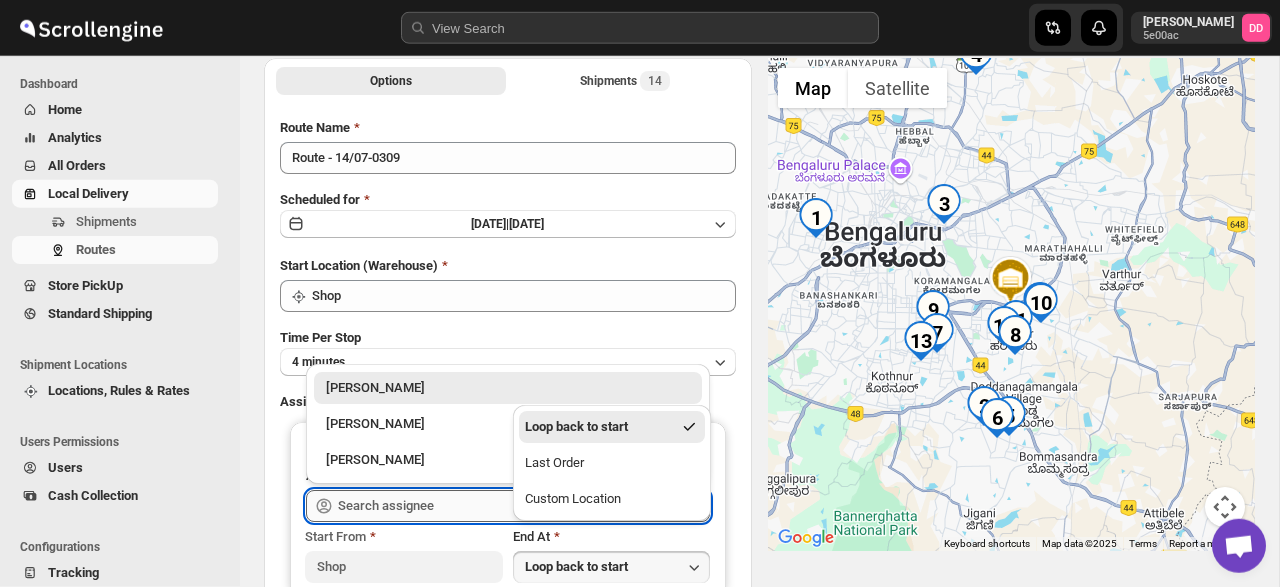 click at bounding box center (524, 506) 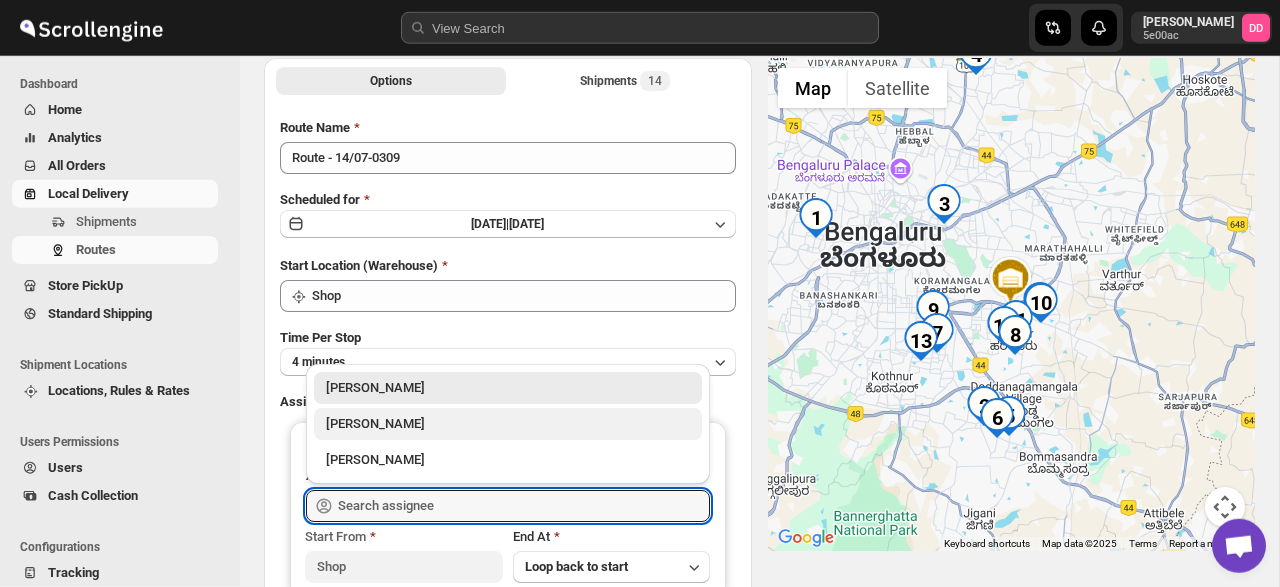click on "[PERSON_NAME]" at bounding box center [508, 424] 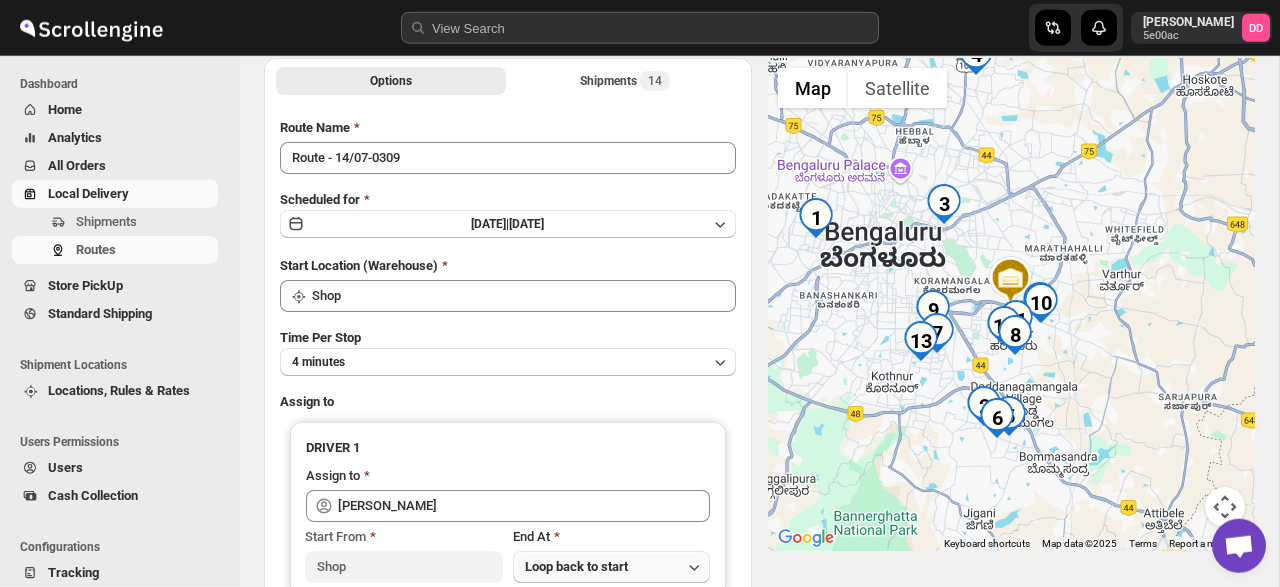 click on "Loop back to start" at bounding box center (576, 566) 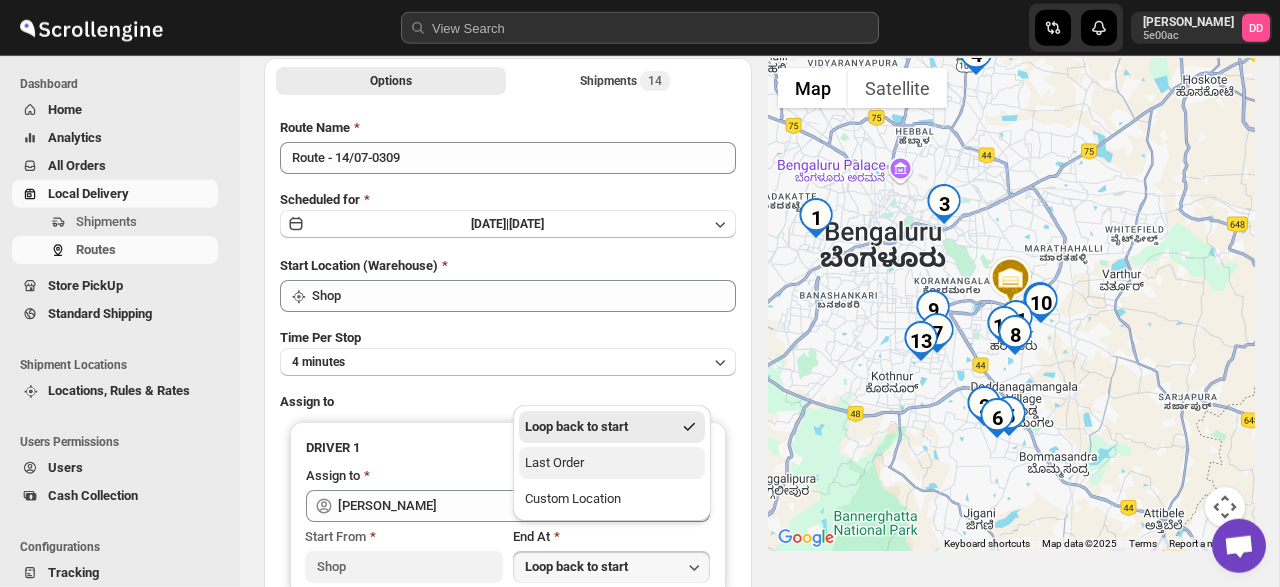 click on "Last Order" at bounding box center (554, 463) 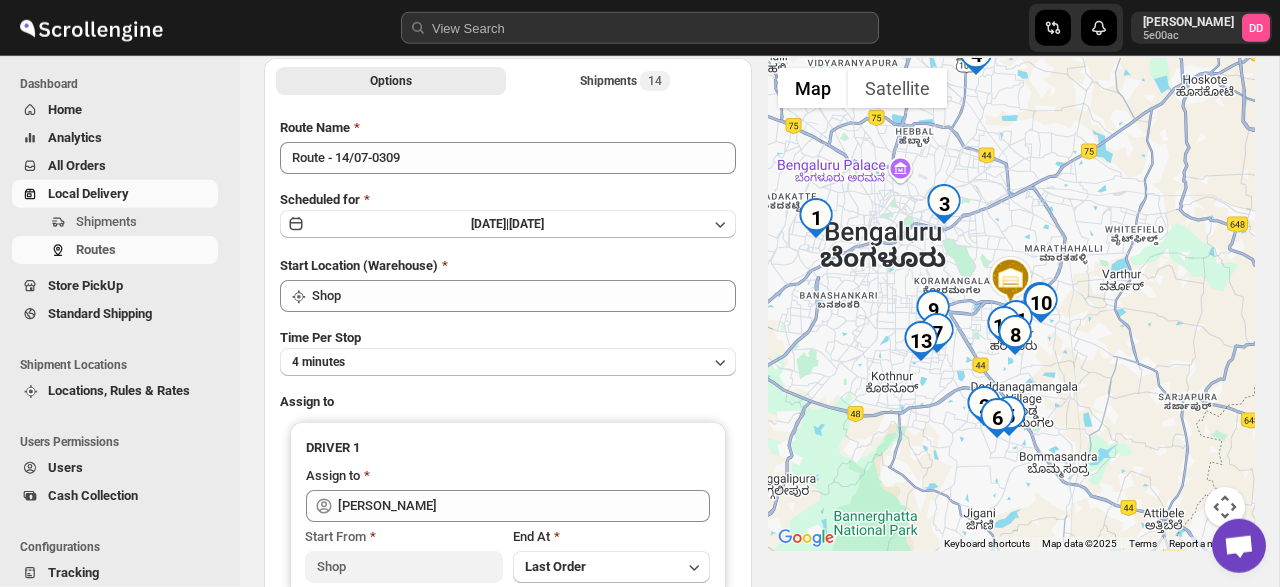 scroll, scrollTop: 14, scrollLeft: 0, axis: vertical 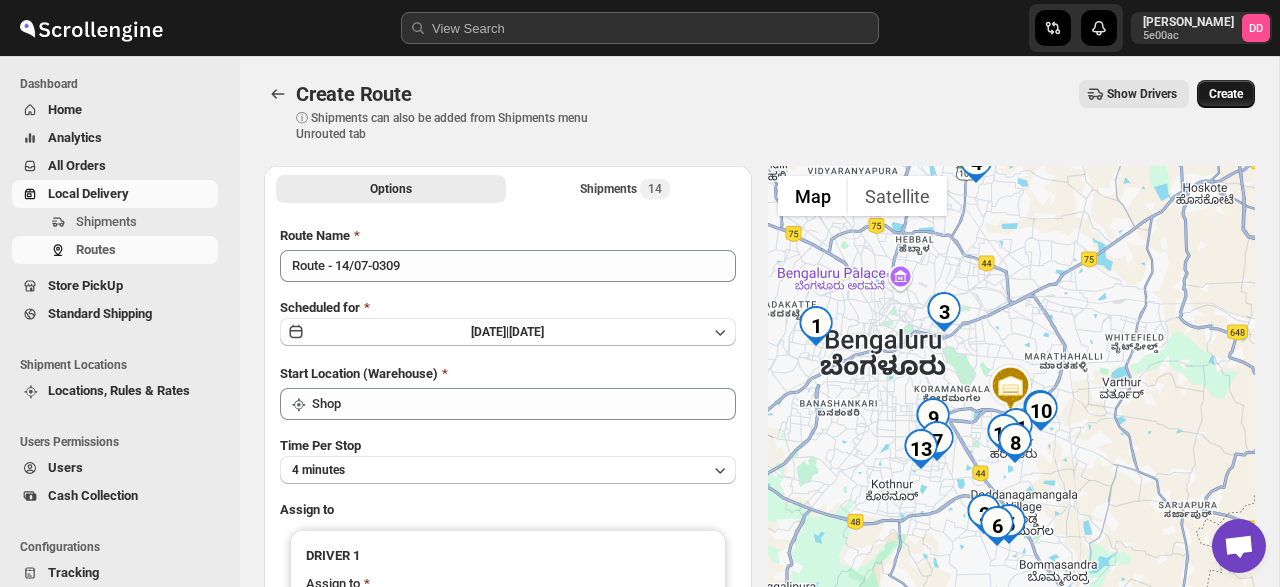 click on "Create" at bounding box center (1226, 94) 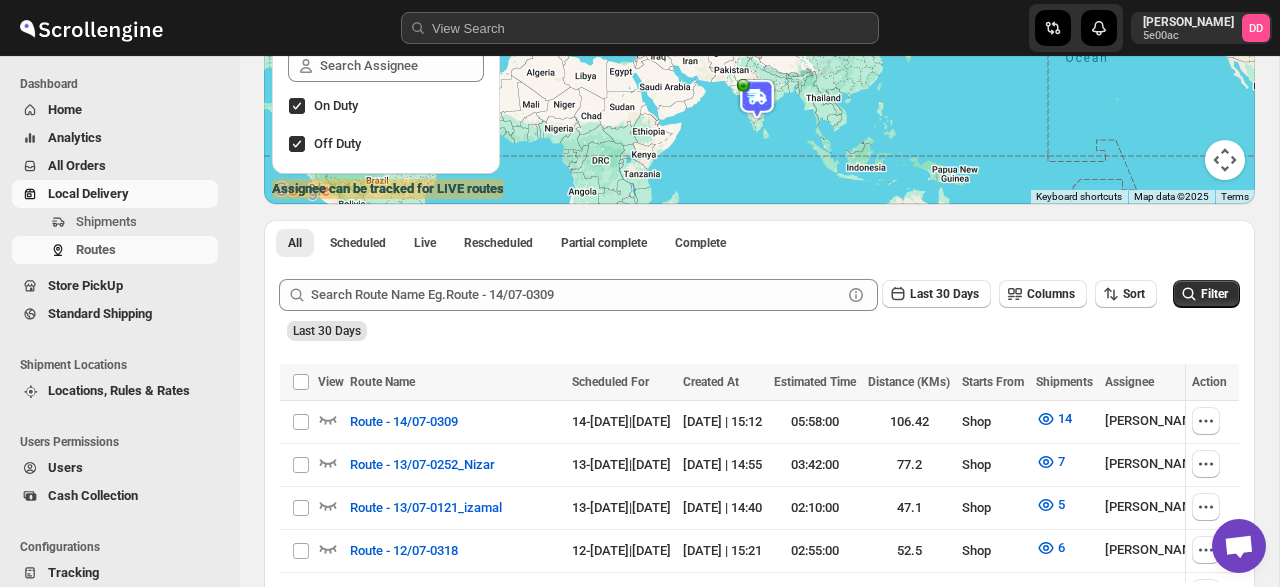 scroll, scrollTop: 230, scrollLeft: 0, axis: vertical 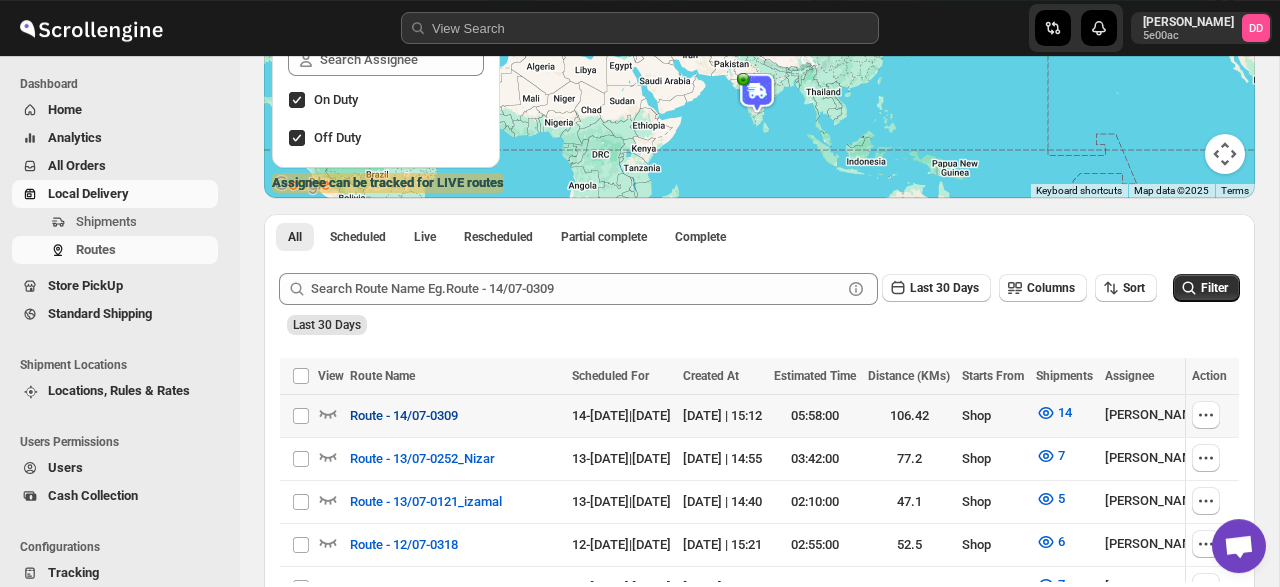 click on "Route - 14/07-0309" at bounding box center [404, 416] 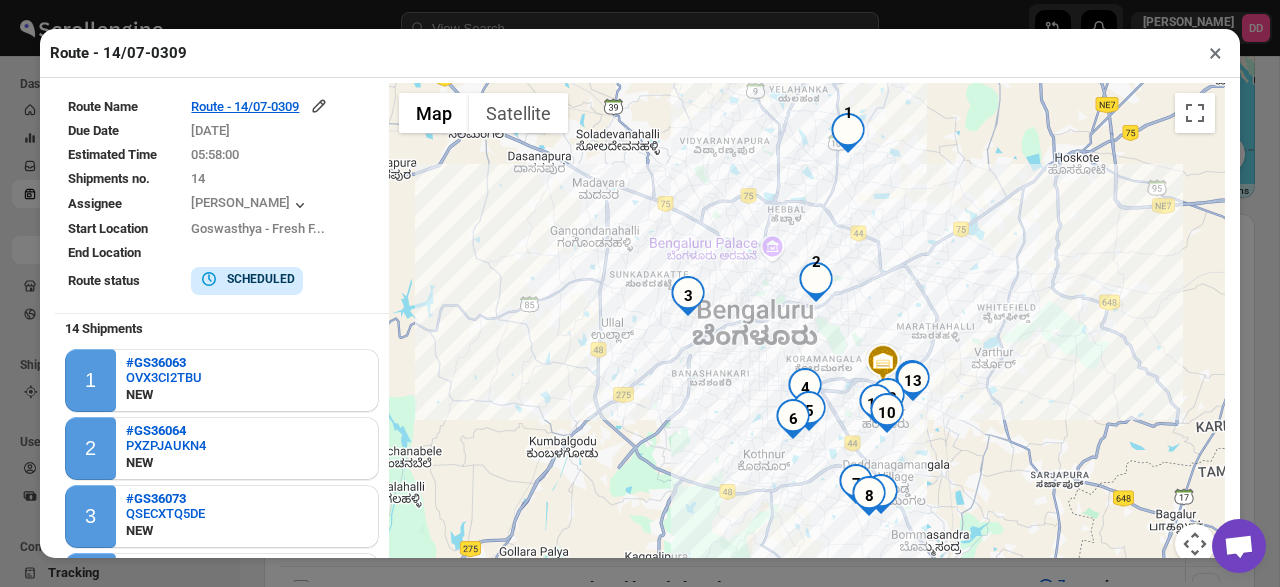 click on "×" at bounding box center [1215, 53] 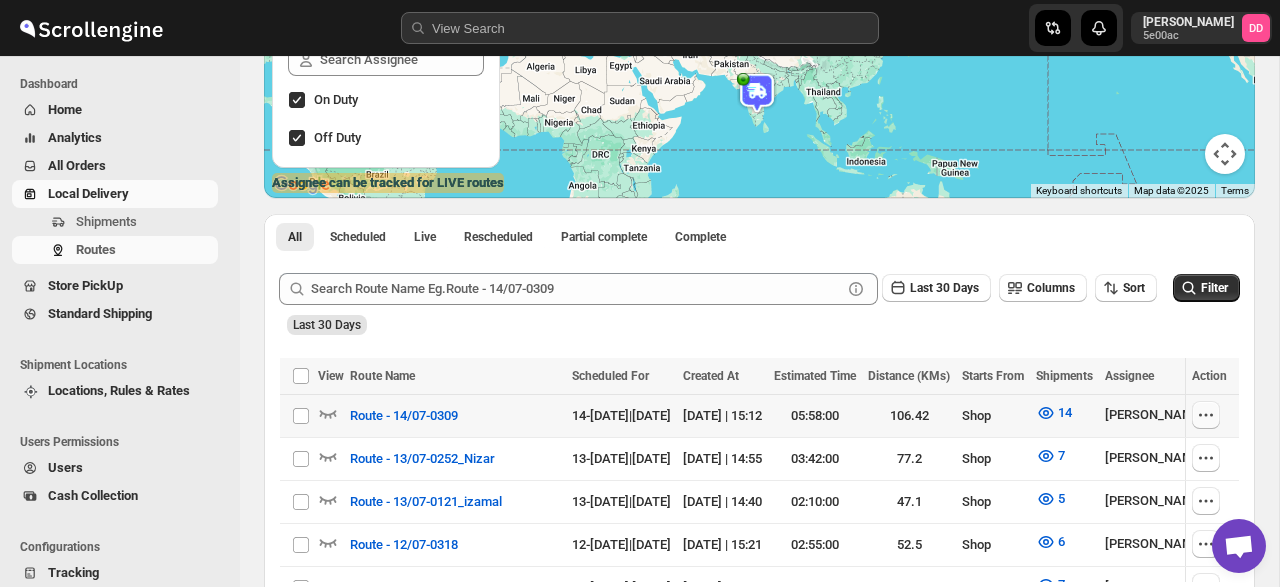 click 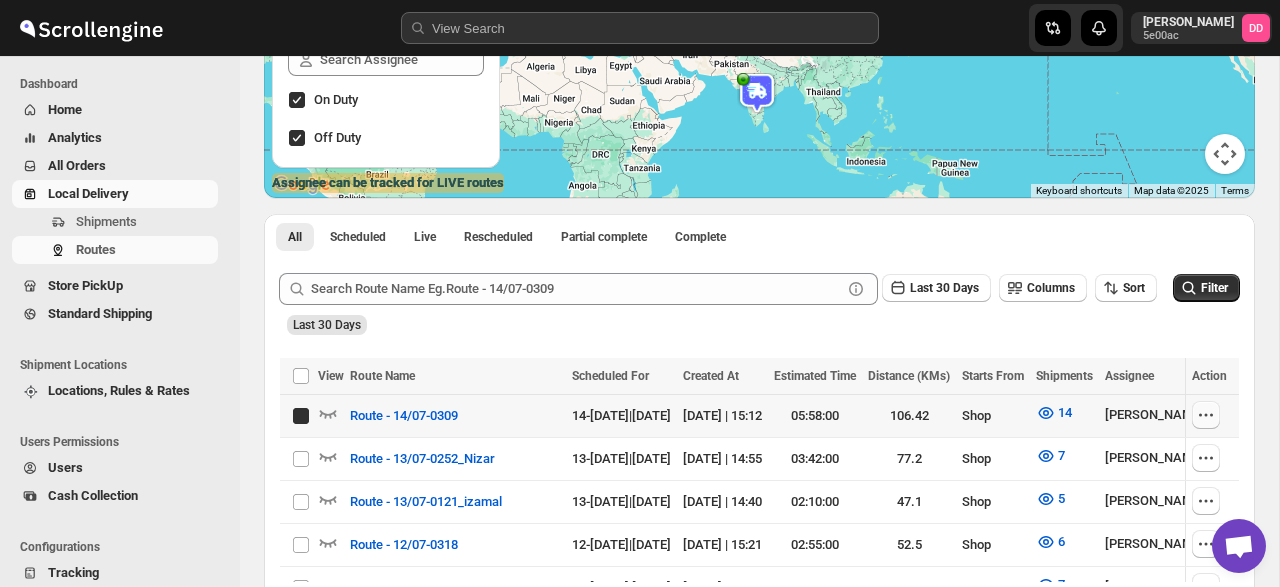 checkbox on "true" 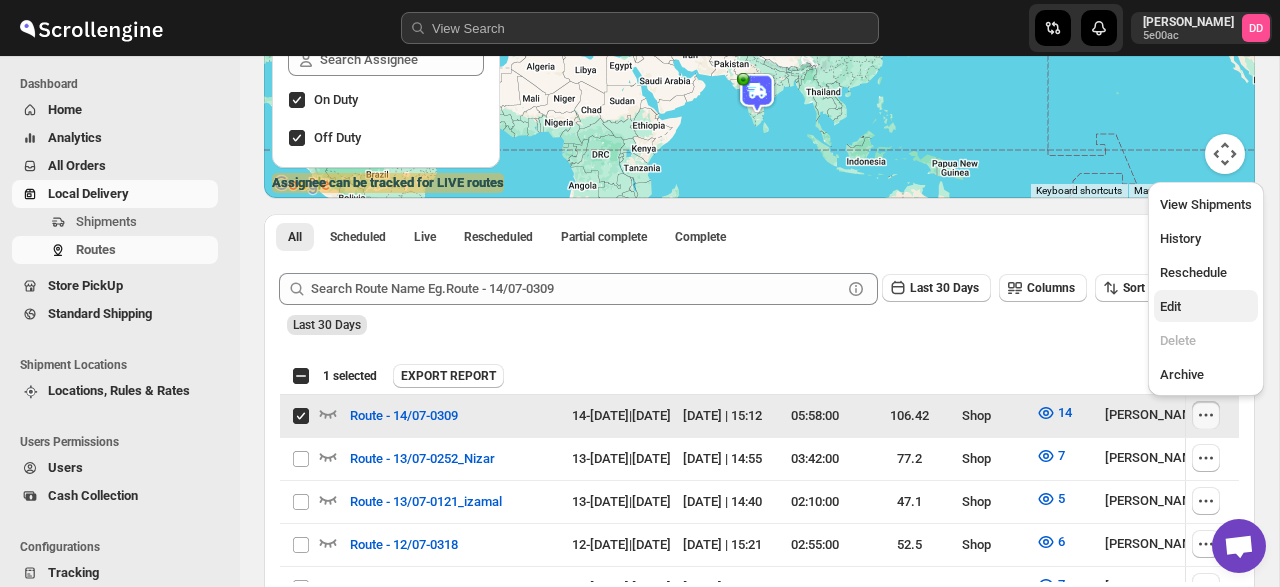 click on "Edit" at bounding box center (1206, 307) 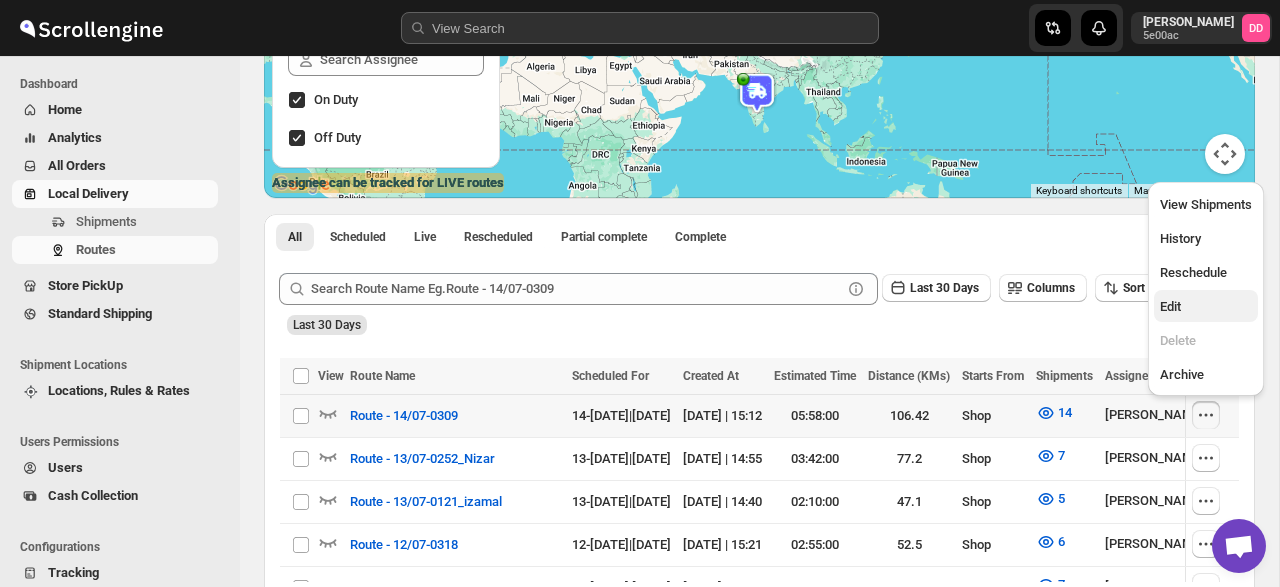 scroll, scrollTop: 0, scrollLeft: 0, axis: both 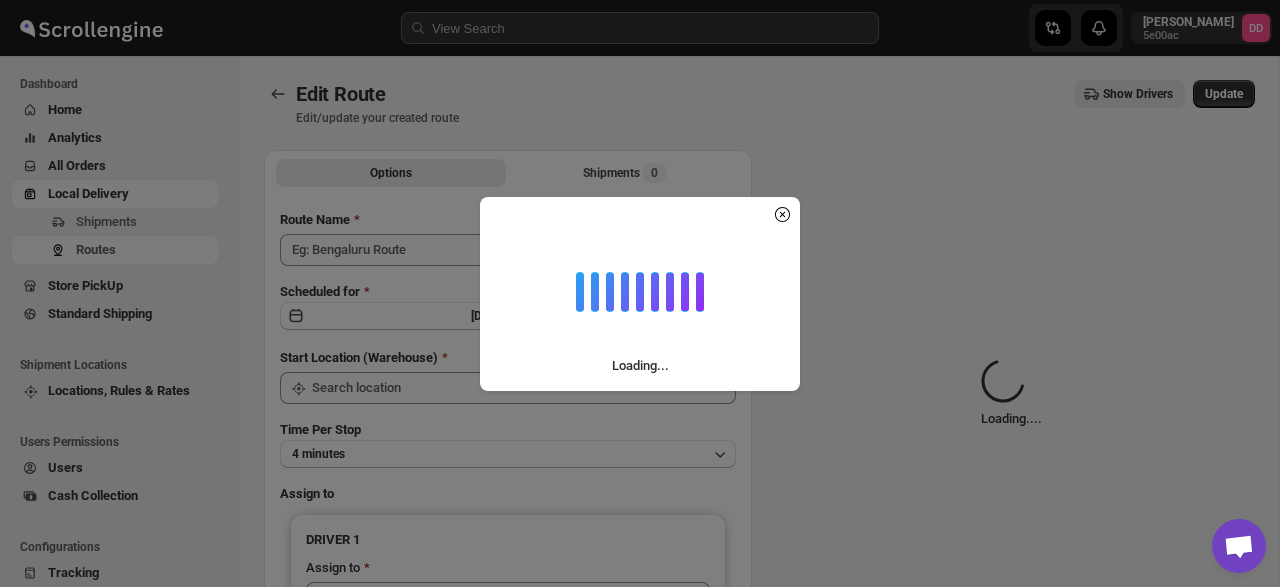 type on "Route - 14/07-0309" 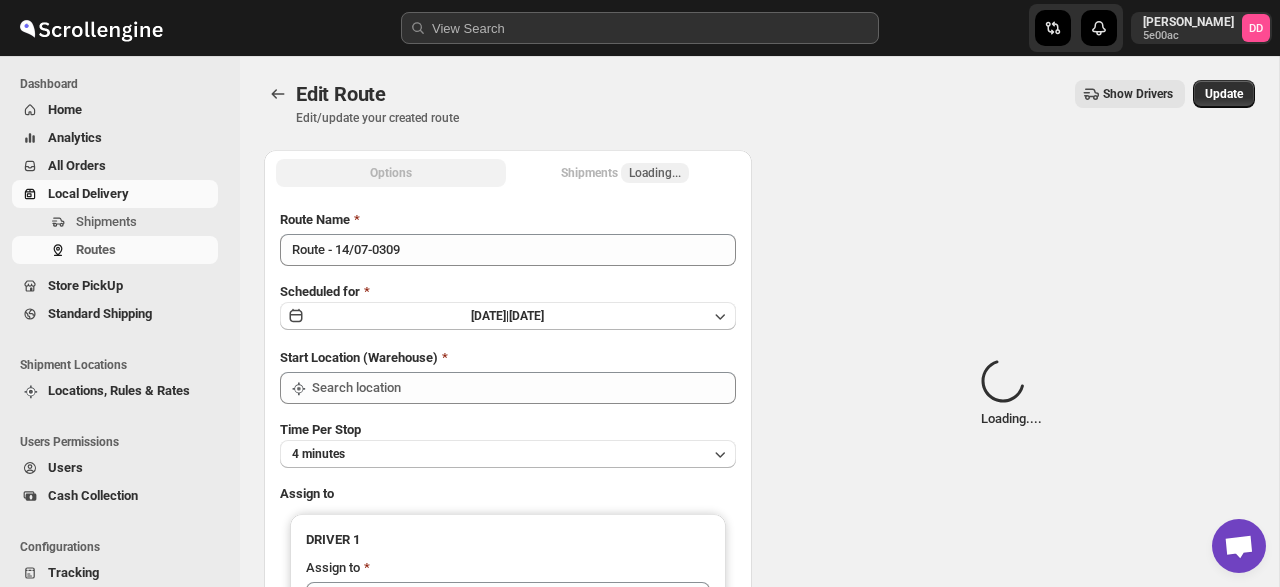 type on "Shop" 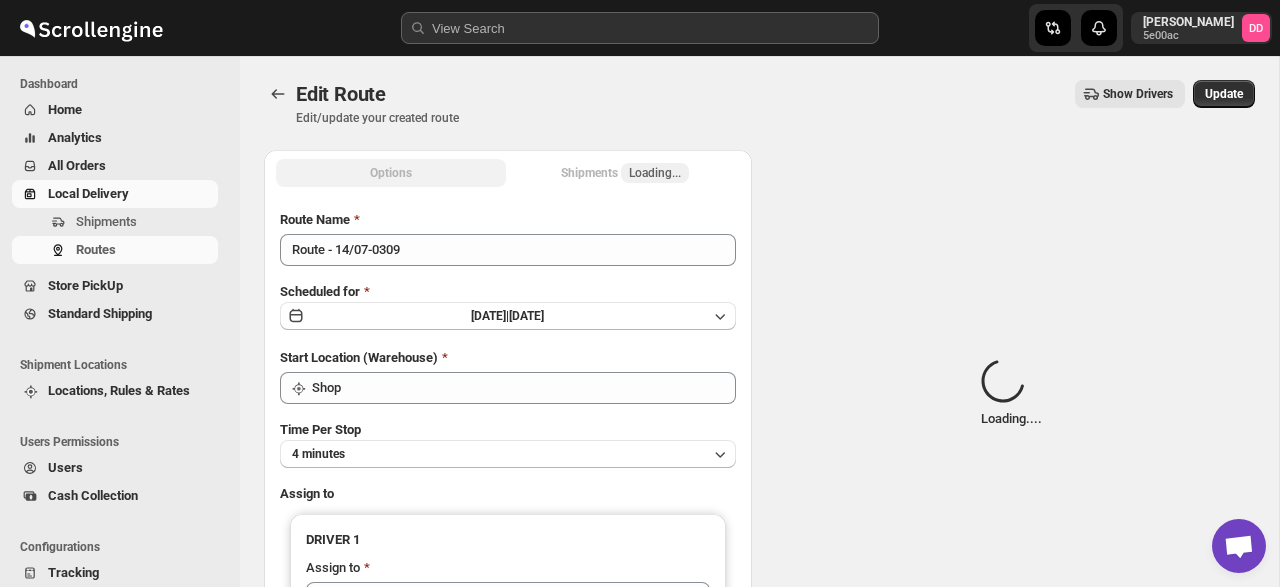 type on "[PERSON_NAME]" 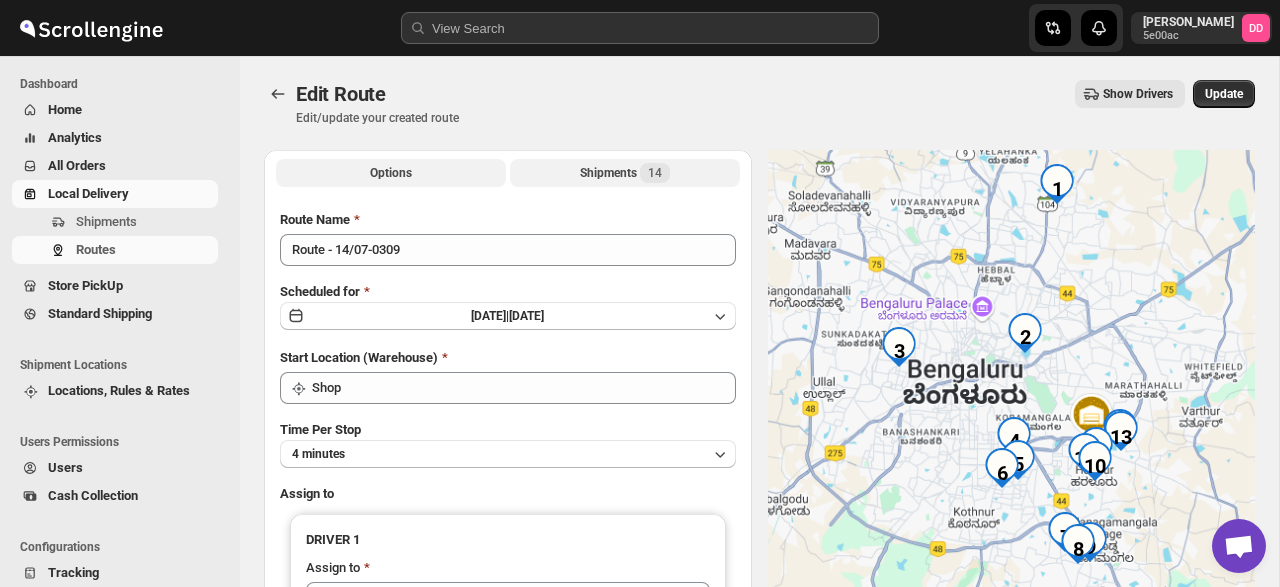 click on "Shipments   14" at bounding box center (625, 173) 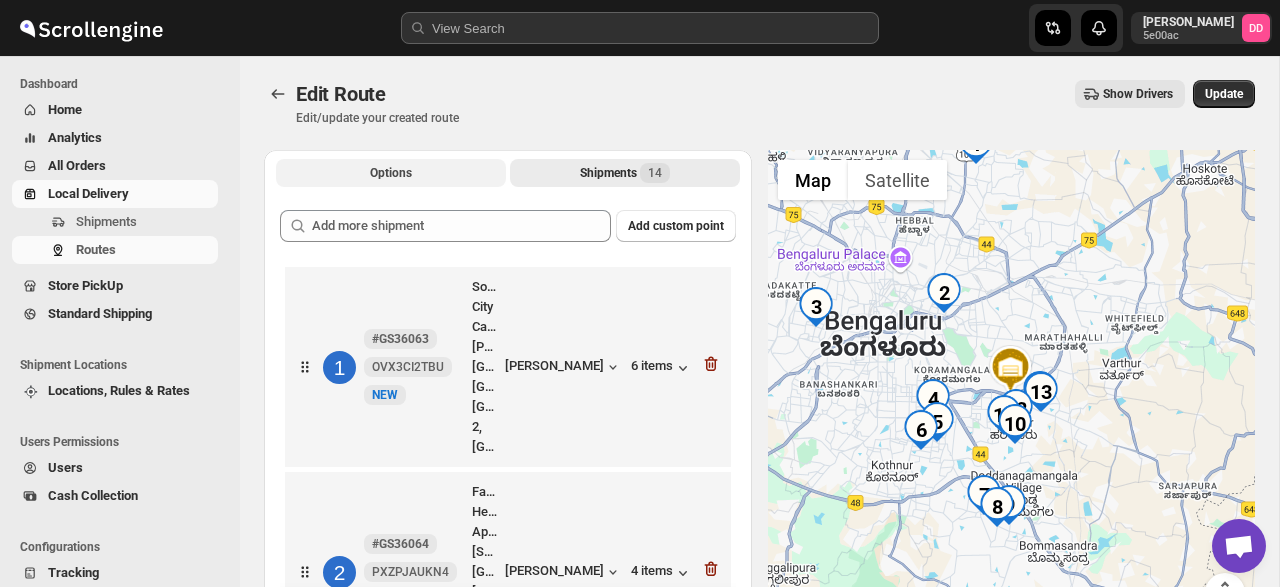 click on "Options" at bounding box center [391, 173] 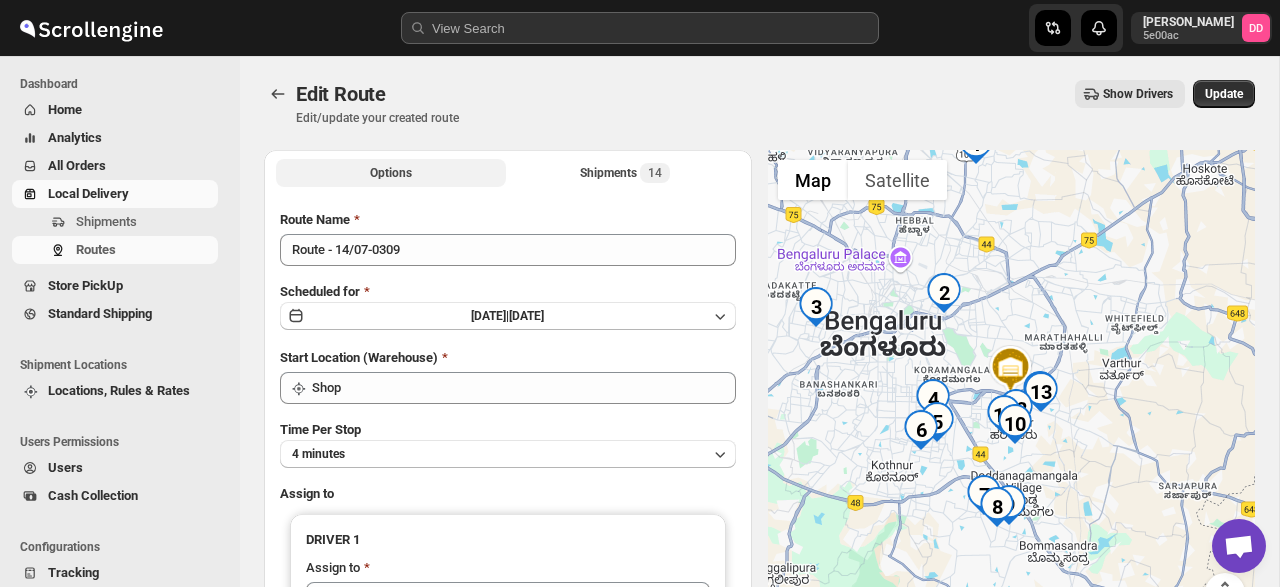 scroll, scrollTop: 178, scrollLeft: 0, axis: vertical 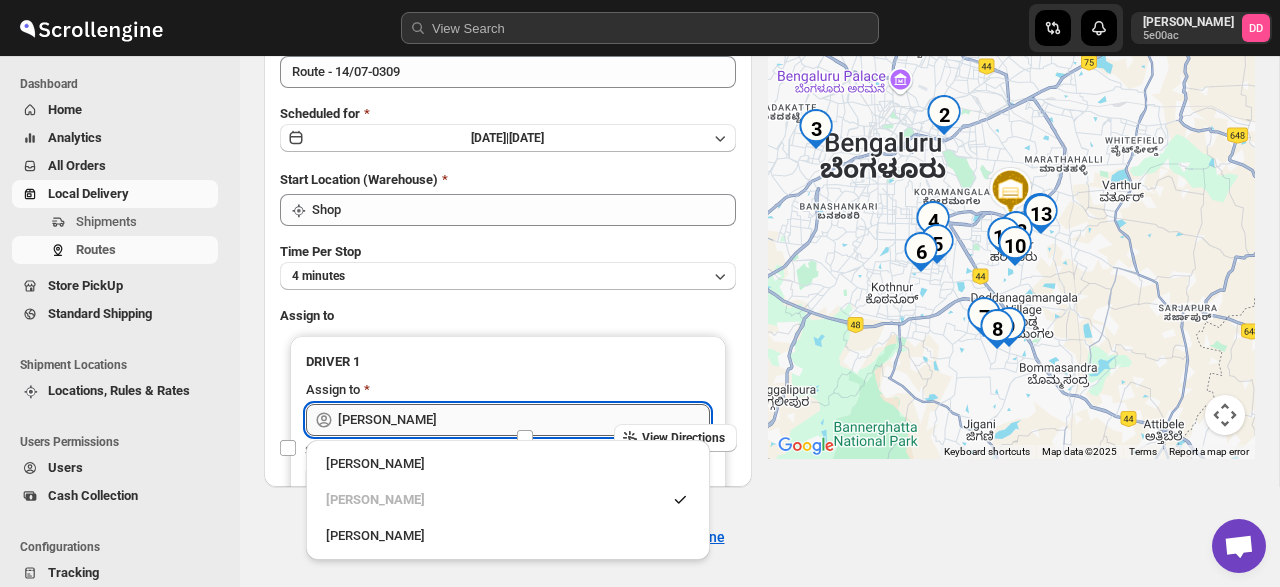 click on "[PERSON_NAME]" at bounding box center (524, 420) 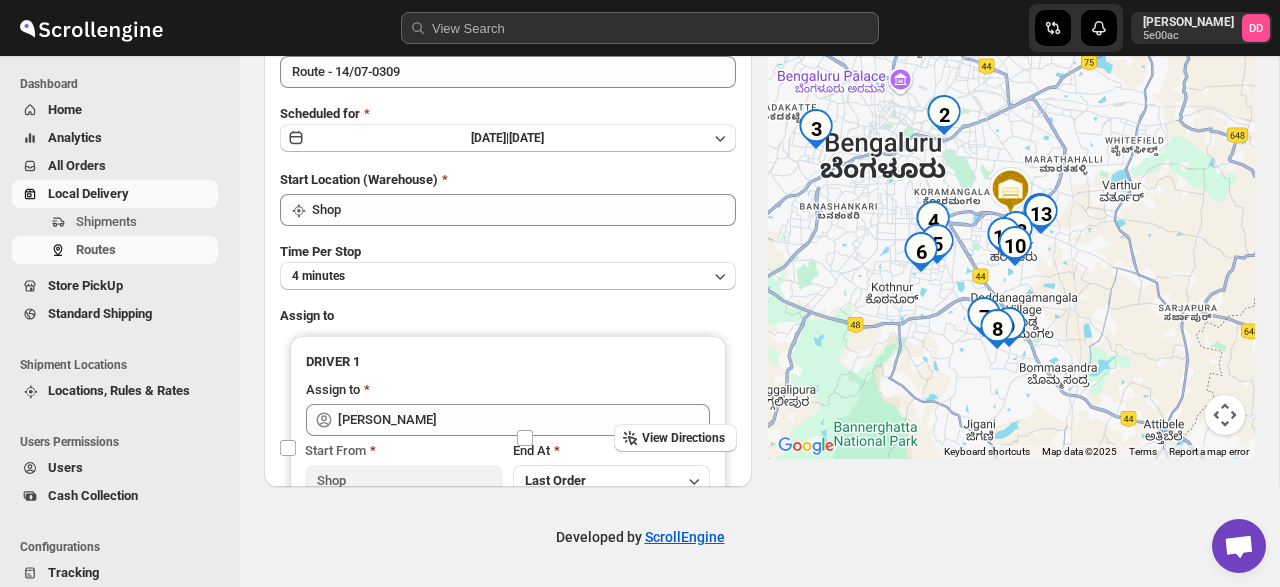 click on "Assign to DRIVER 1 Assign to Mohmad Izmal Start From Shop End At Last Order Add More Driver" at bounding box center [508, 413] 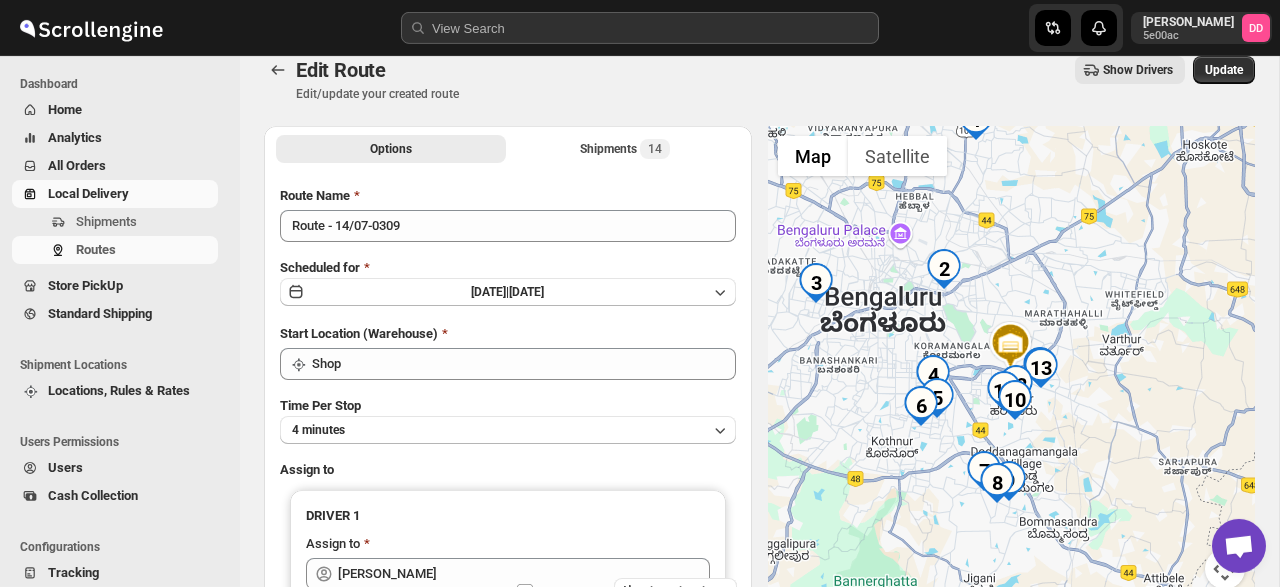 scroll, scrollTop: 0, scrollLeft: 0, axis: both 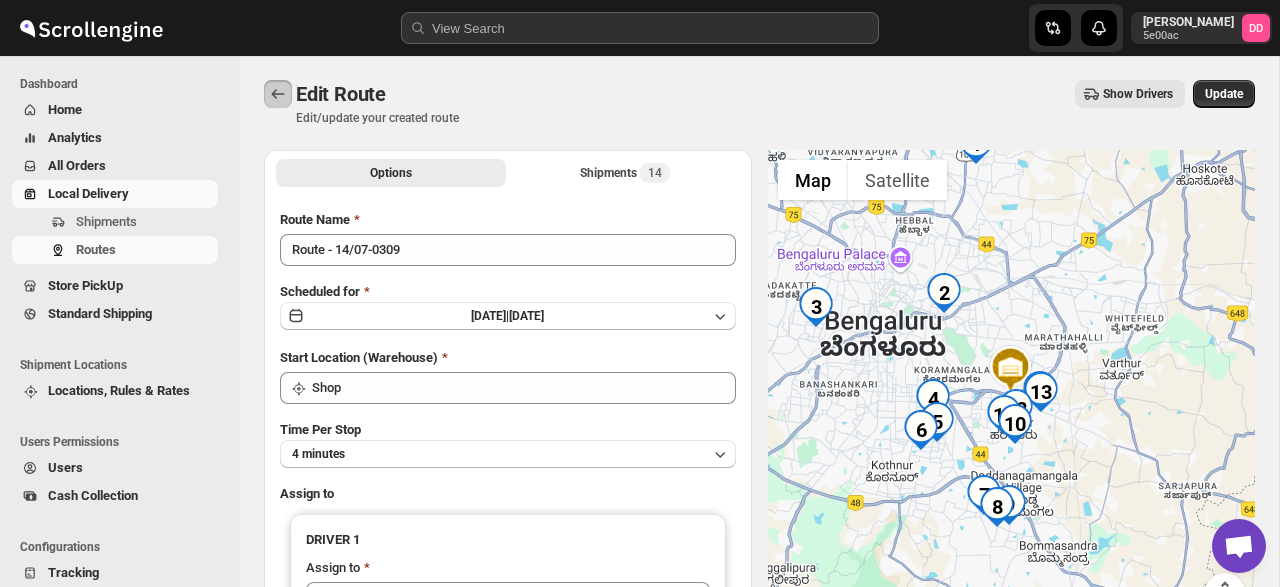 click 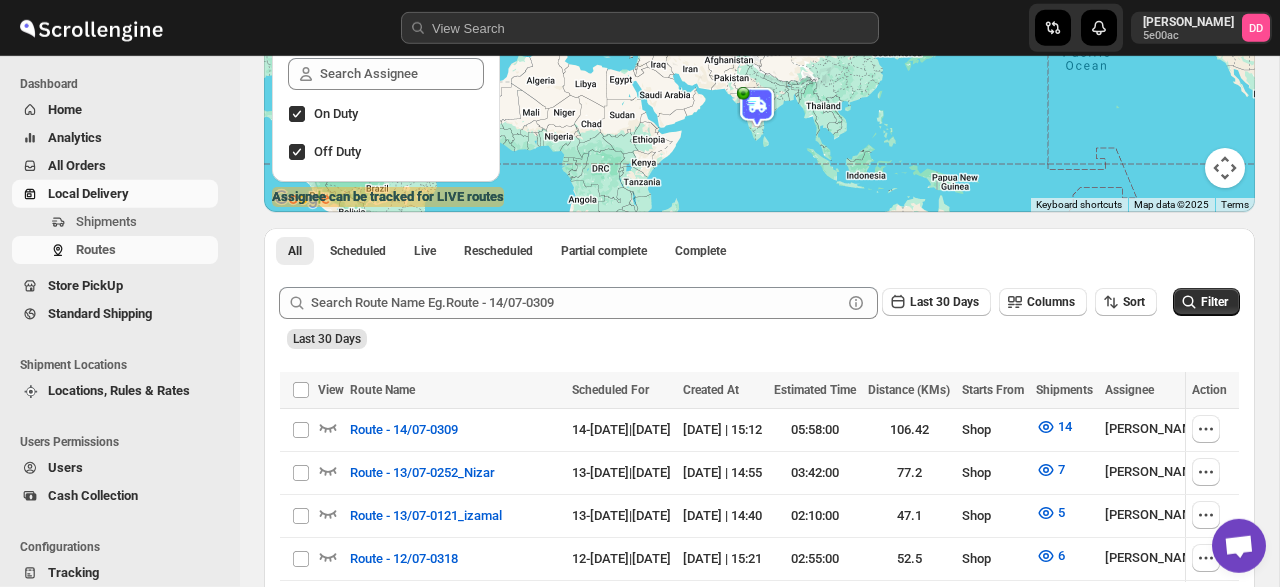 scroll, scrollTop: 284, scrollLeft: 0, axis: vertical 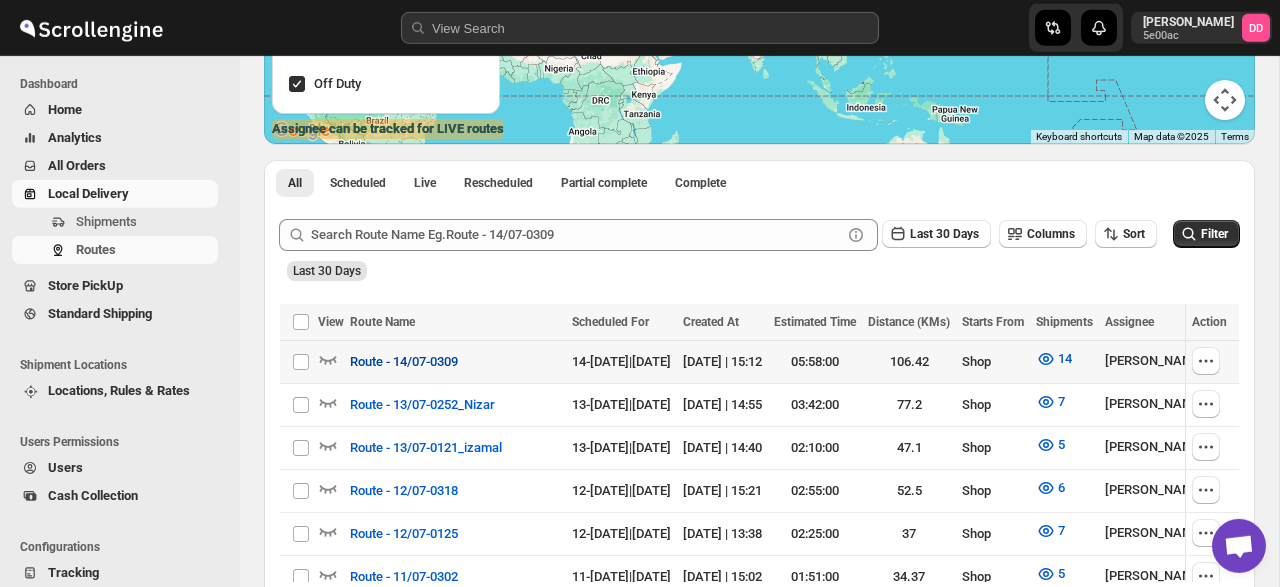 click on "Route - 14/07-0309" at bounding box center (404, 362) 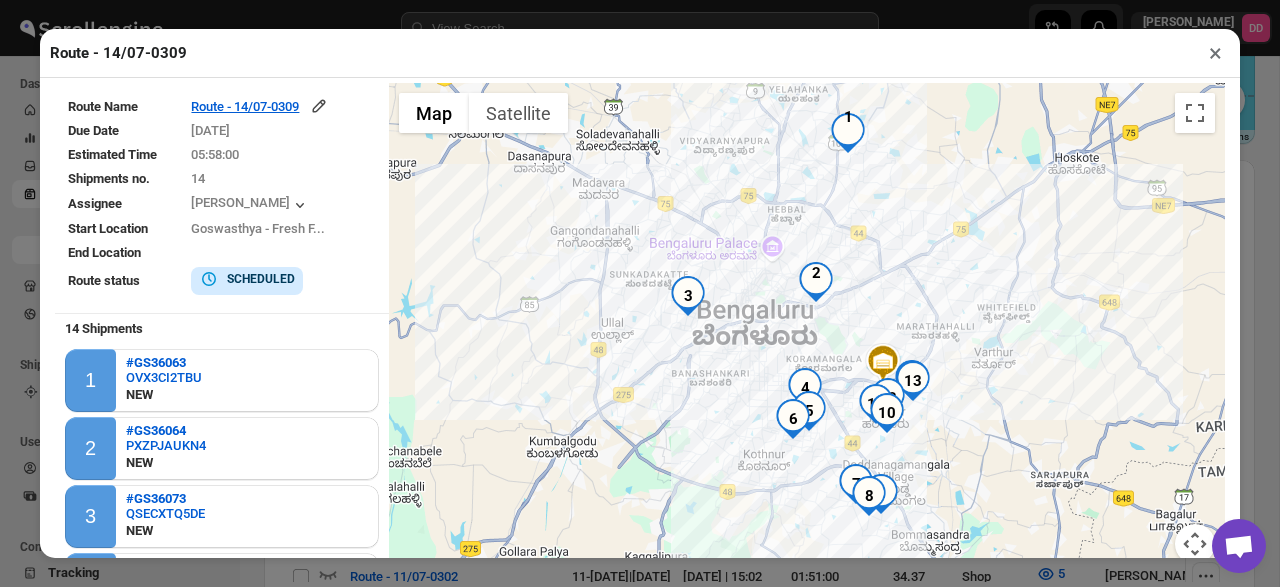 click at bounding box center (848, 133) 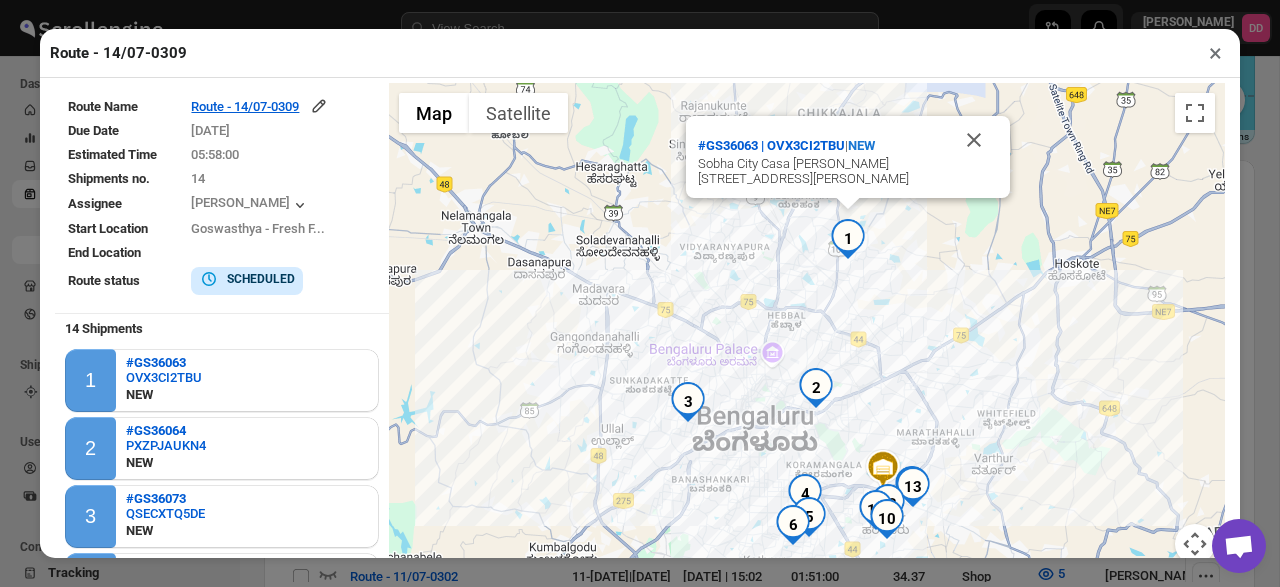 click at bounding box center (816, 388) 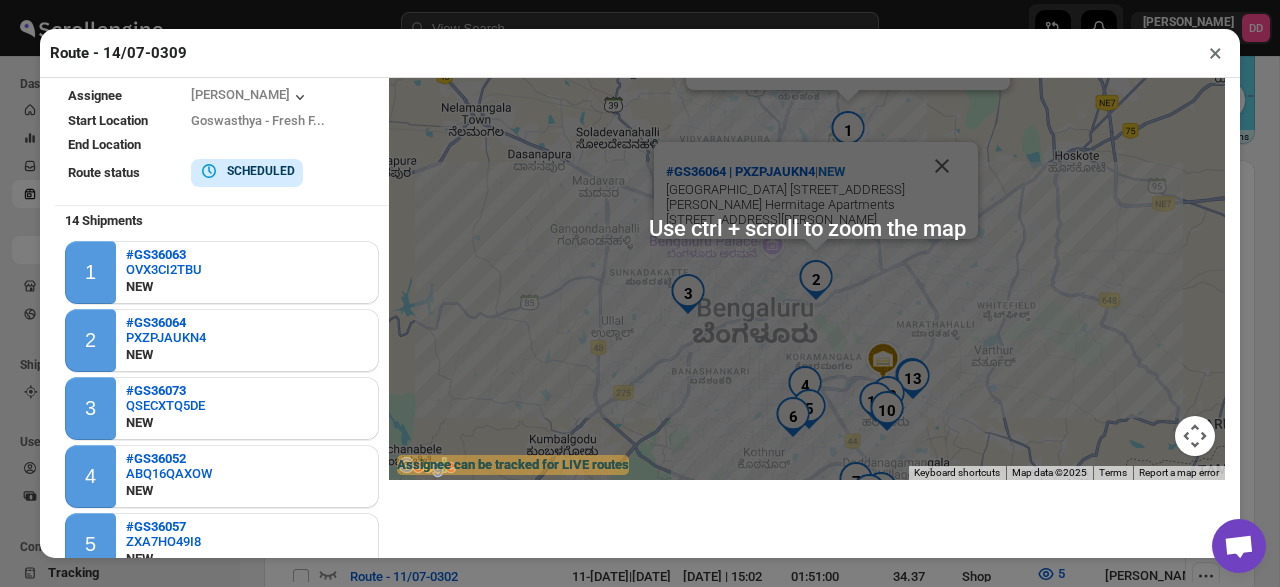 scroll, scrollTop: 115, scrollLeft: 0, axis: vertical 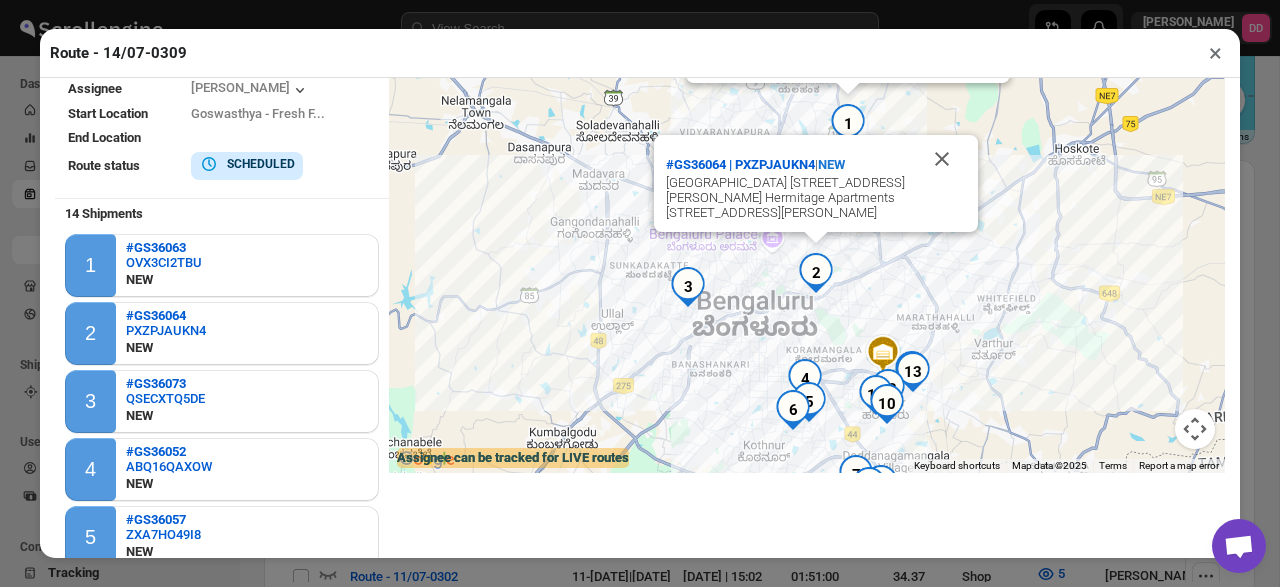 click on "#GS36063 | OVX3CI2TBU  |  [GEOGRAPHIC_DATA] [GEOGRAPHIC_DATA][PERSON_NAME], [GEOGRAPHIC_DATA], [STREET_ADDRESS][PERSON_NAME] #GS36064 | PXZPJAUKN4  |  [GEOGRAPHIC_DATA] [STREET_ADDRESS][GEOGRAPHIC_DATA][PERSON_NAME] Layout [GEOGRAPHIC_DATA] Apartments [STREET_ADDRESS][PERSON_NAME]" at bounding box center [807, 220] 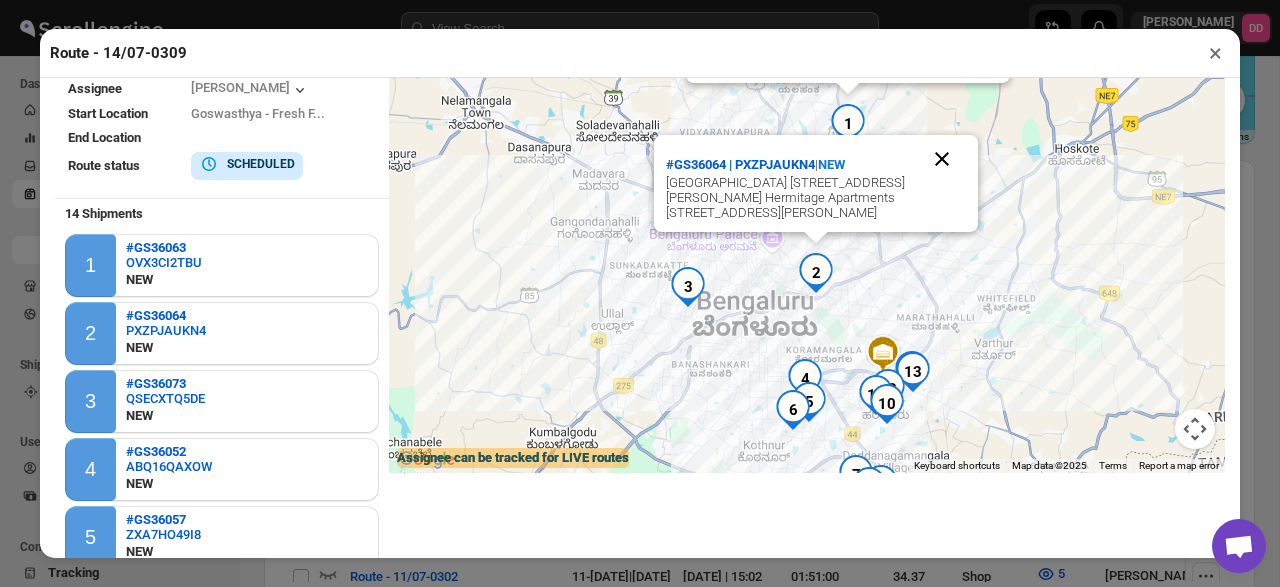 click at bounding box center (942, 159) 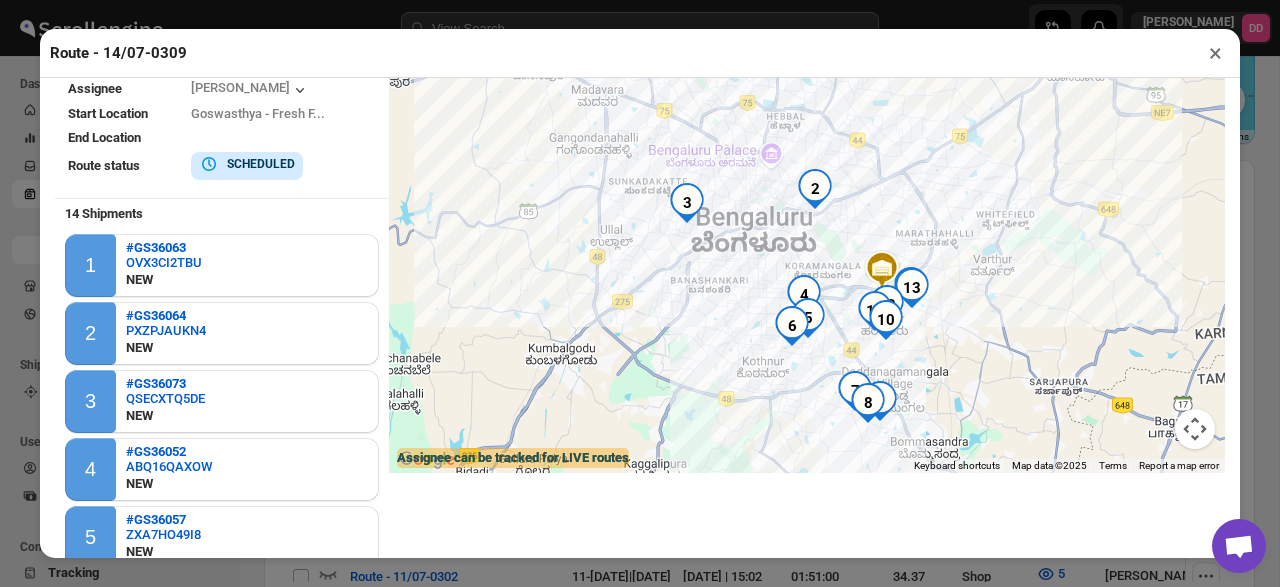 drag, startPoint x: 868, startPoint y: 373, endPoint x: 867, endPoint y: 287, distance: 86.00581 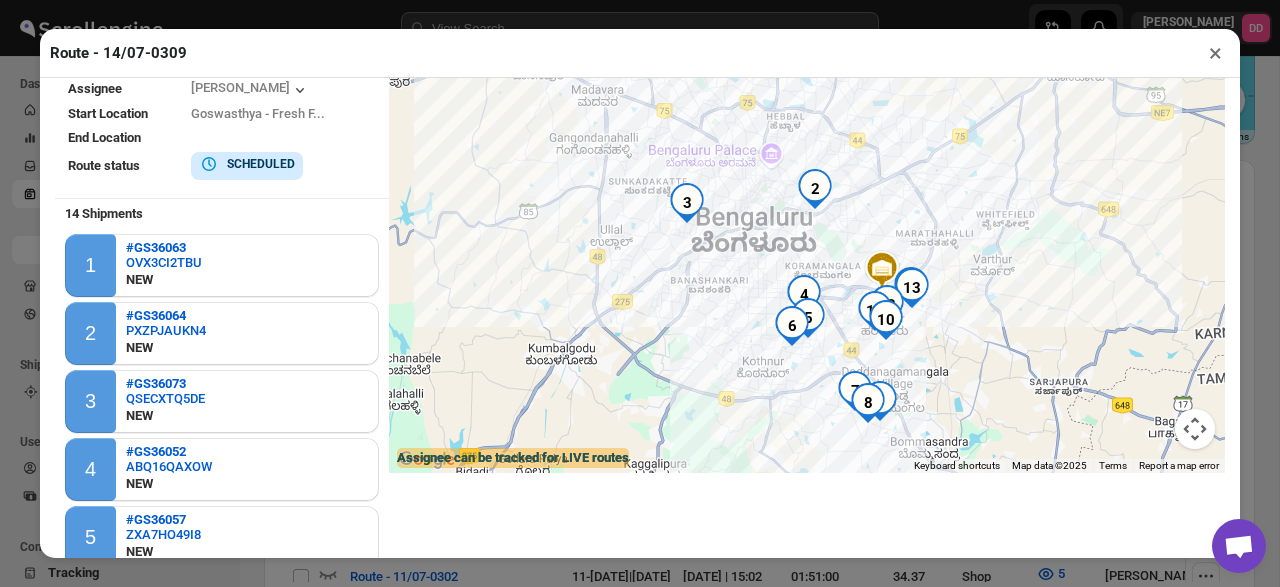 click at bounding box center [912, 288] 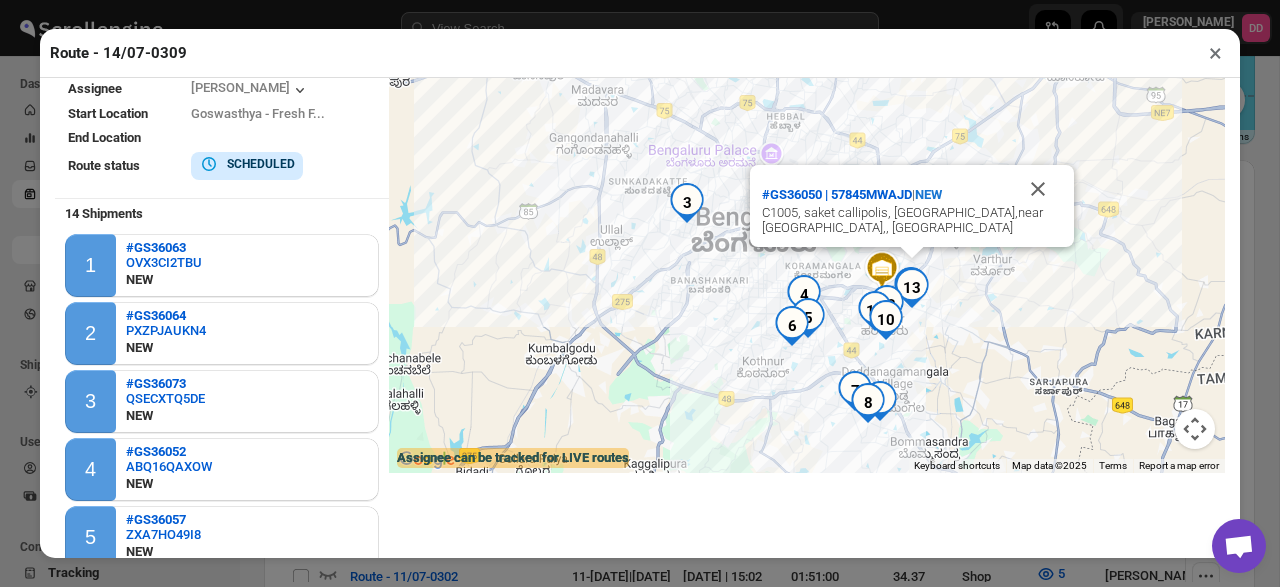 click at bounding box center (887, 305) 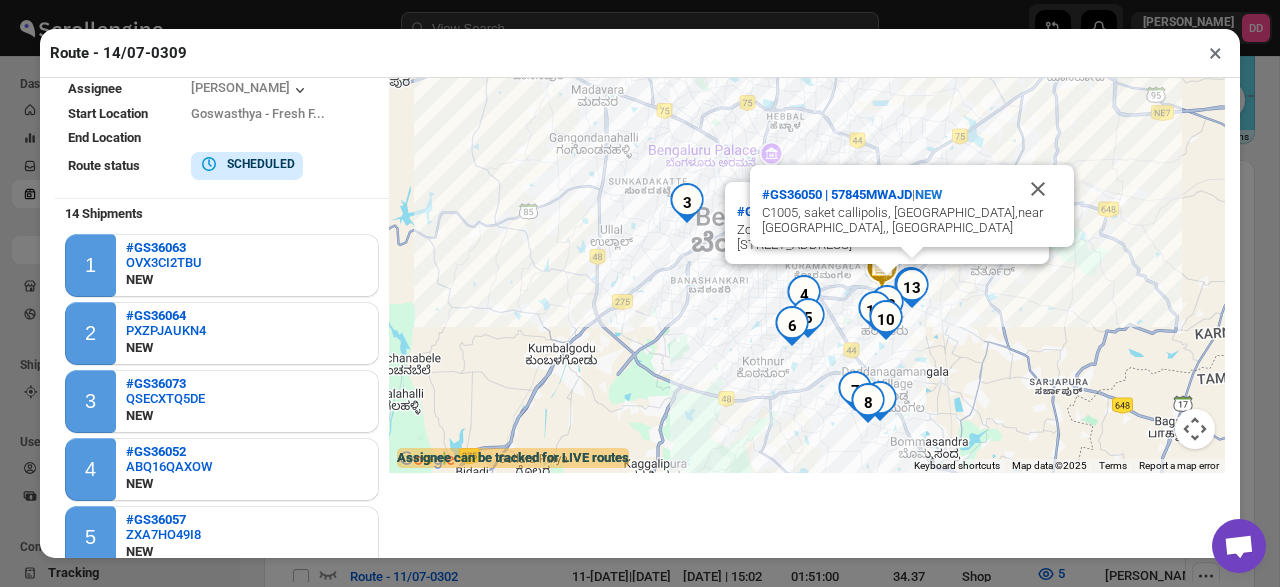 click at bounding box center [886, 320] 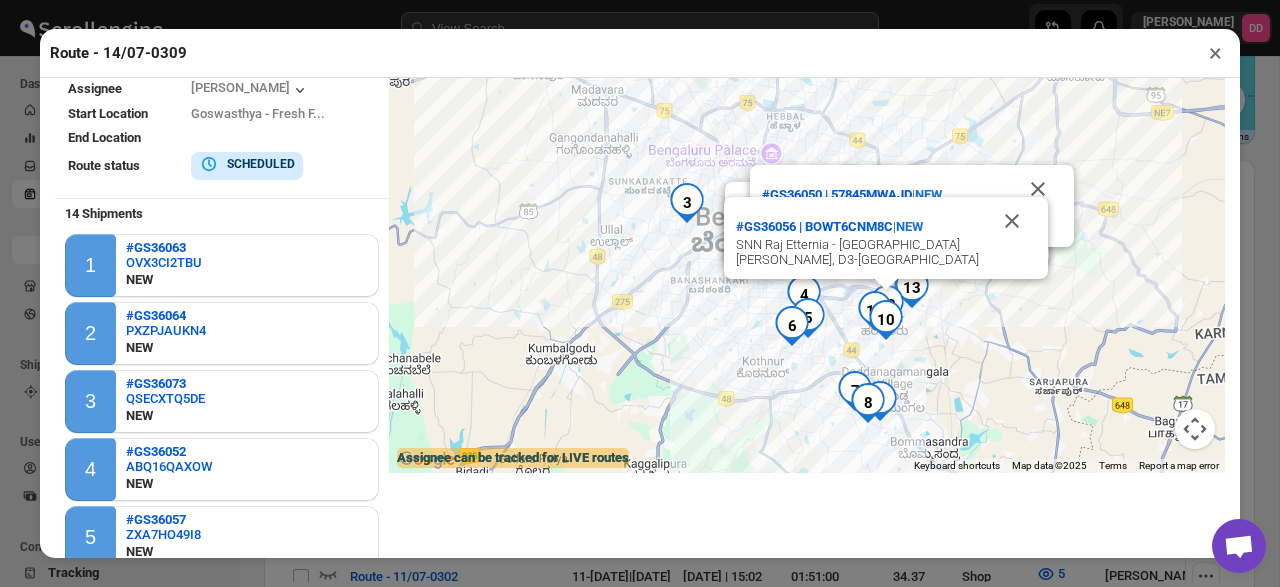 click at bounding box center (886, 320) 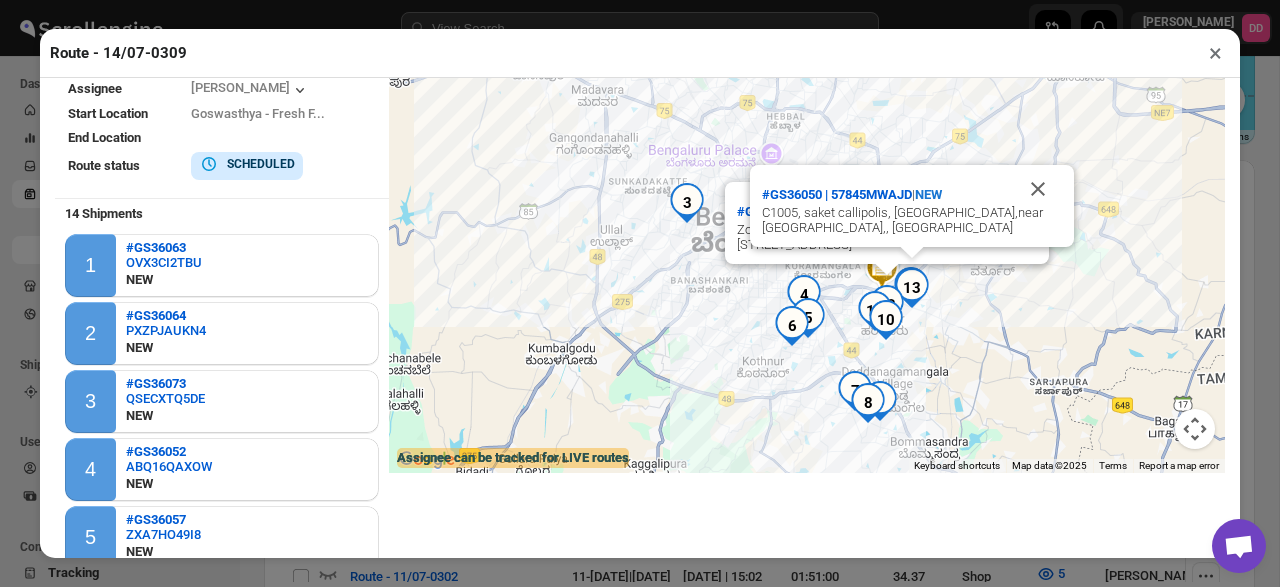 click at bounding box center (868, 403) 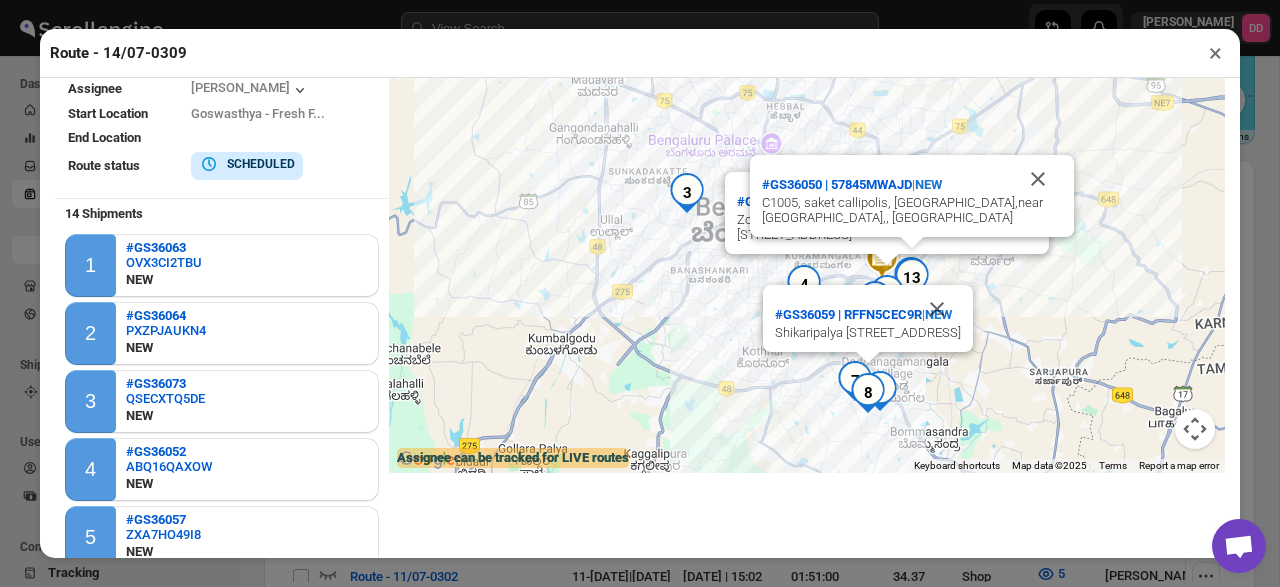 click at bounding box center [868, 393] 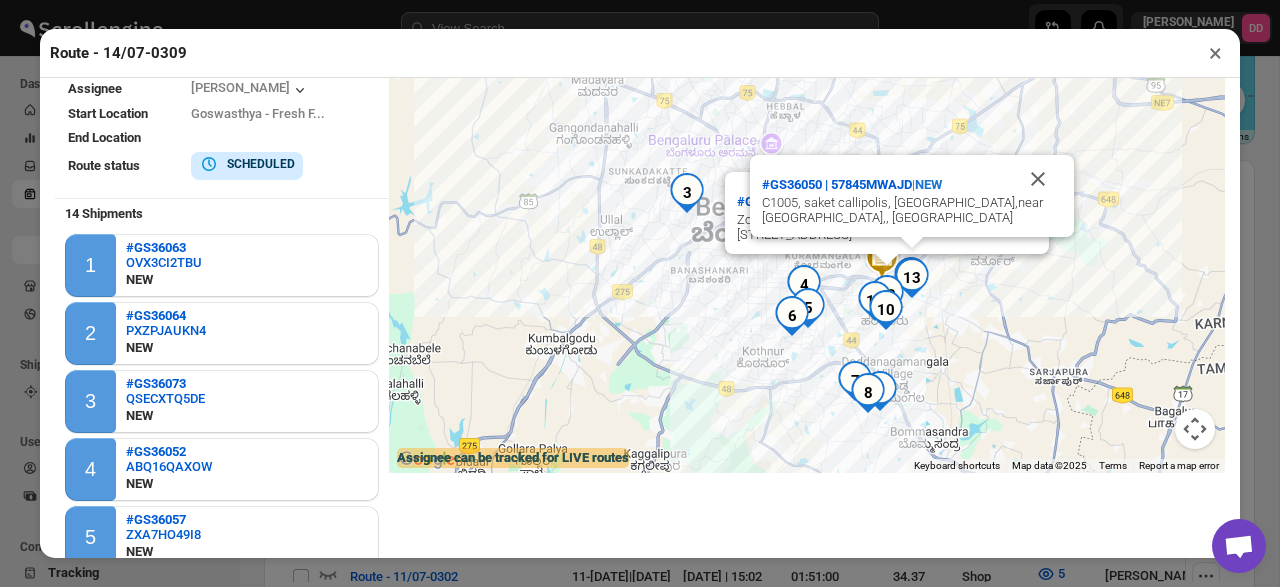 click at bounding box center (792, 316) 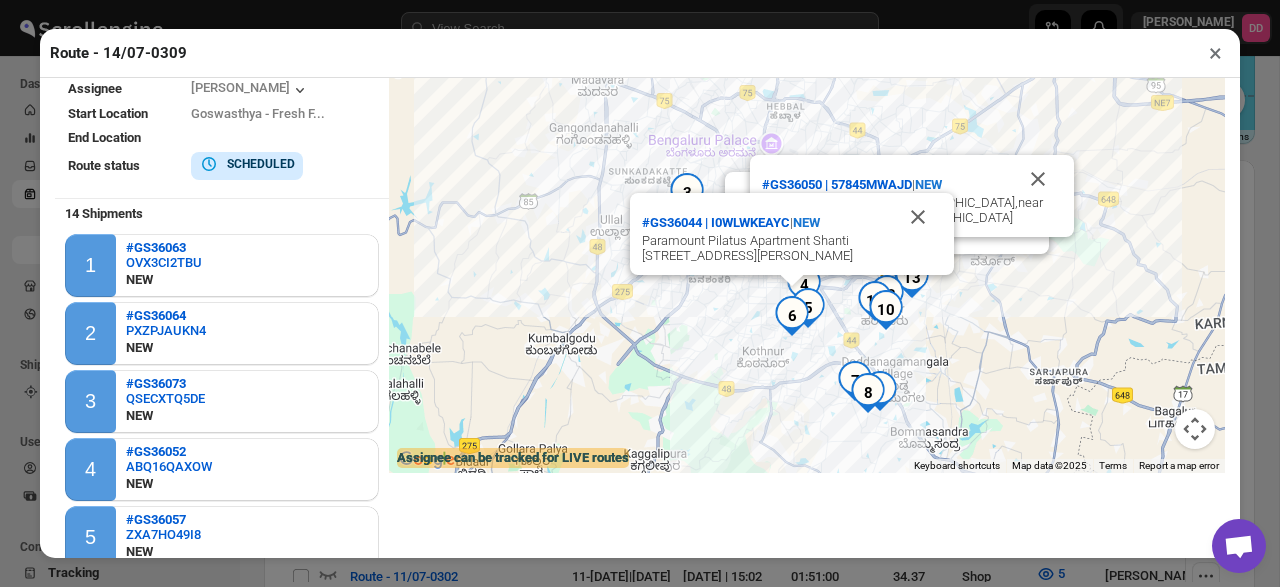 click at bounding box center (792, 316) 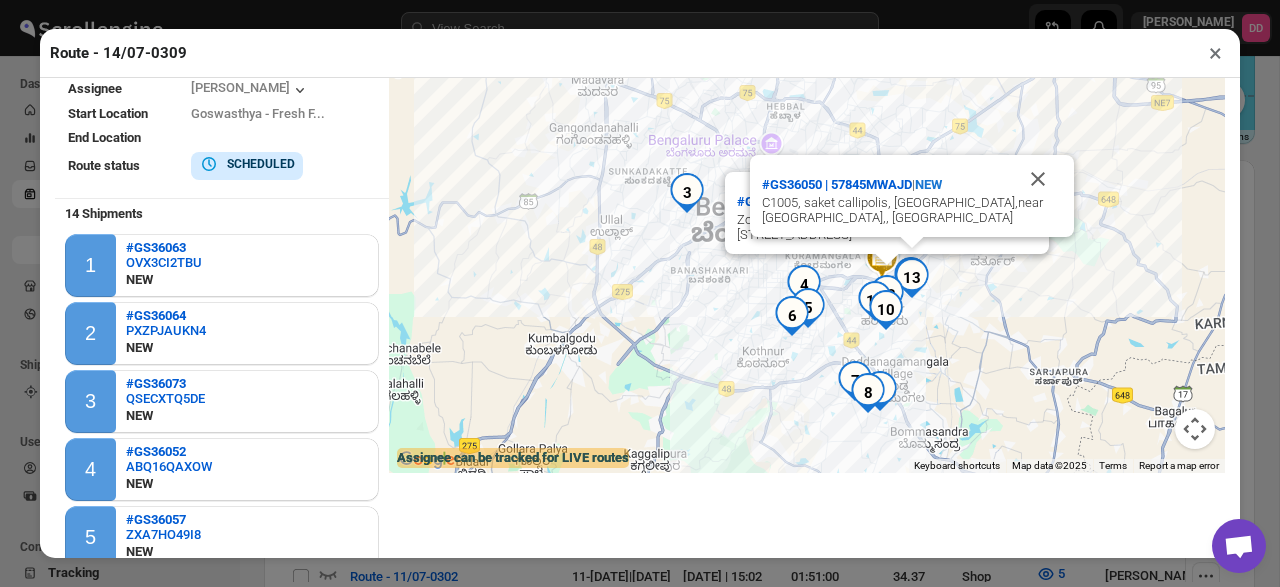 click at bounding box center [804, 285] 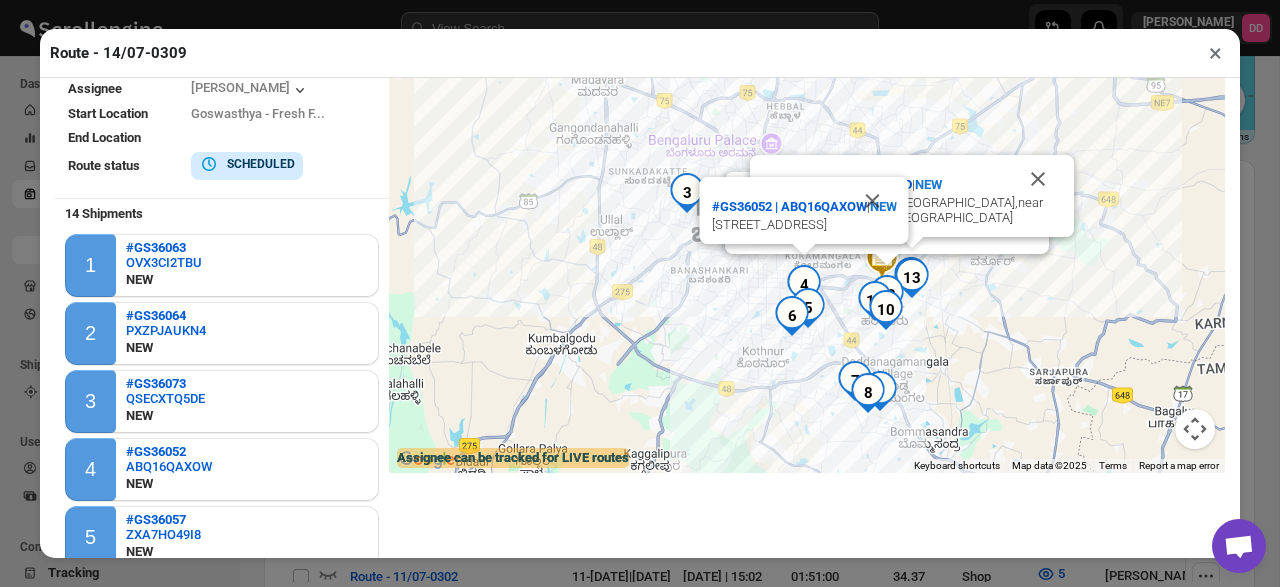 click at bounding box center [792, 316] 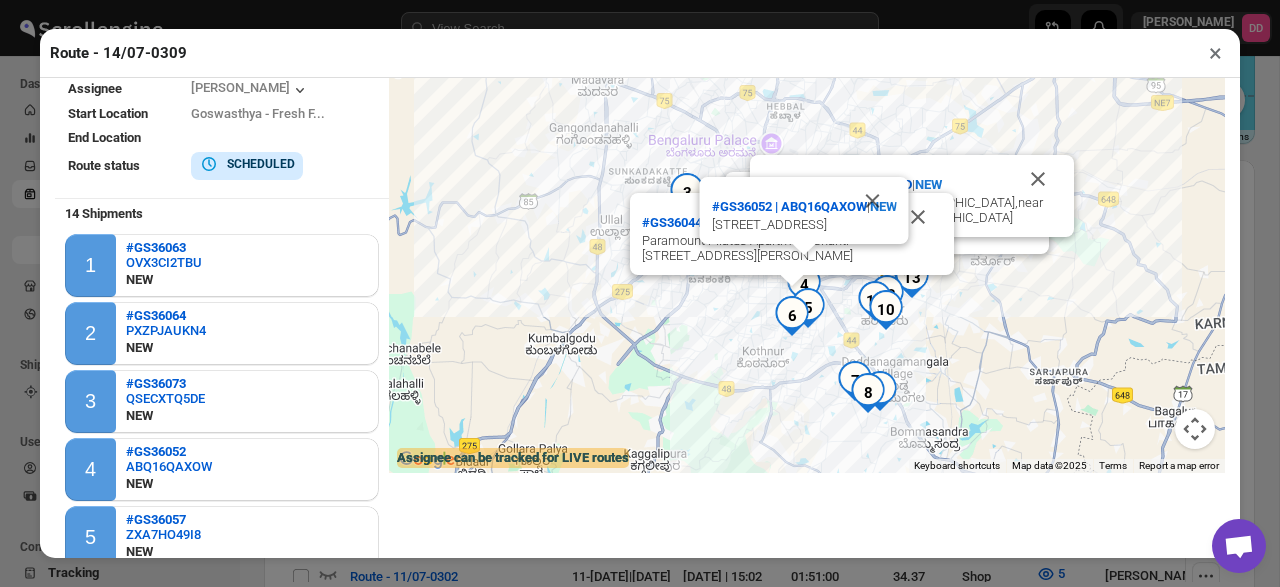 click on "Paramount Pilatus Apartment Shanti [STREET_ADDRESS][PERSON_NAME]" at bounding box center (792, 248) 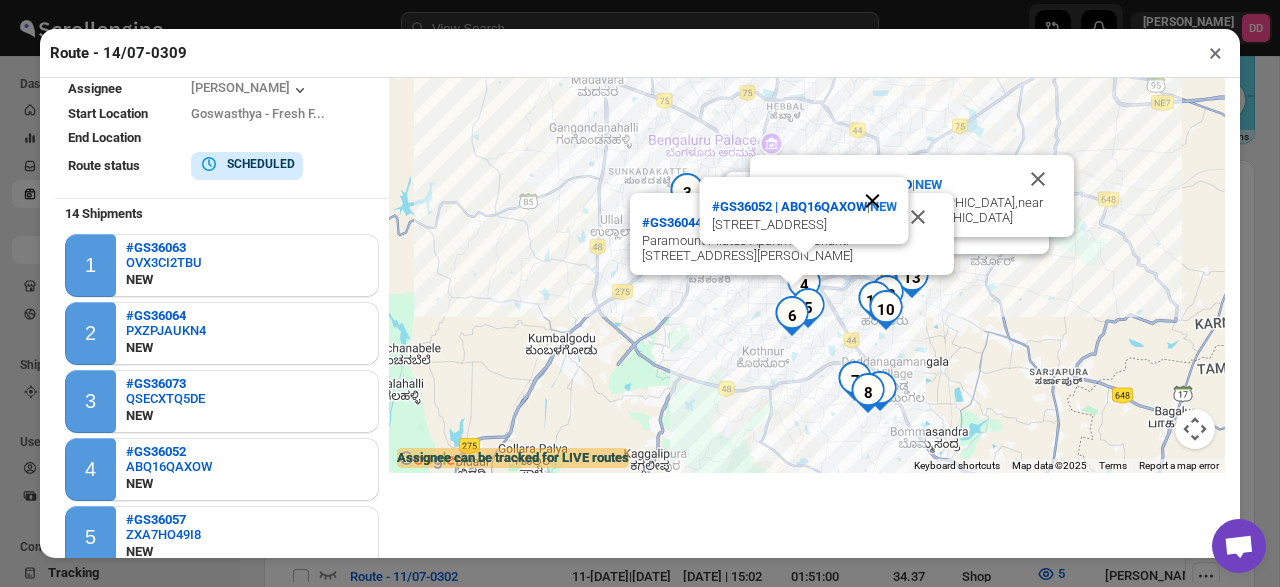 click at bounding box center (873, 201) 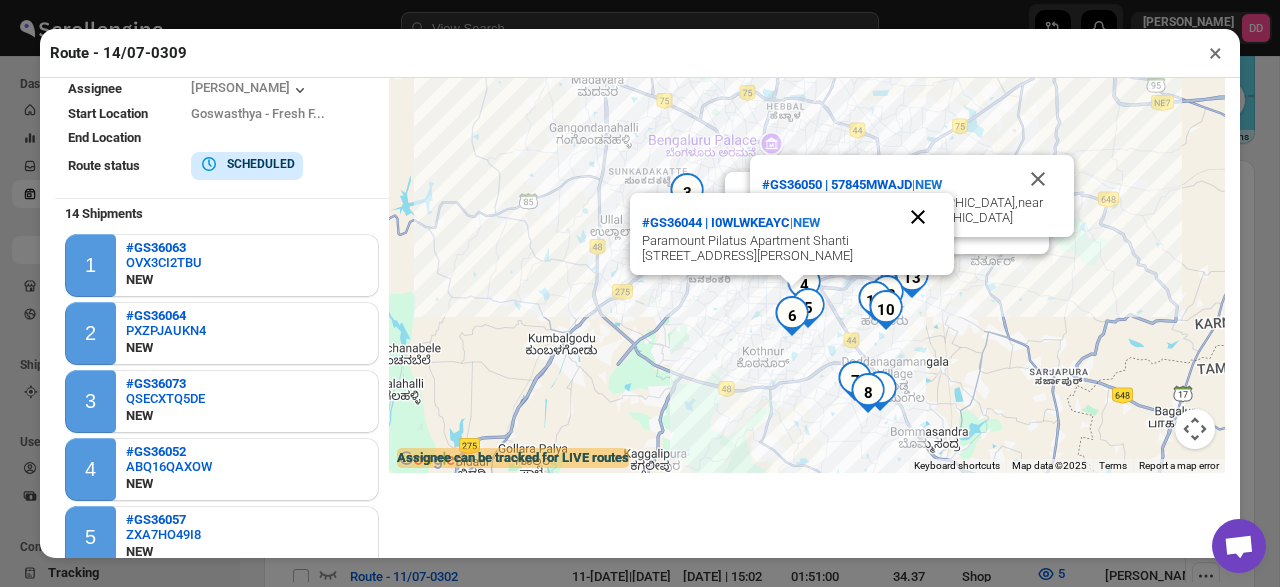 click at bounding box center (918, 217) 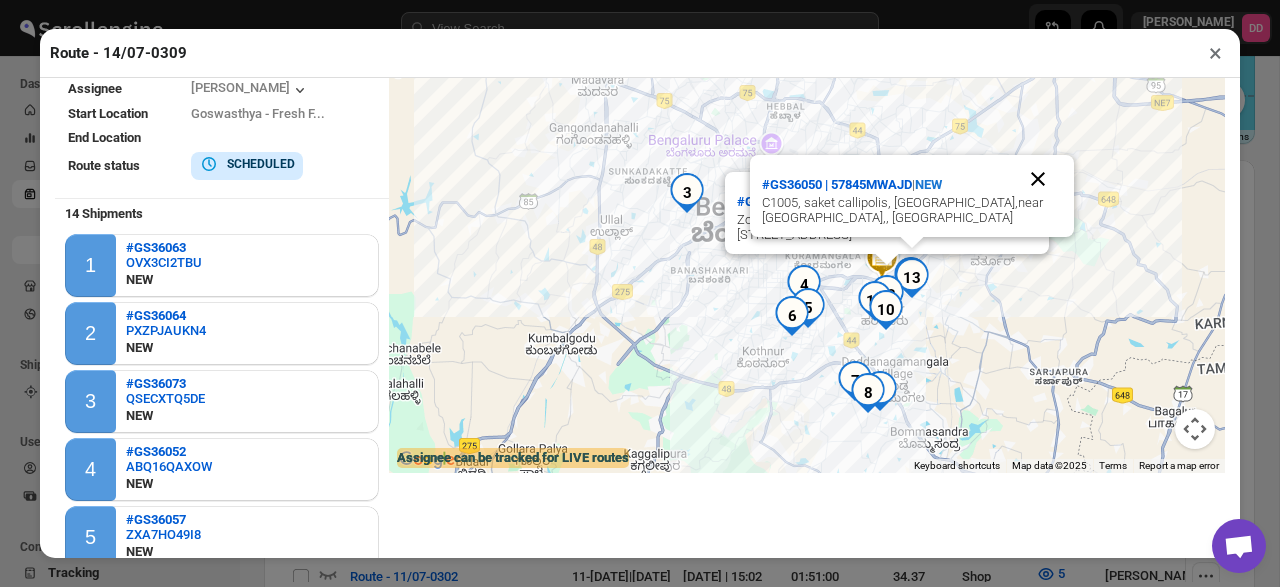 click at bounding box center [1038, 179] 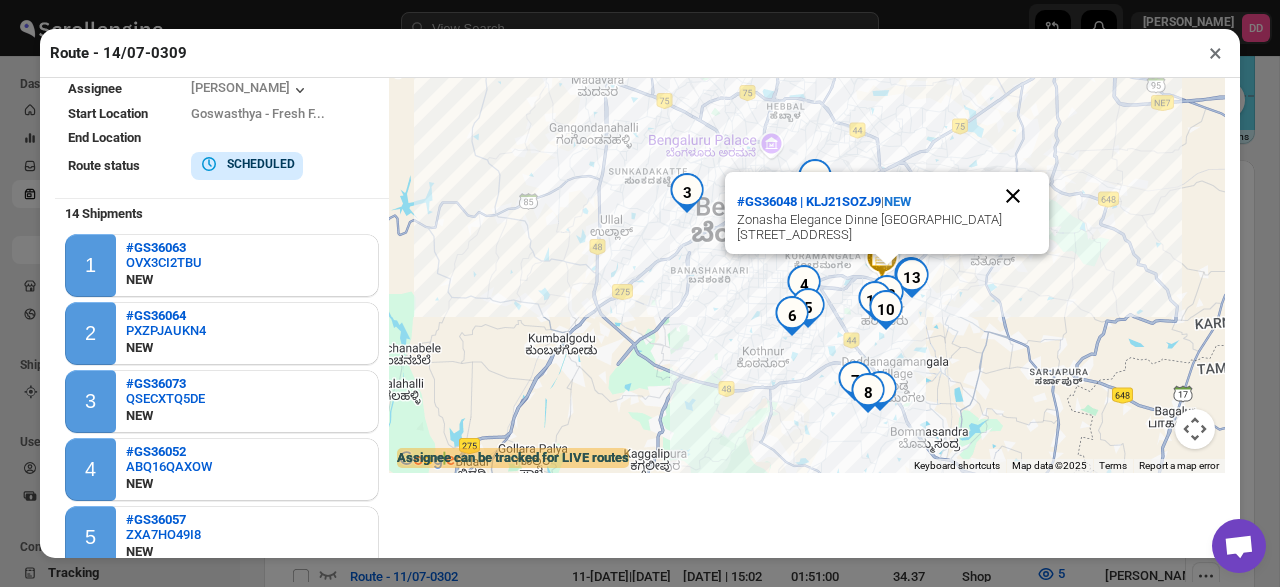 click at bounding box center (1013, 196) 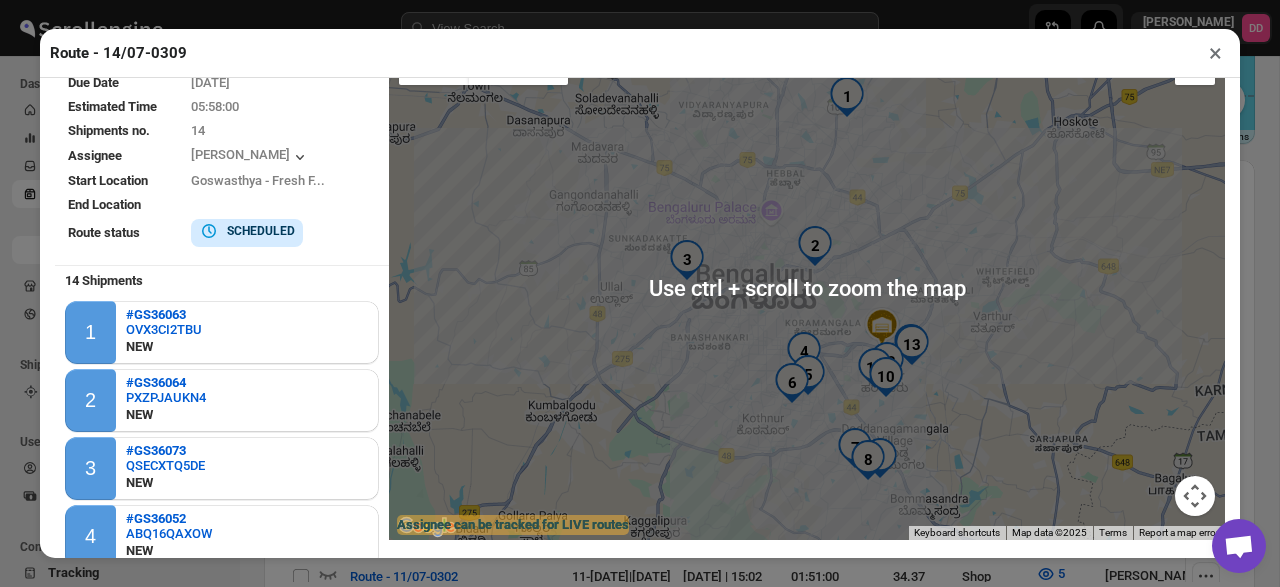 scroll, scrollTop: 40, scrollLeft: 0, axis: vertical 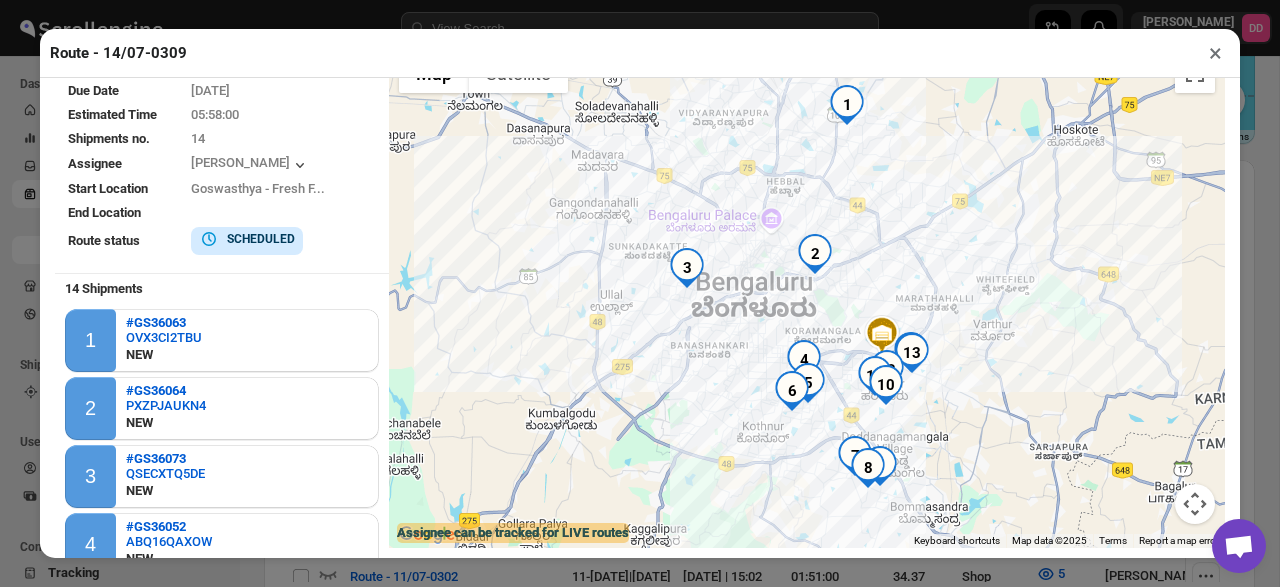 click at bounding box center (847, 105) 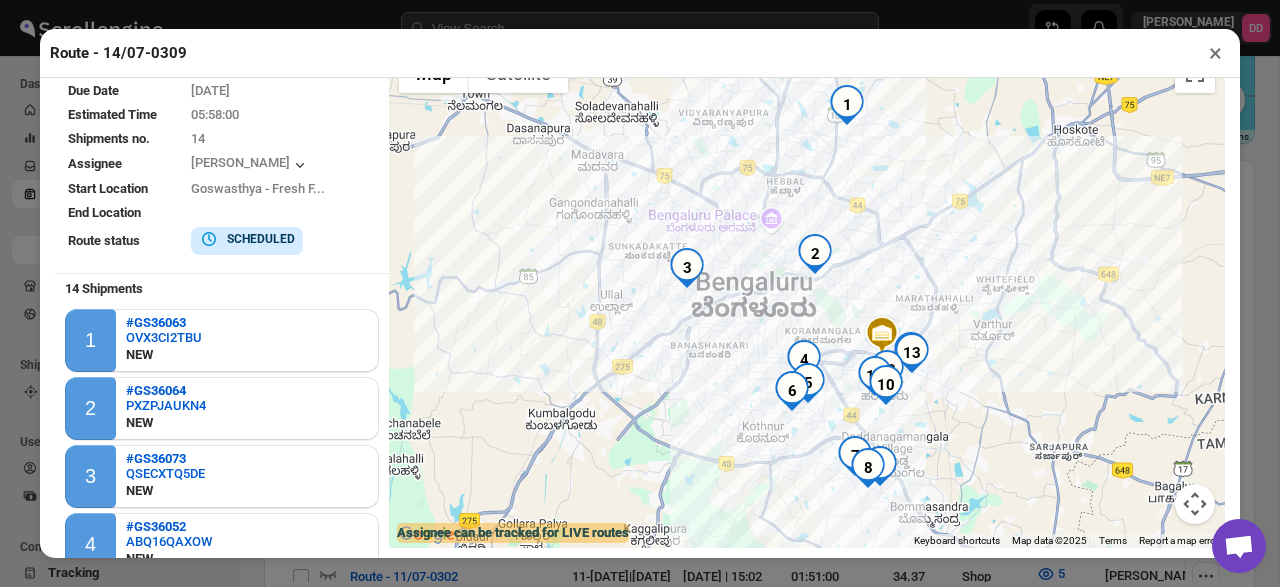 click at bounding box center (847, 105) 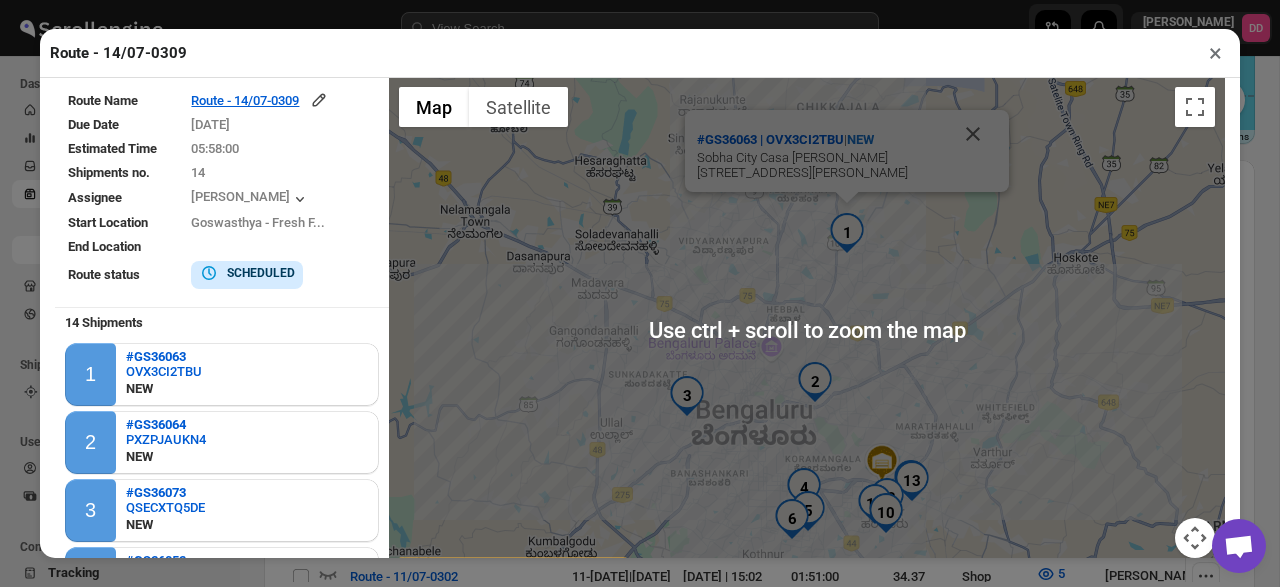 scroll, scrollTop: 5, scrollLeft: 0, axis: vertical 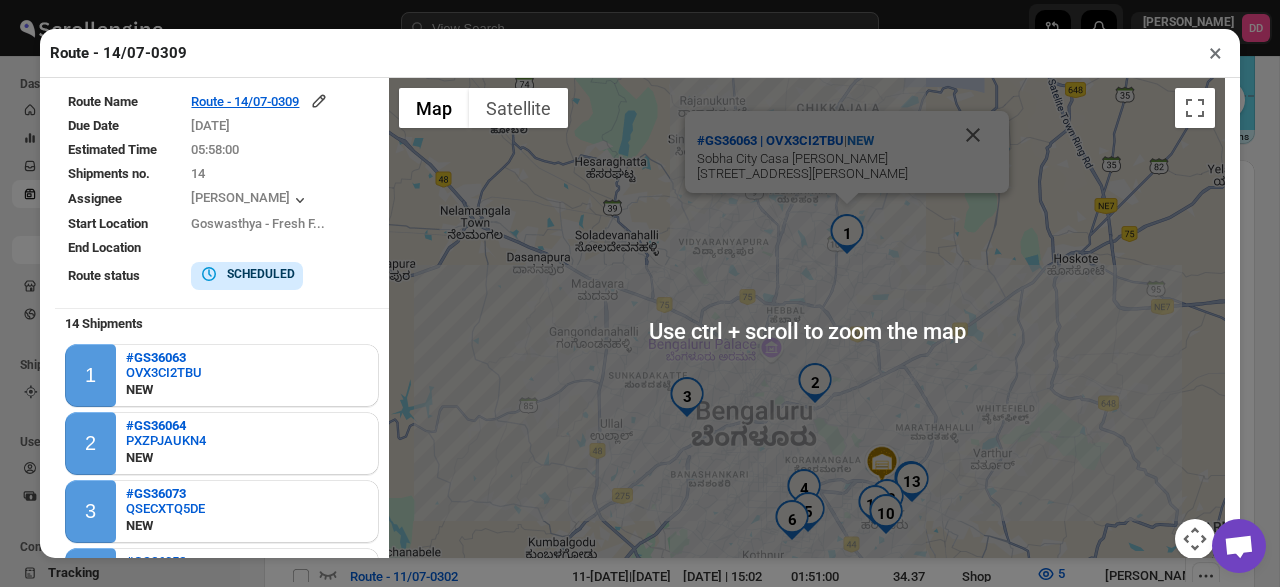 click on "#GS36063 | OVX3CI2TBU  |  [GEOGRAPHIC_DATA] [GEOGRAPHIC_DATA][PERSON_NAME], [STREET_ADDRESS][PERSON_NAME]" at bounding box center [807, 330] 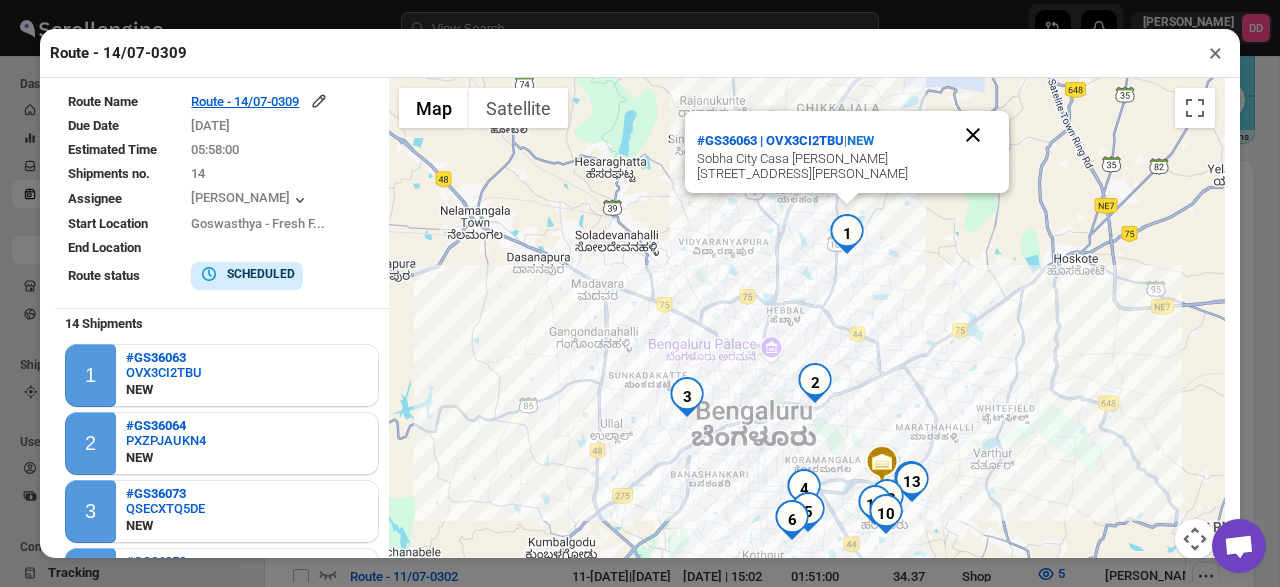 click at bounding box center (973, 135) 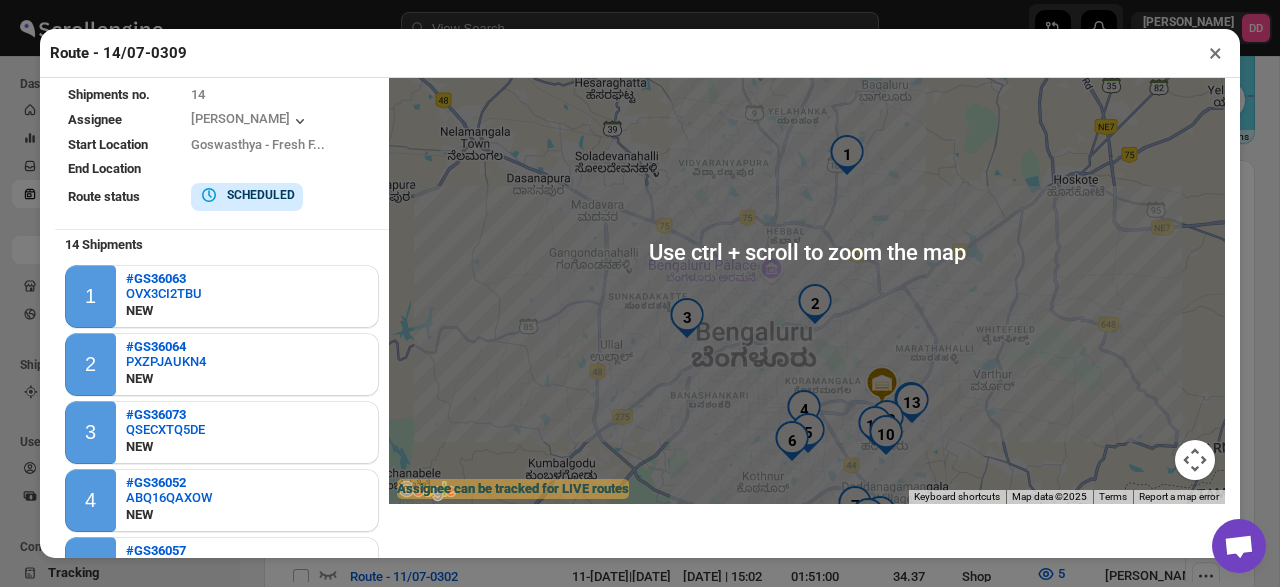 scroll, scrollTop: 85, scrollLeft: 0, axis: vertical 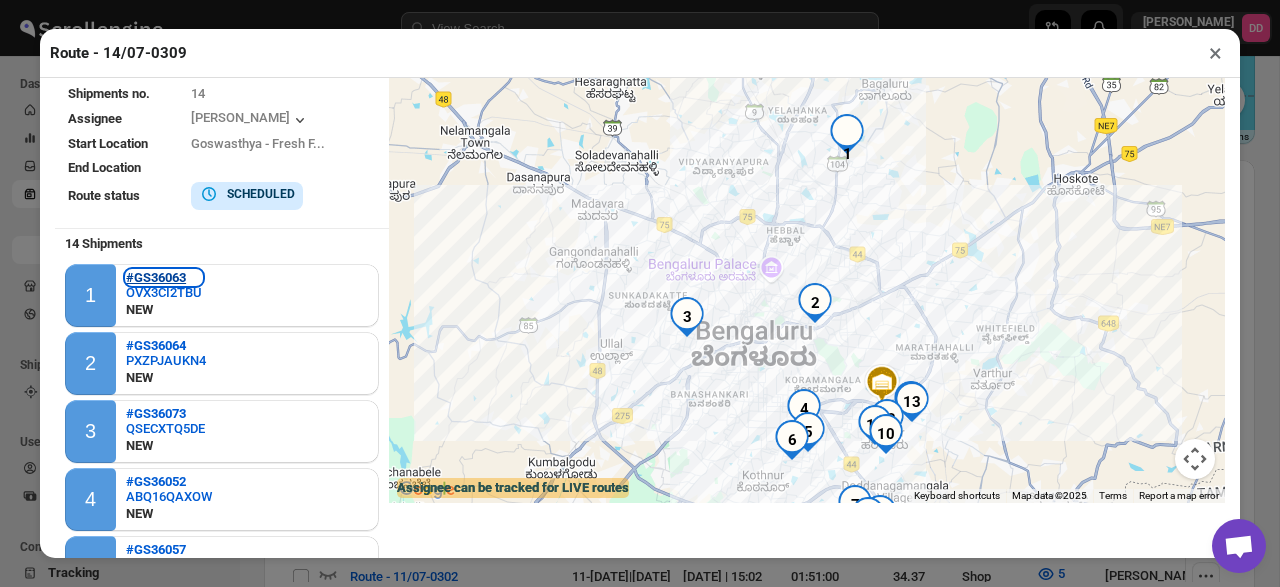 click on "#GS36063" at bounding box center (156, 277) 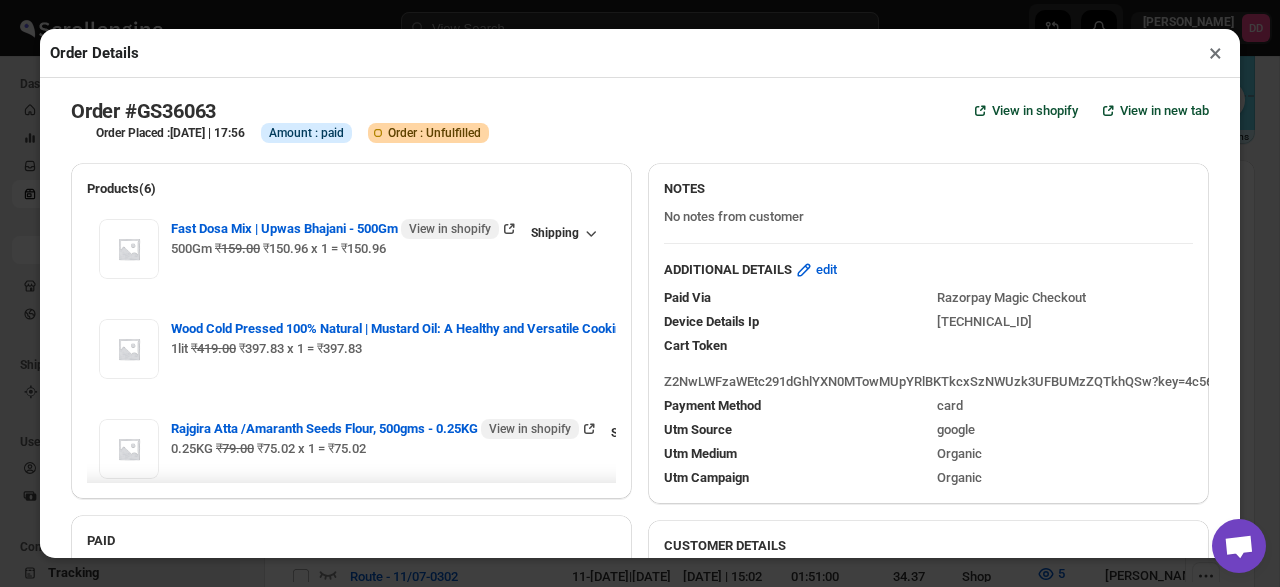 click on "×" at bounding box center [1215, 53] 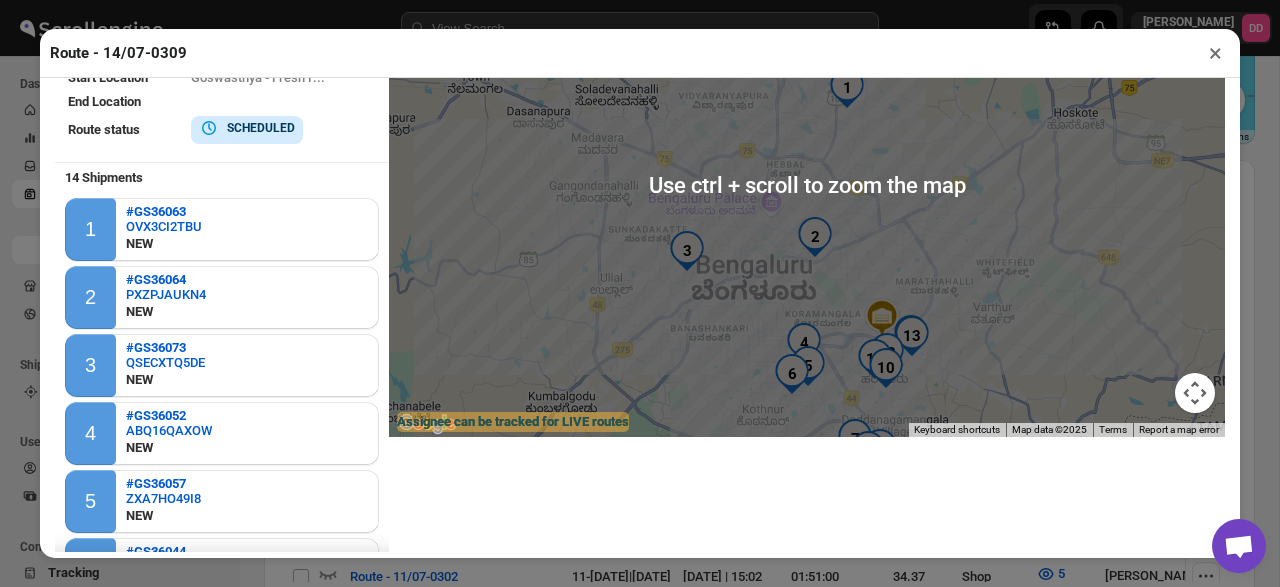 scroll, scrollTop: 161, scrollLeft: 0, axis: vertical 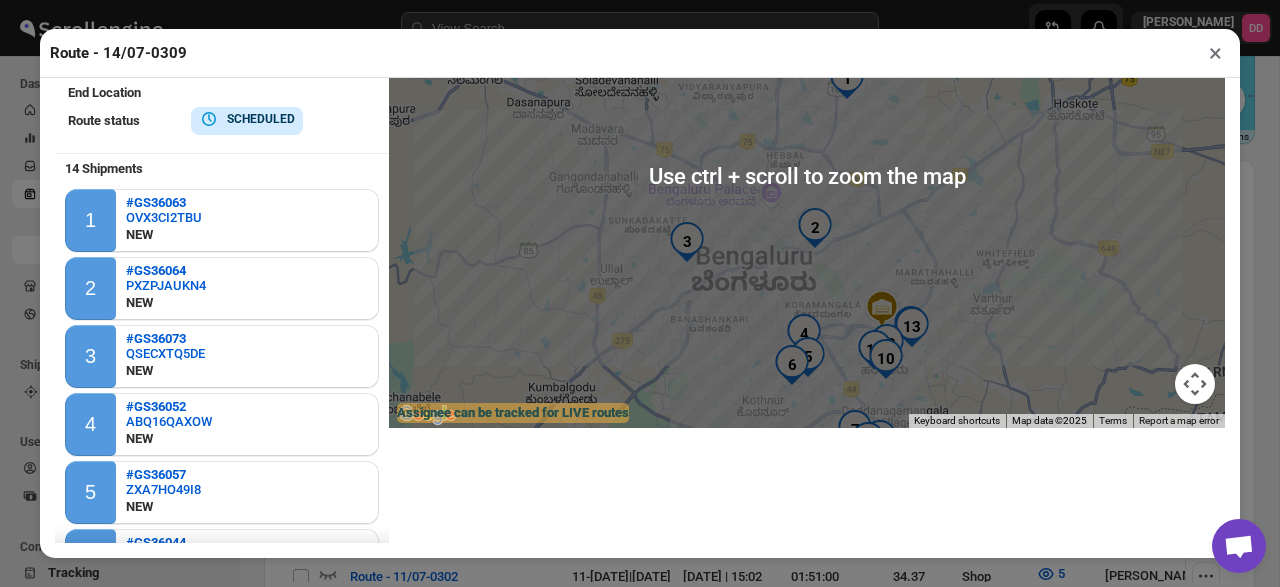 click at bounding box center (807, 175) 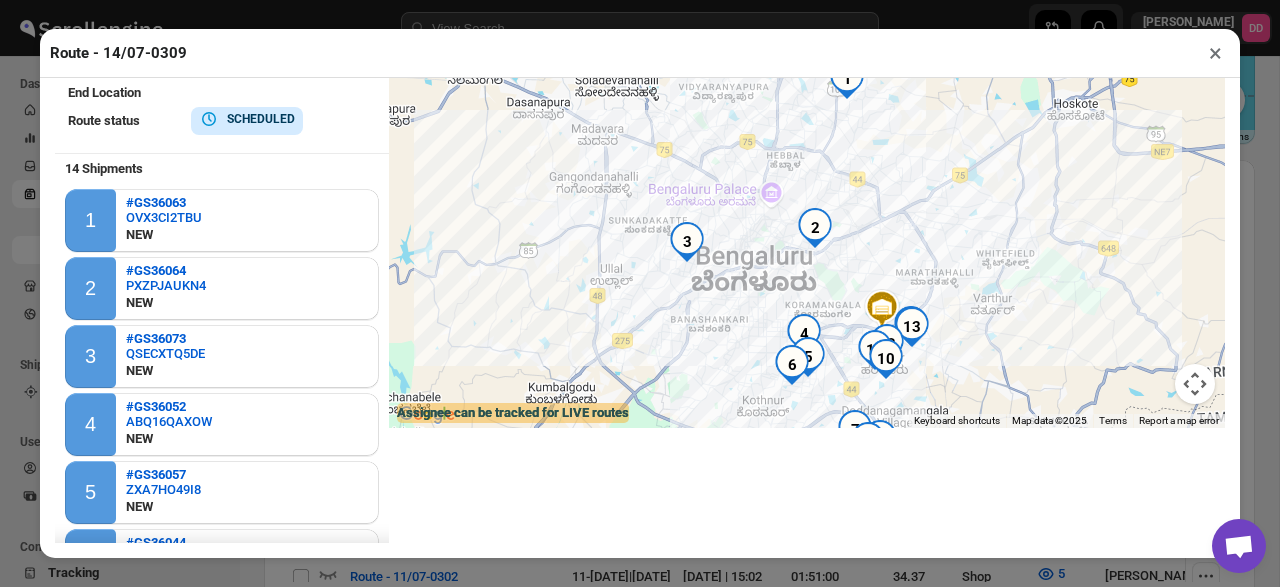 click at bounding box center (912, 327) 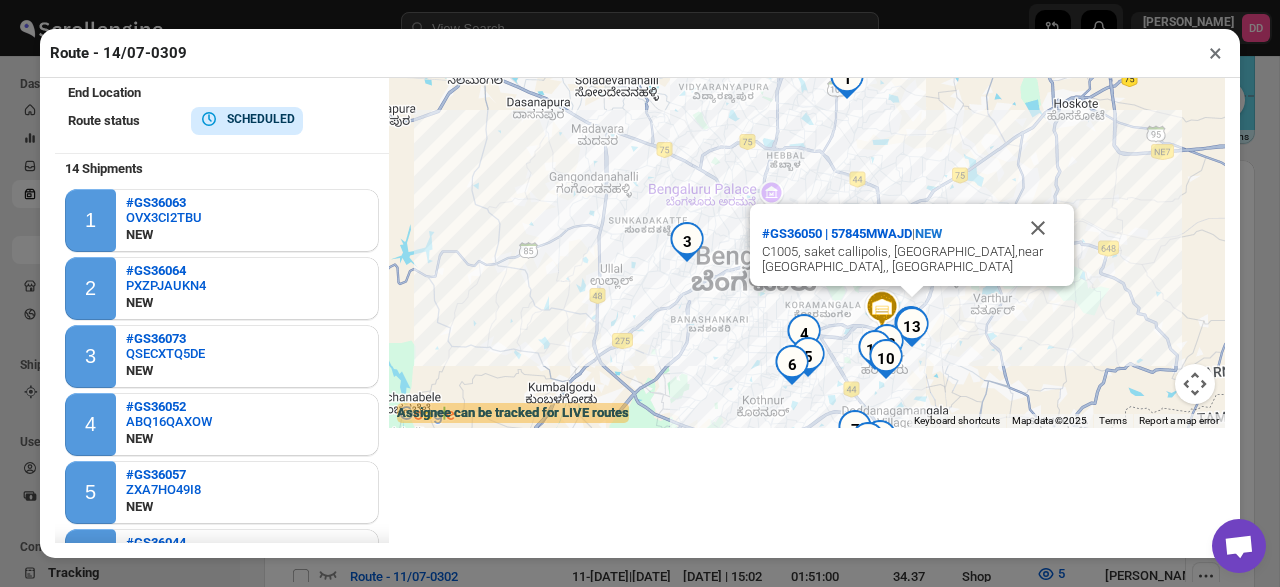 click at bounding box center (875, 350) 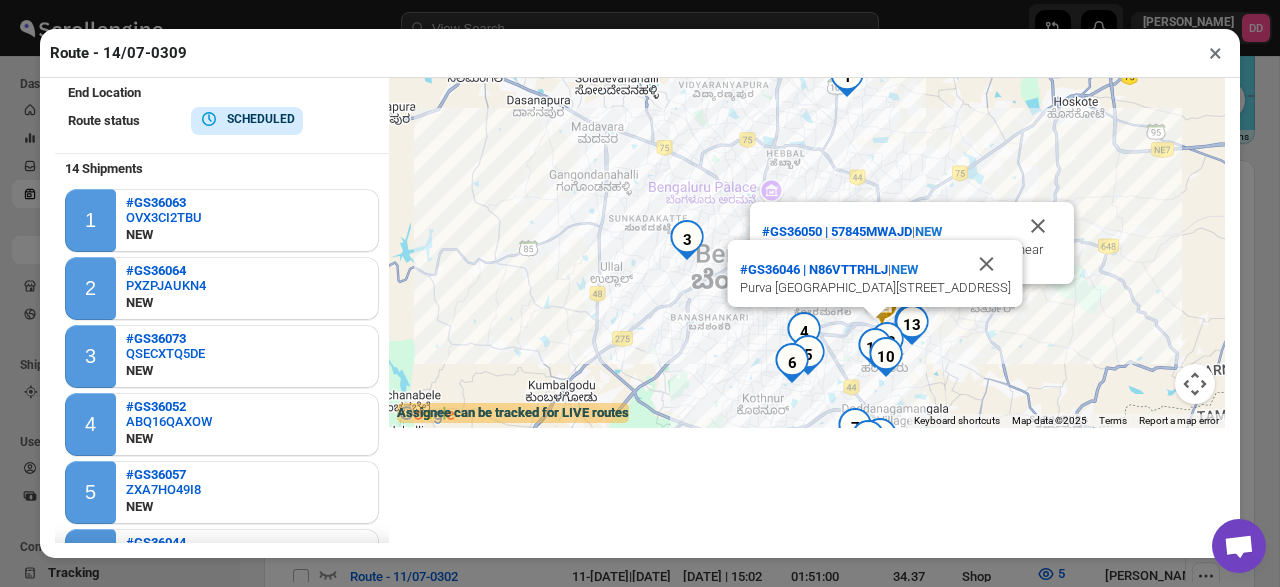 click at bounding box center (886, 357) 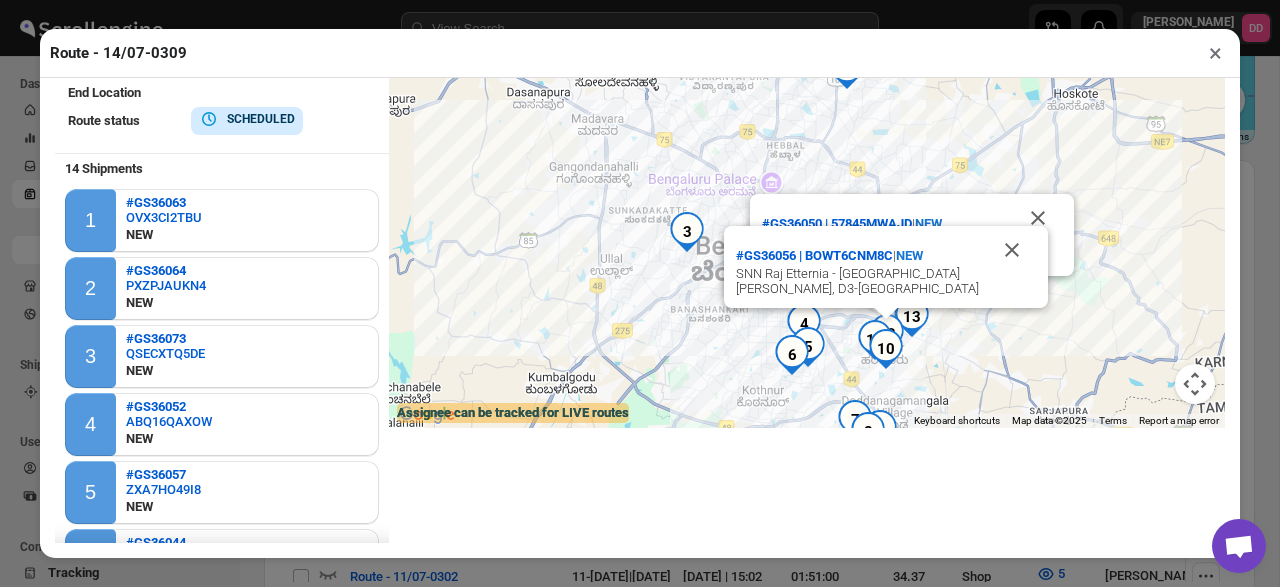 click at bounding box center (886, 349) 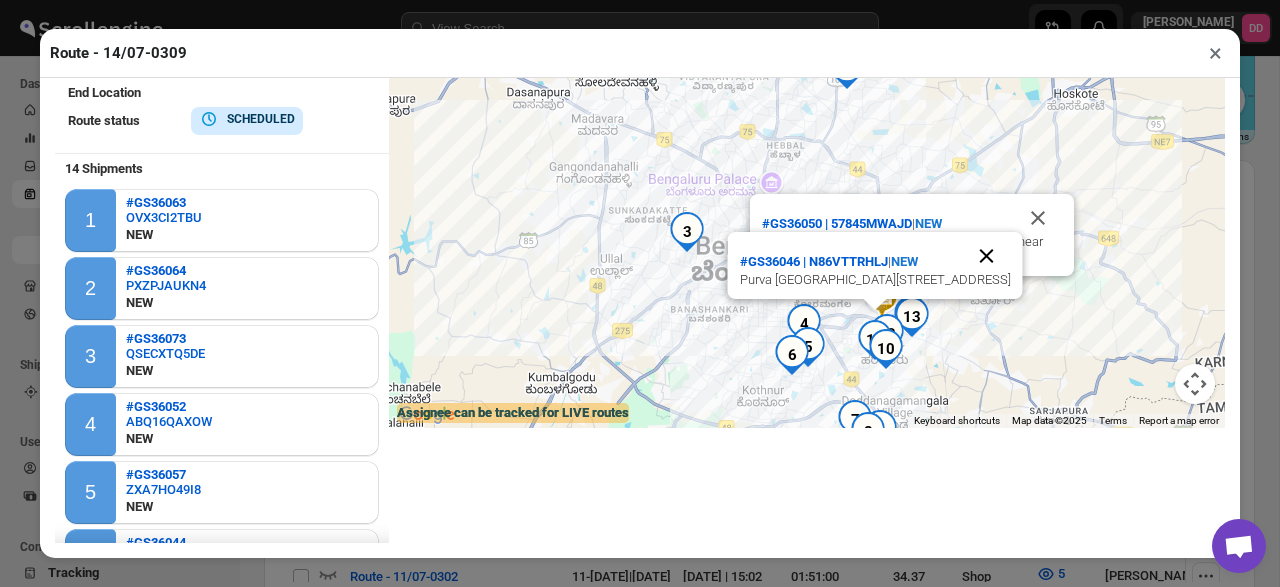 click at bounding box center (987, 256) 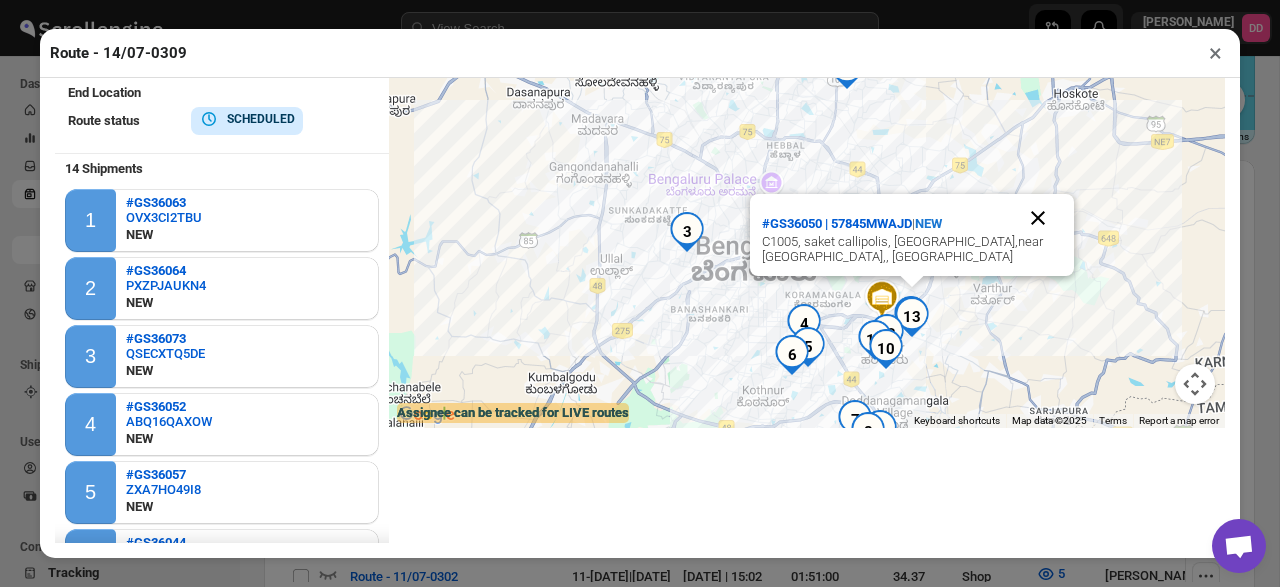 click at bounding box center [1038, 218] 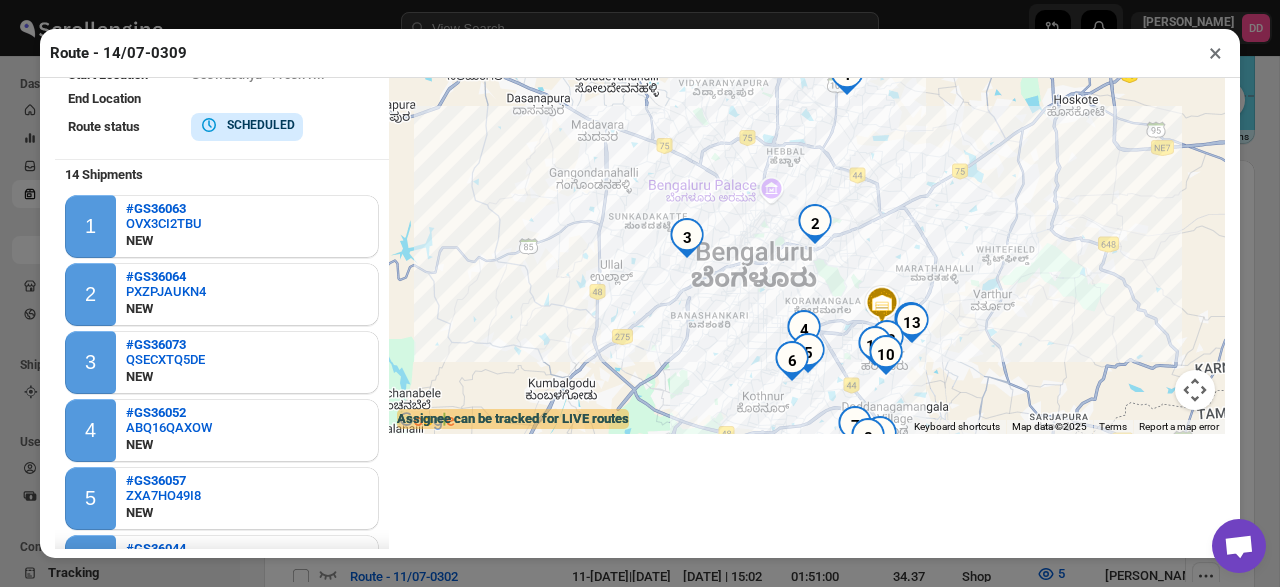 scroll, scrollTop: 161, scrollLeft: 0, axis: vertical 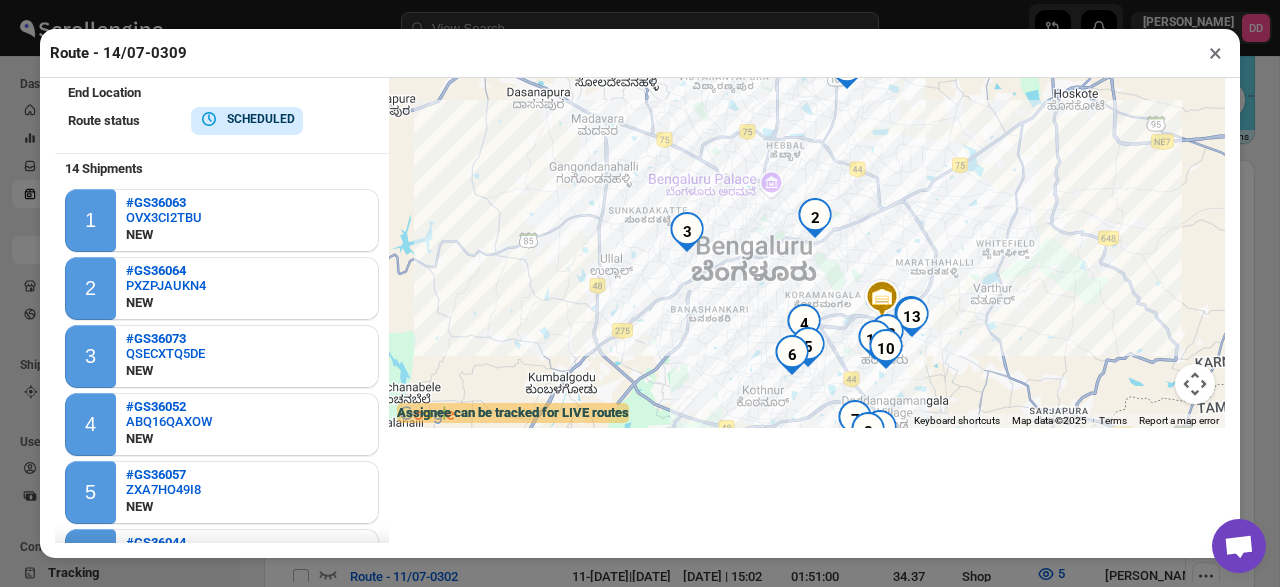 click on "To navigate, press the arrow keys." at bounding box center (807, 175) 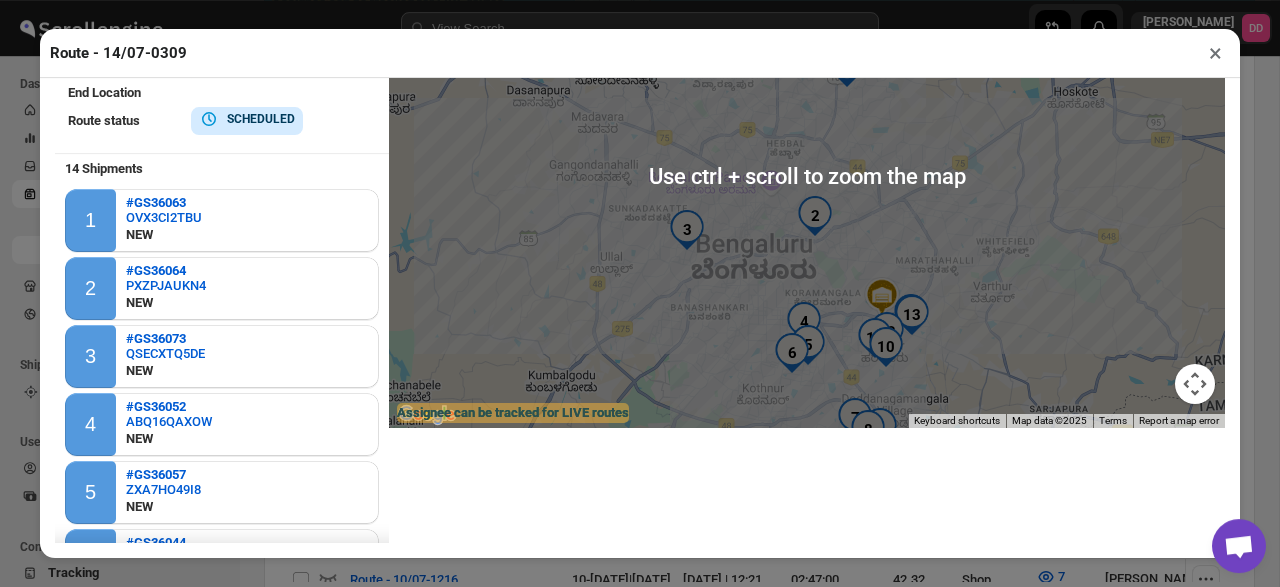 scroll, scrollTop: 410, scrollLeft: 0, axis: vertical 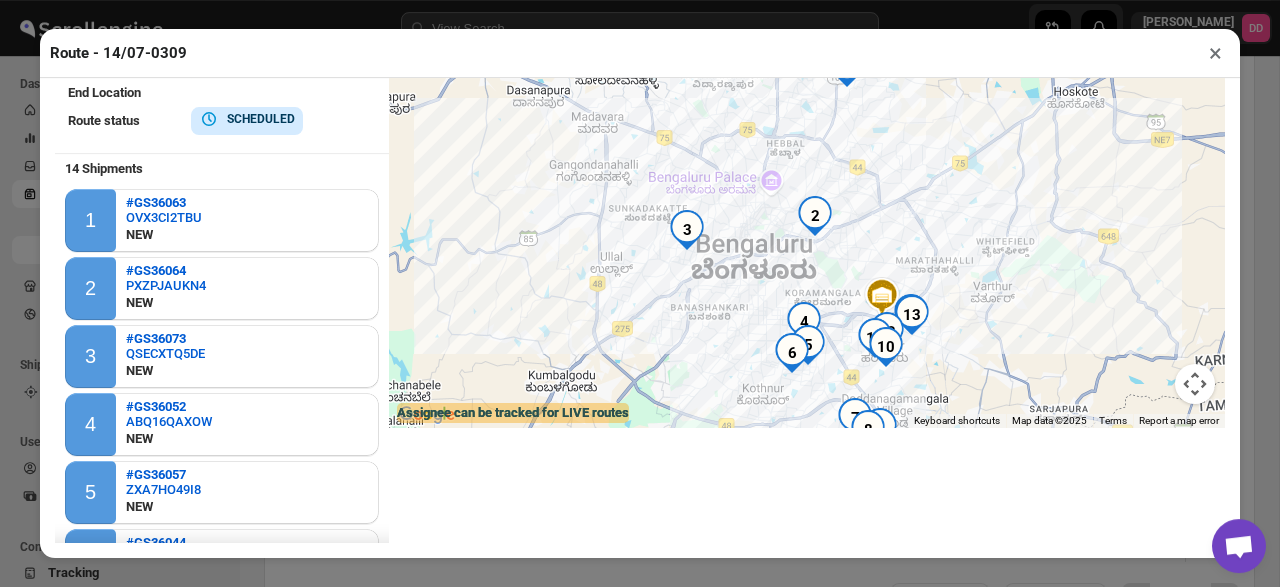 click at bounding box center (807, 175) 